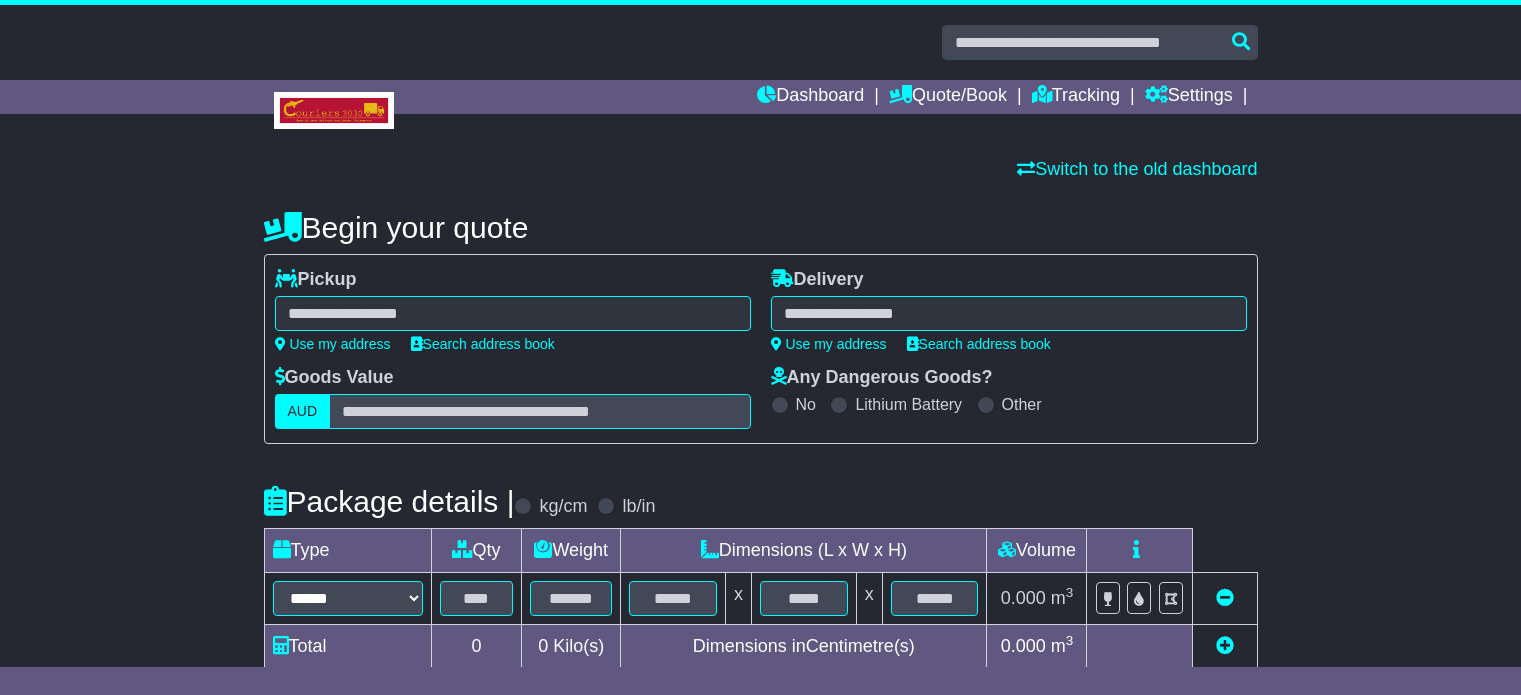 scroll, scrollTop: 0, scrollLeft: 0, axis: both 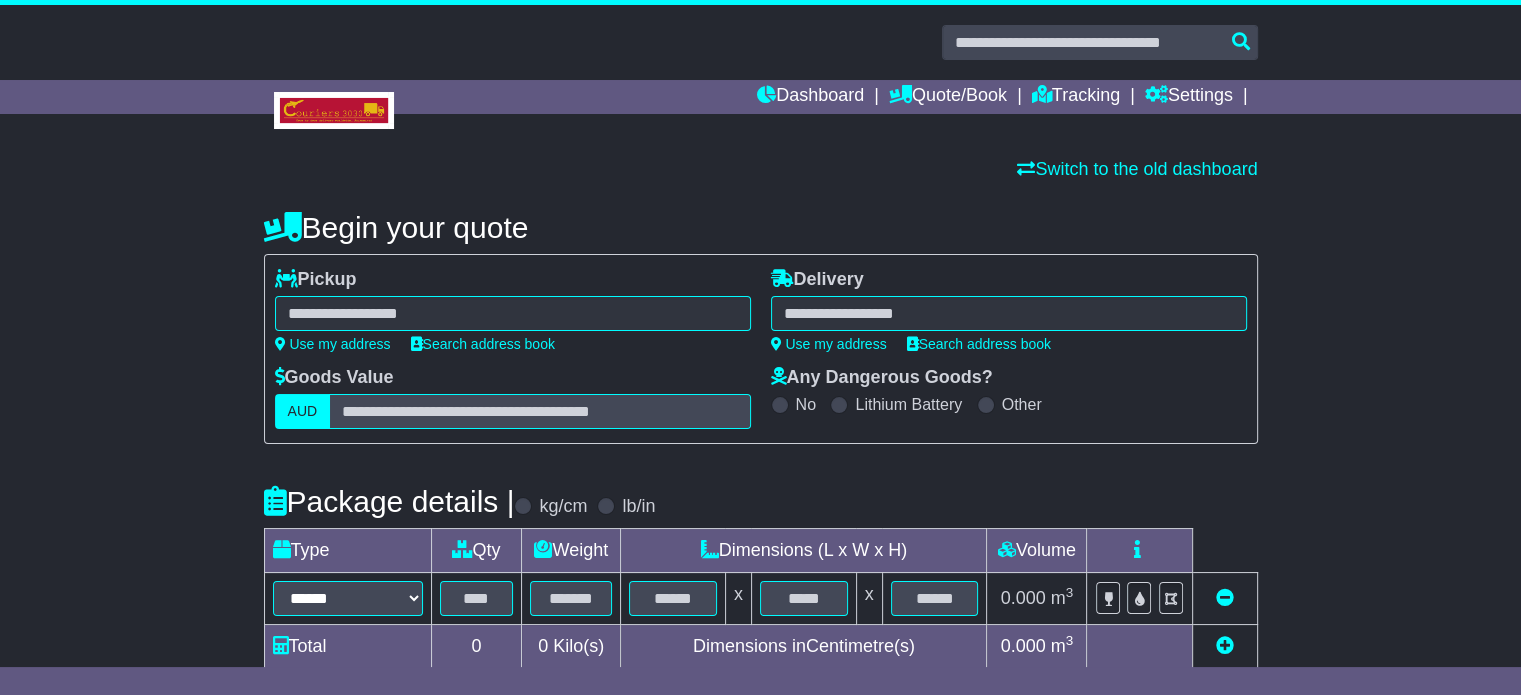 click at bounding box center (513, 313) 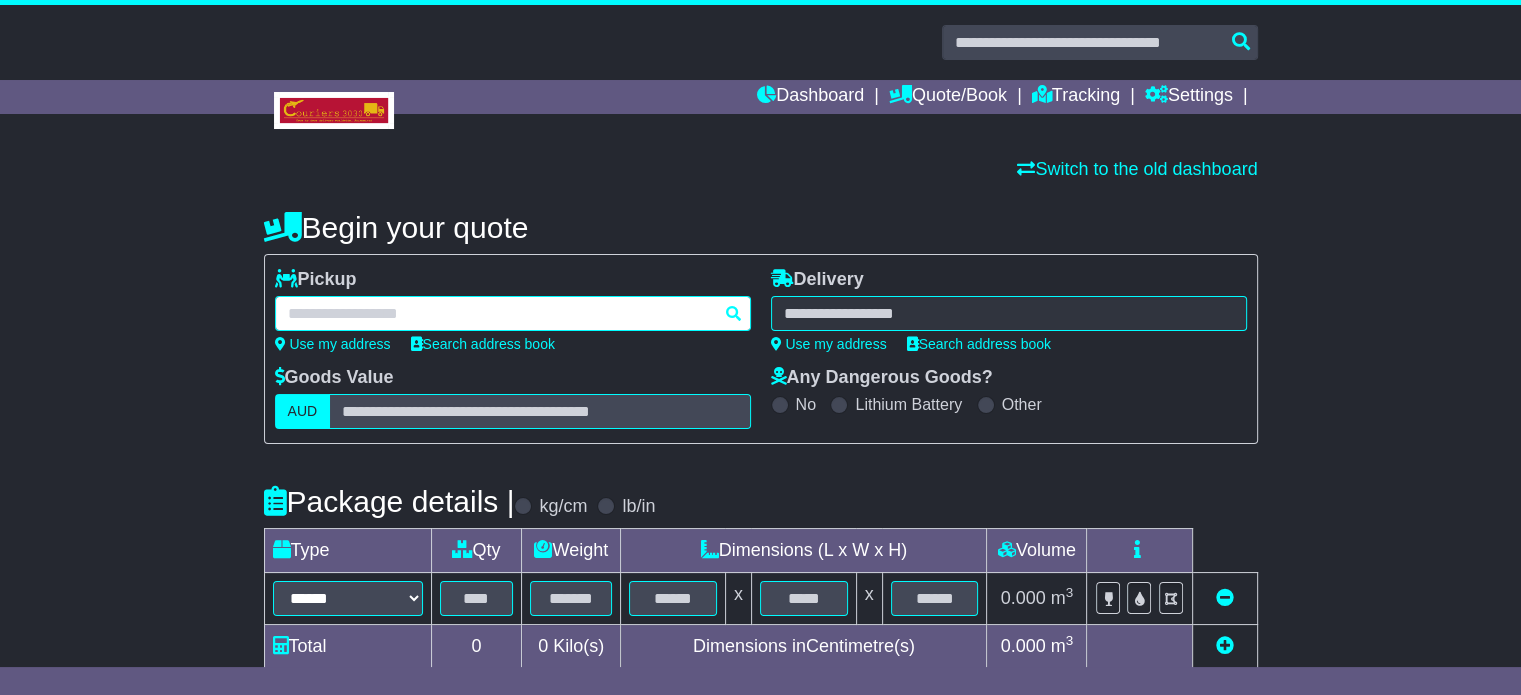 paste on "********" 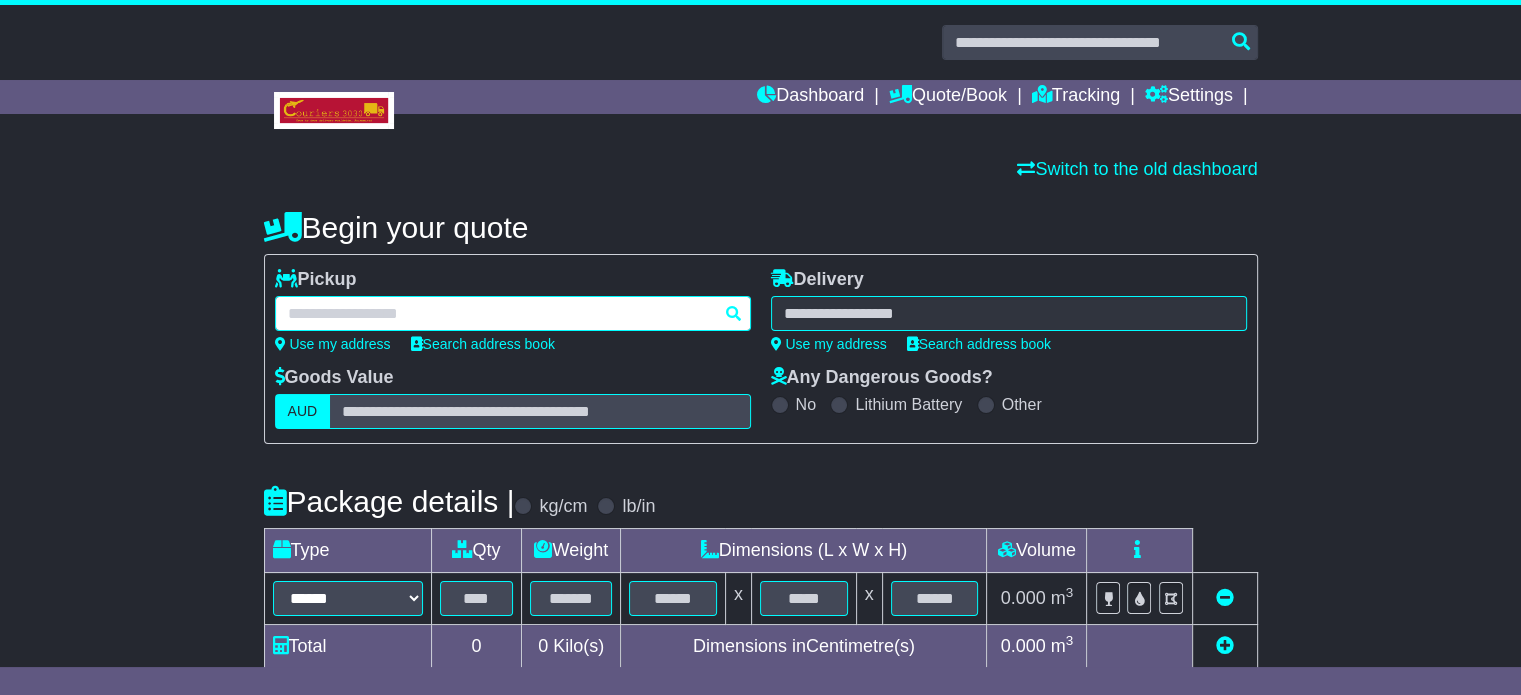 type on "********" 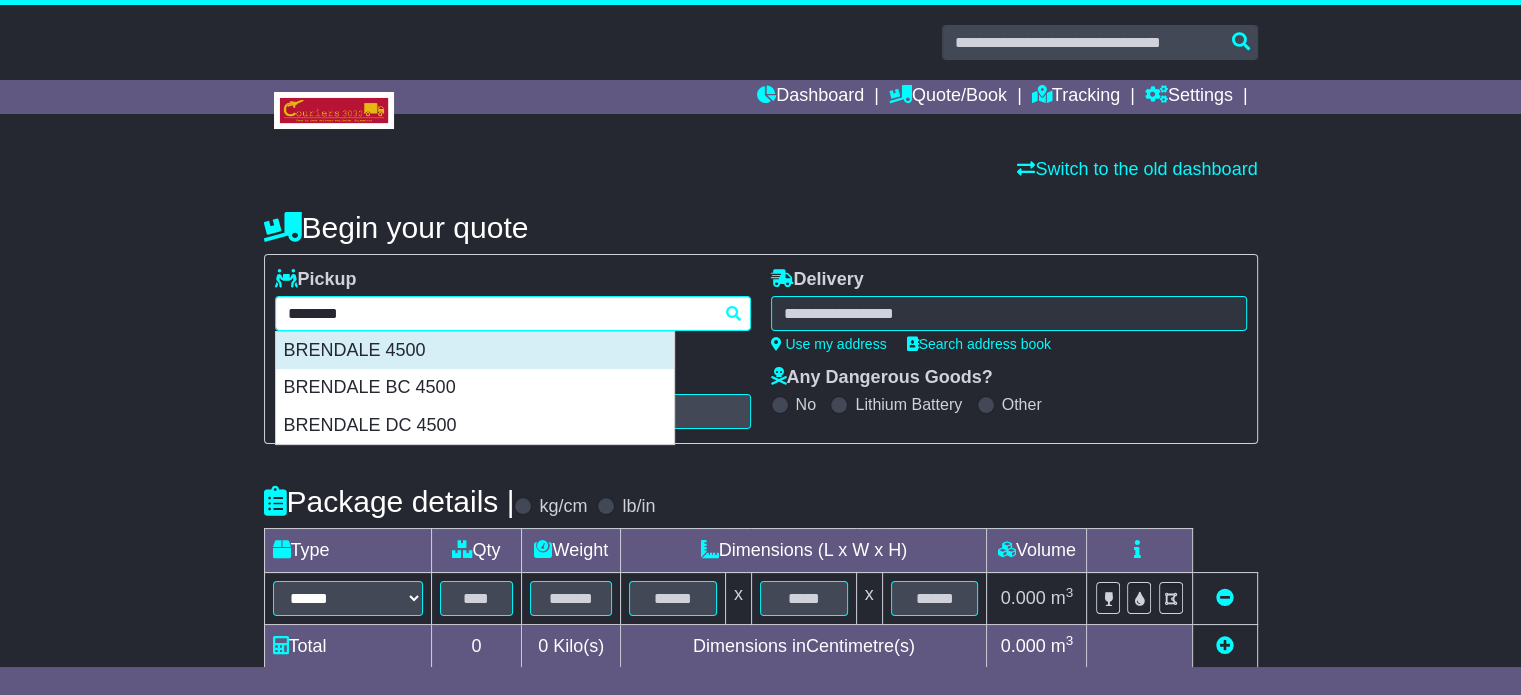 click on "BRENDALE 4500" at bounding box center [475, 351] 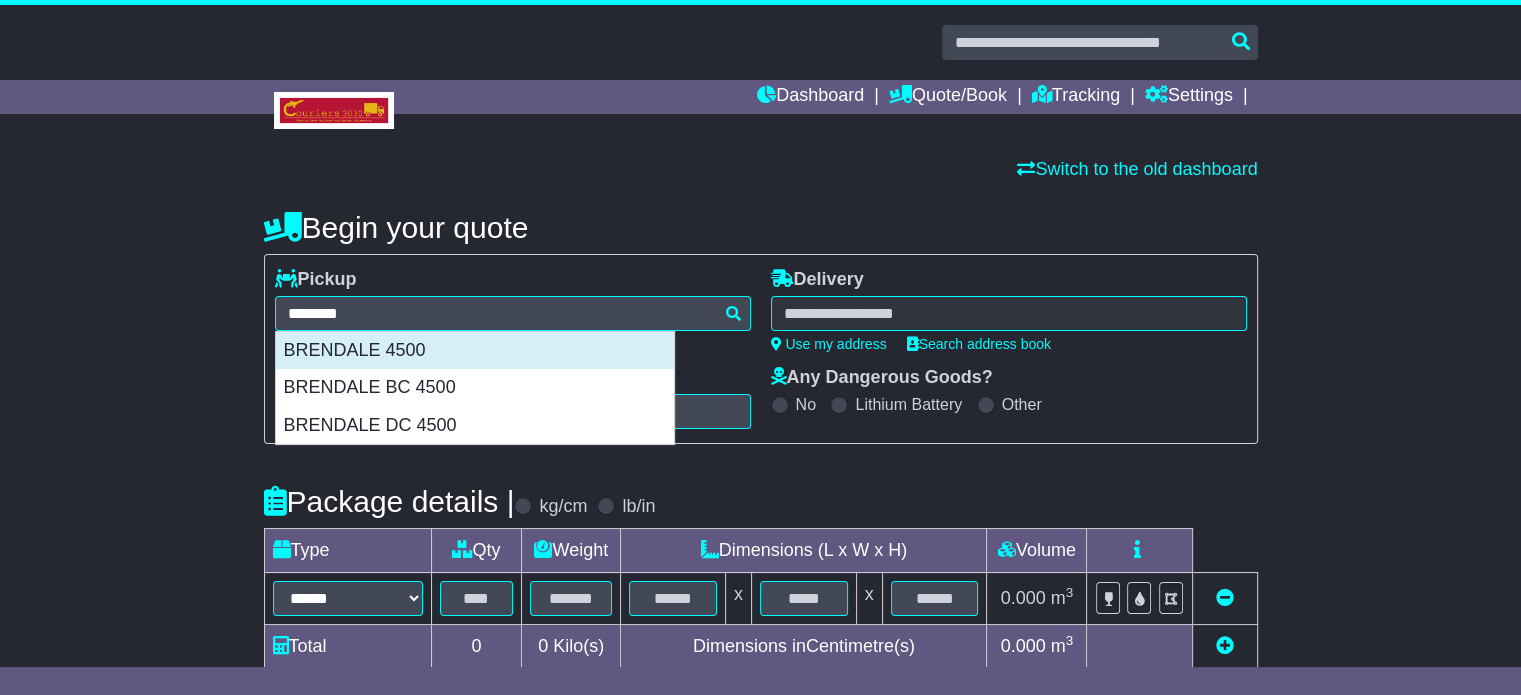 type on "**********" 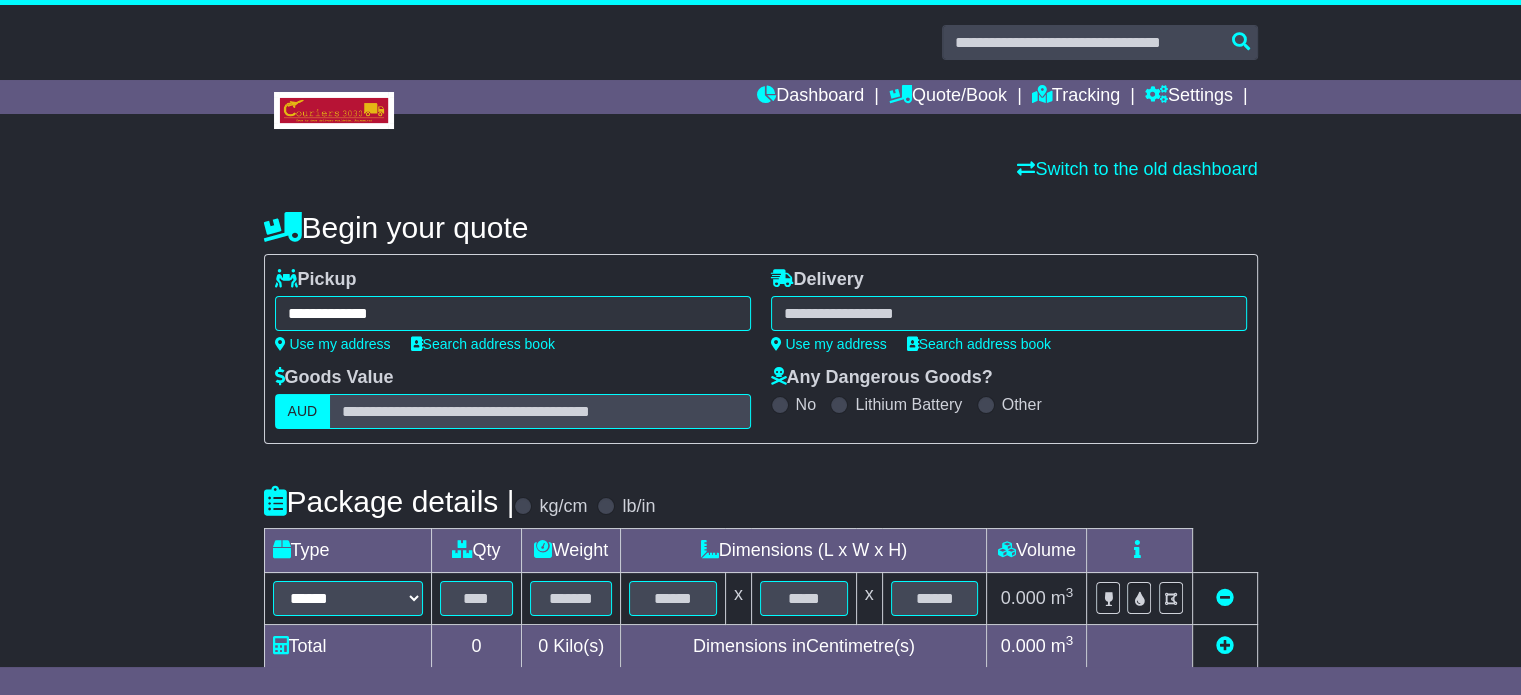 click at bounding box center [1009, 313] 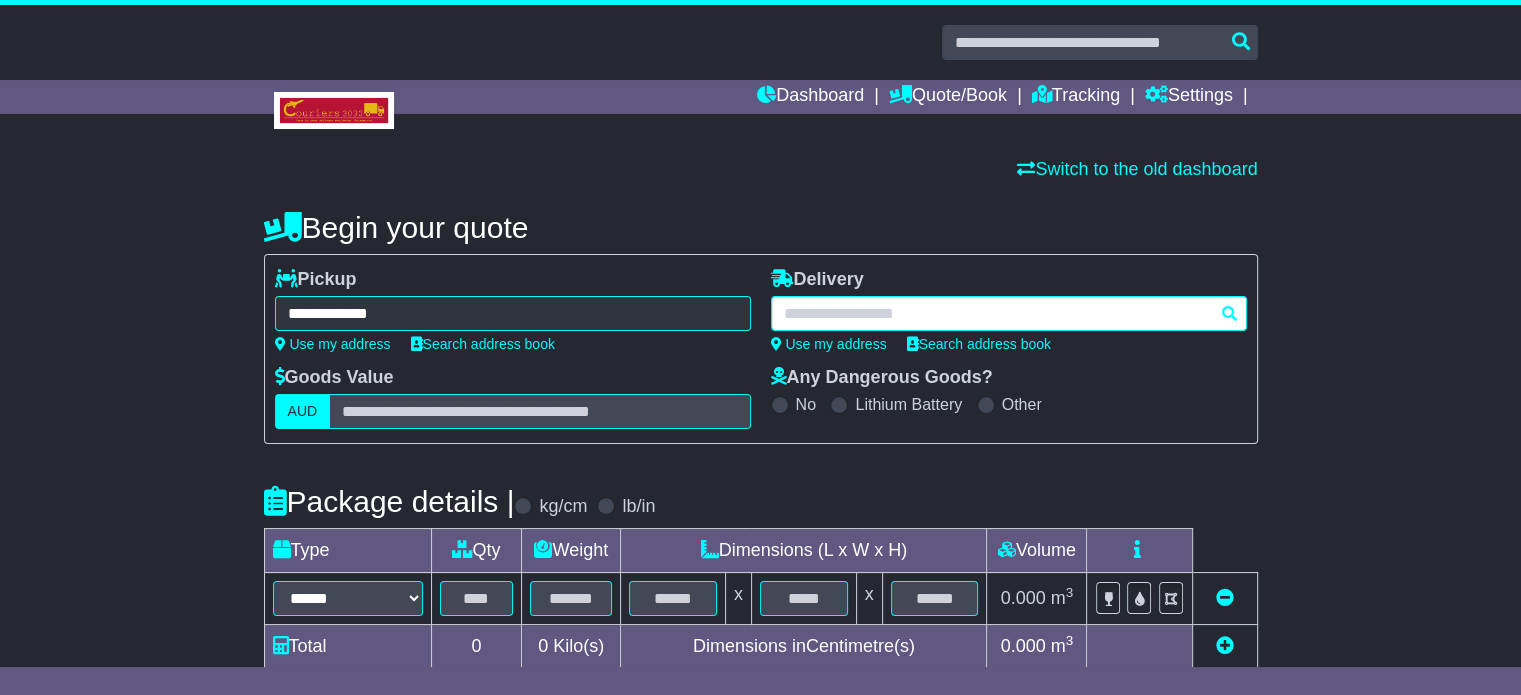 paste on "******" 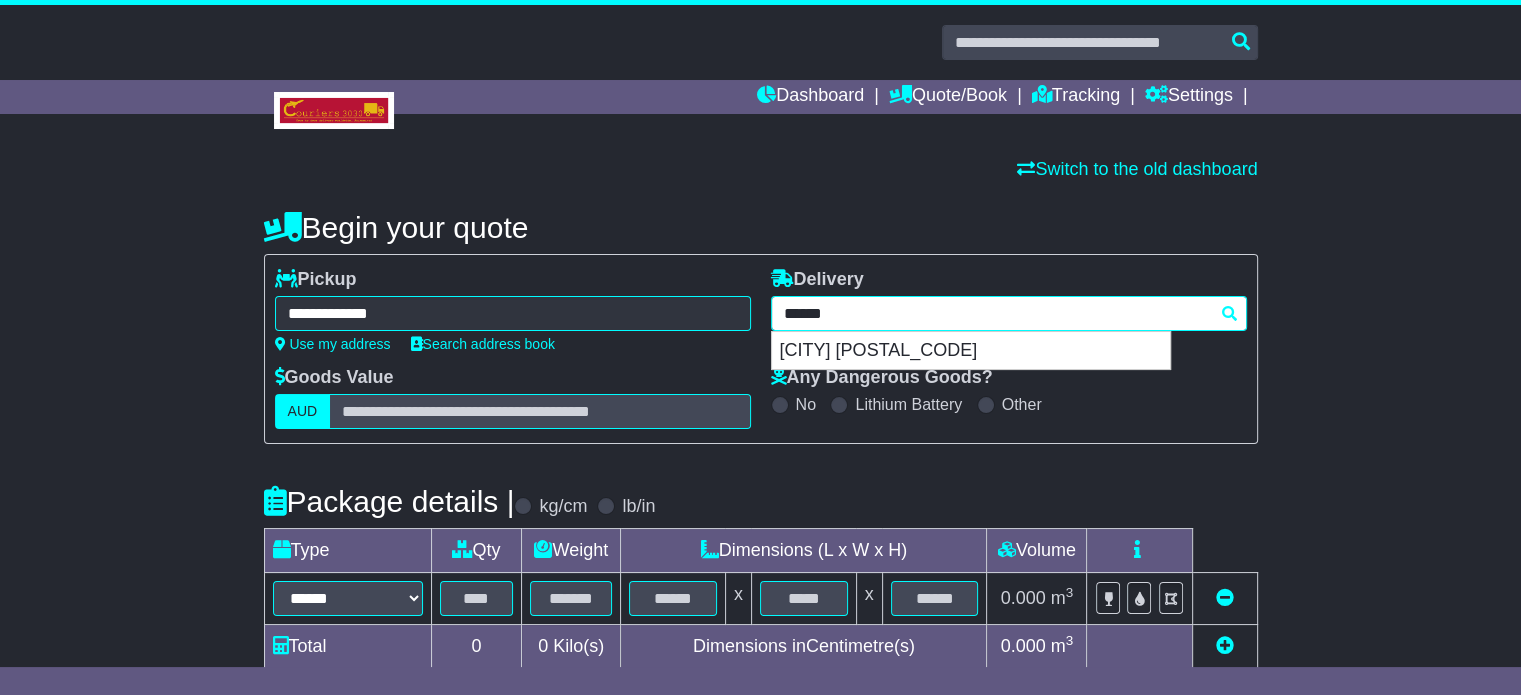drag, startPoint x: 1003, startPoint y: 351, endPoint x: 793, endPoint y: 396, distance: 214.76732 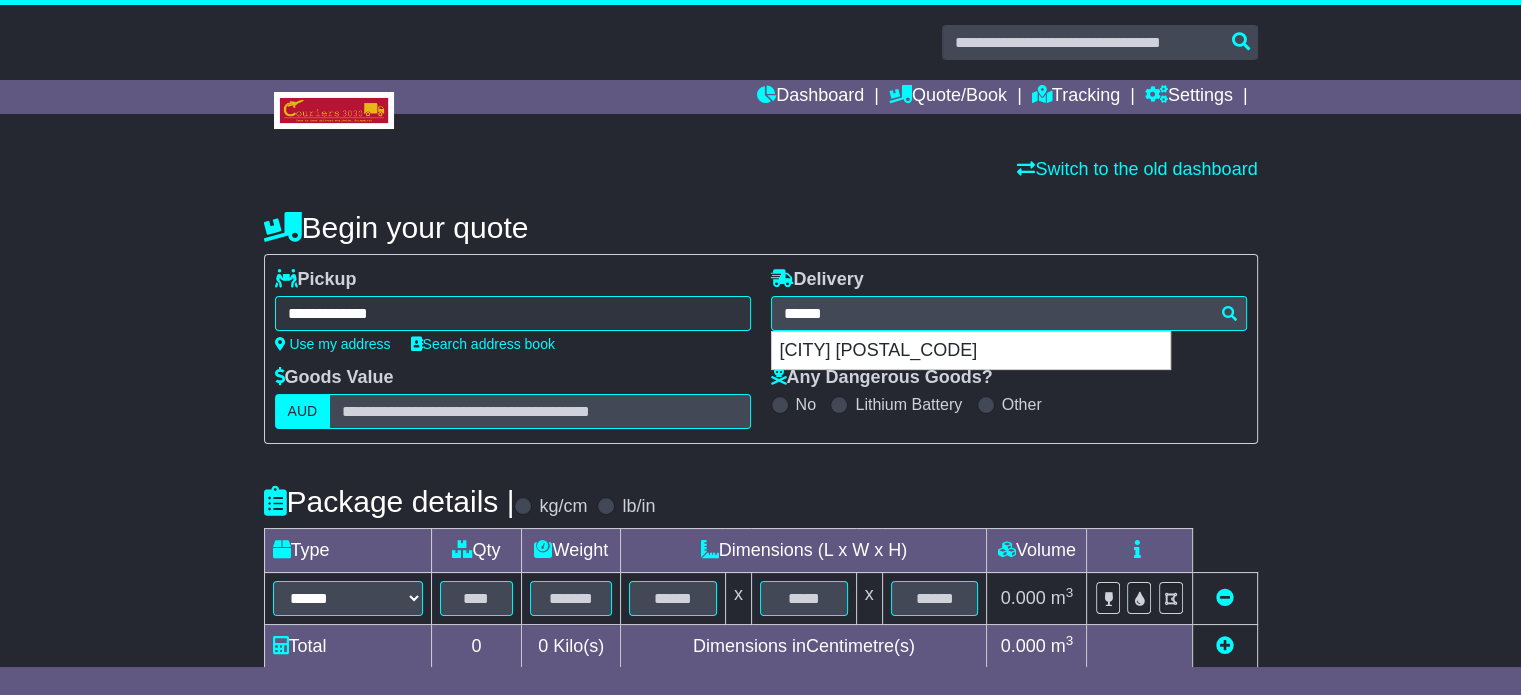 type on "**********" 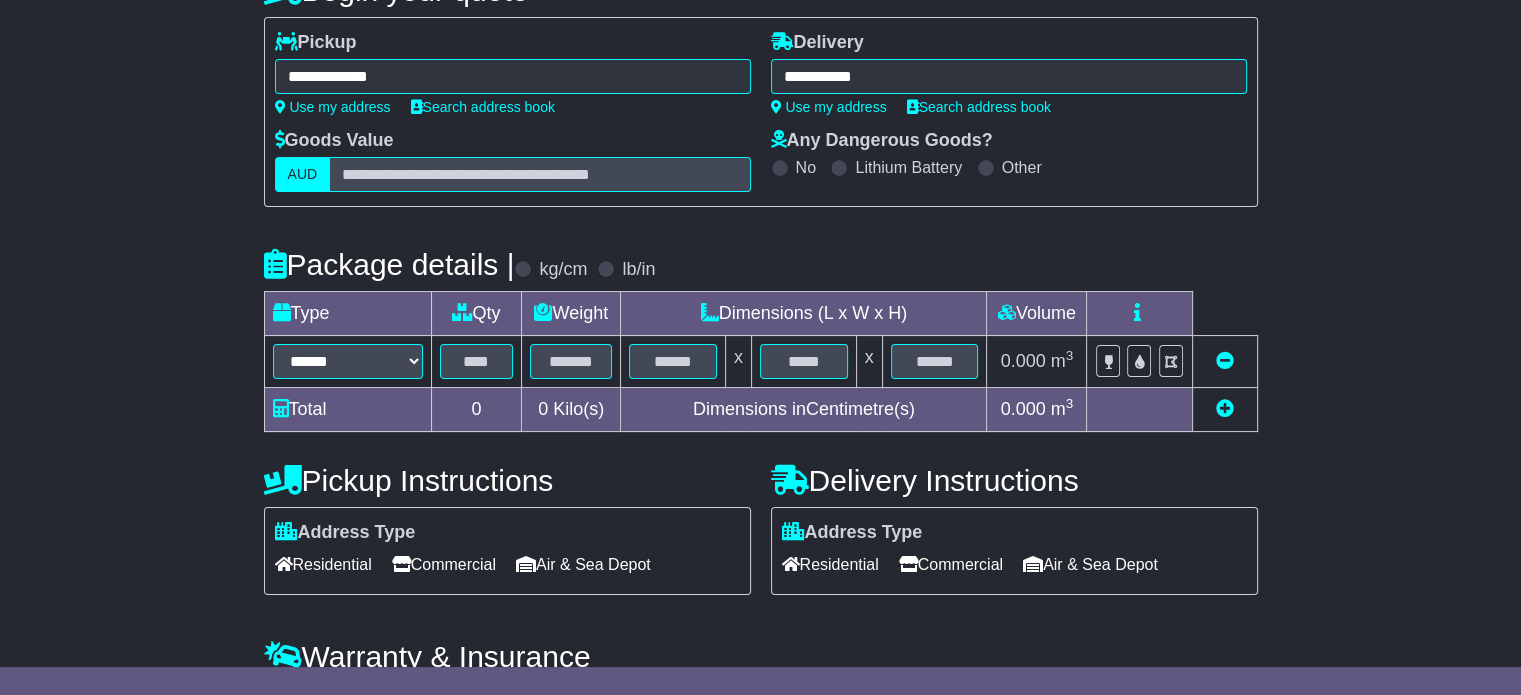 scroll, scrollTop: 360, scrollLeft: 0, axis: vertical 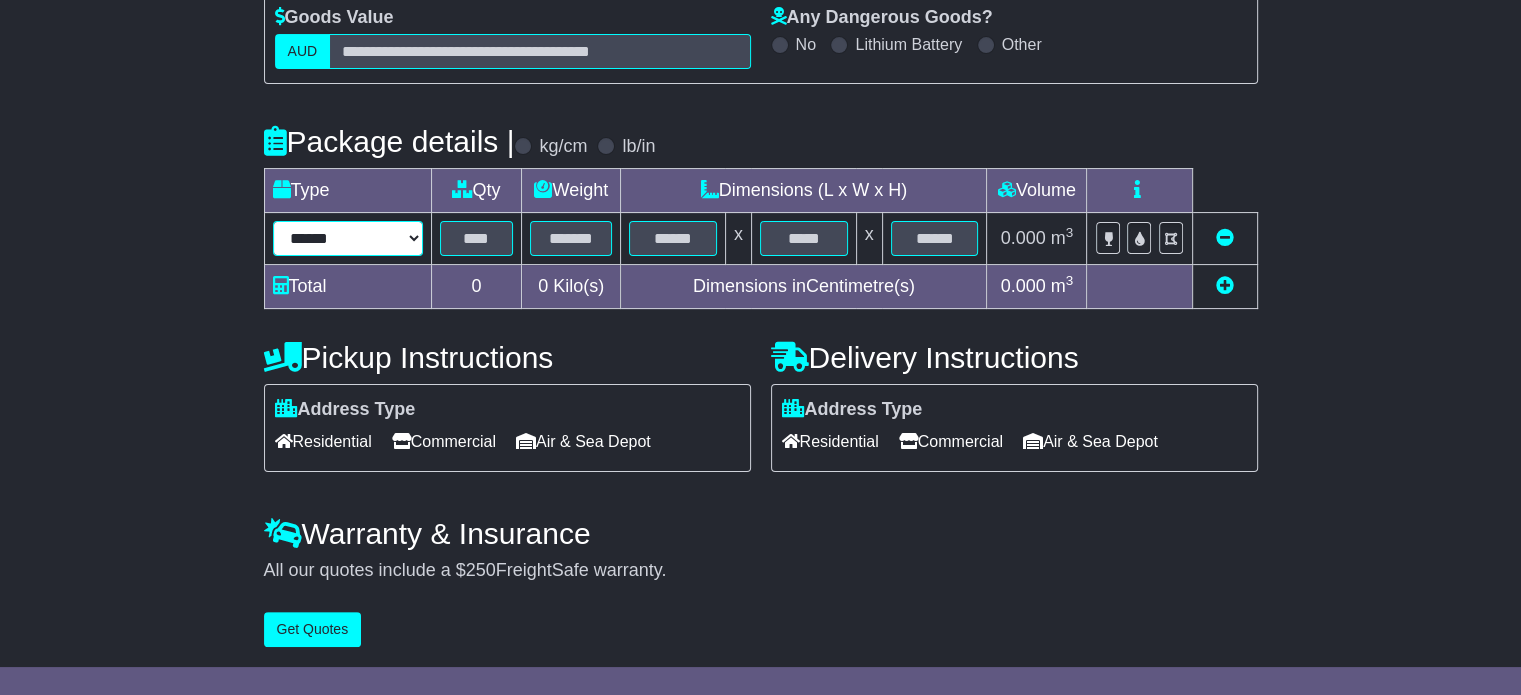 drag, startPoint x: 344, startPoint y: 239, endPoint x: 310, endPoint y: 558, distance: 320.8068 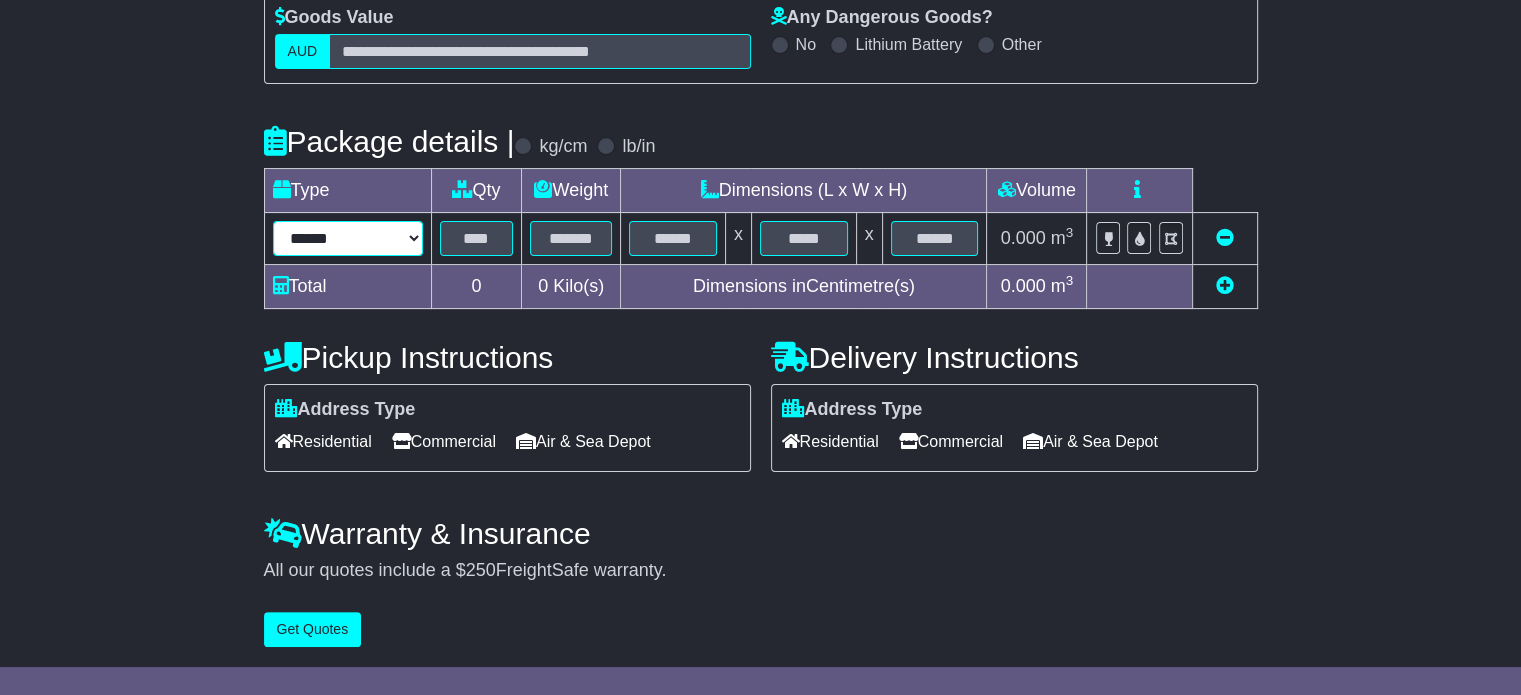 select on "*****" 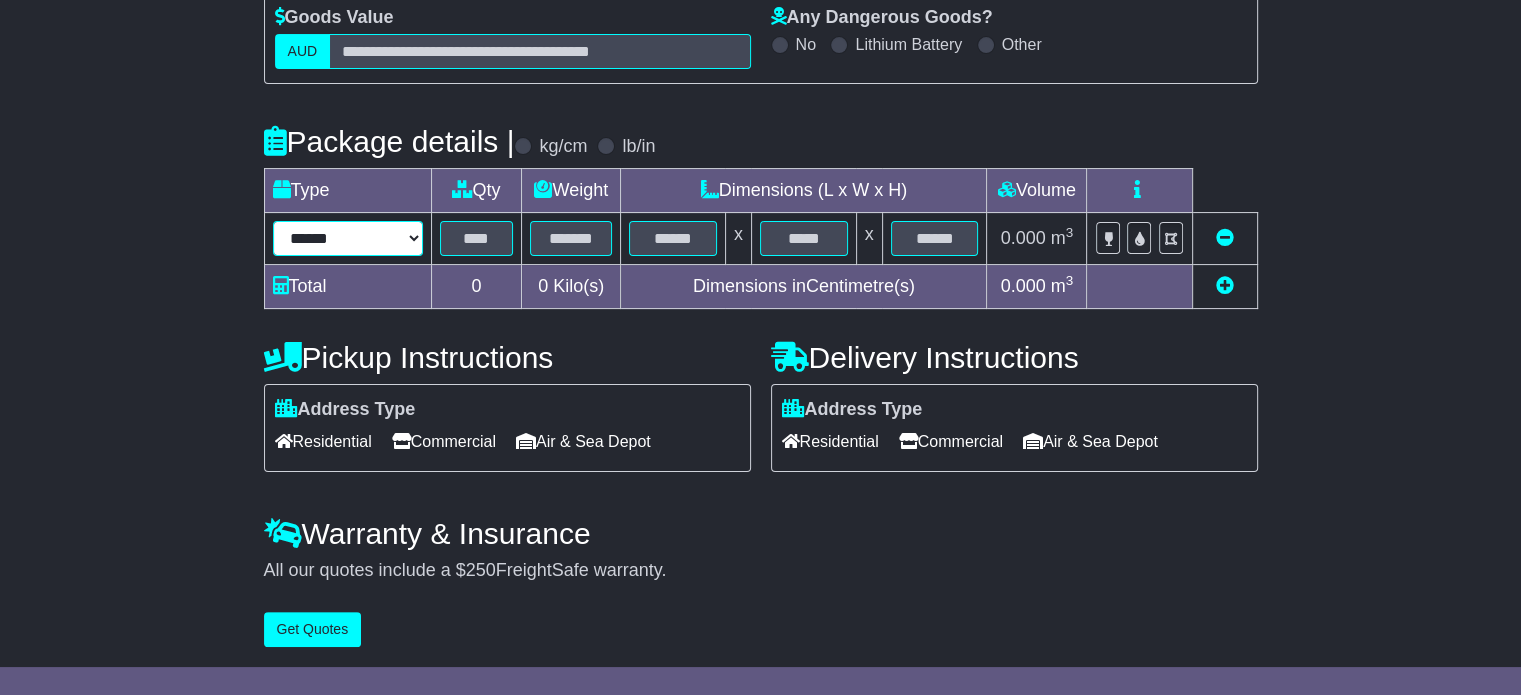click on "****** ****** *** ******** ***** **** **** ****** *** *******" at bounding box center [348, 238] 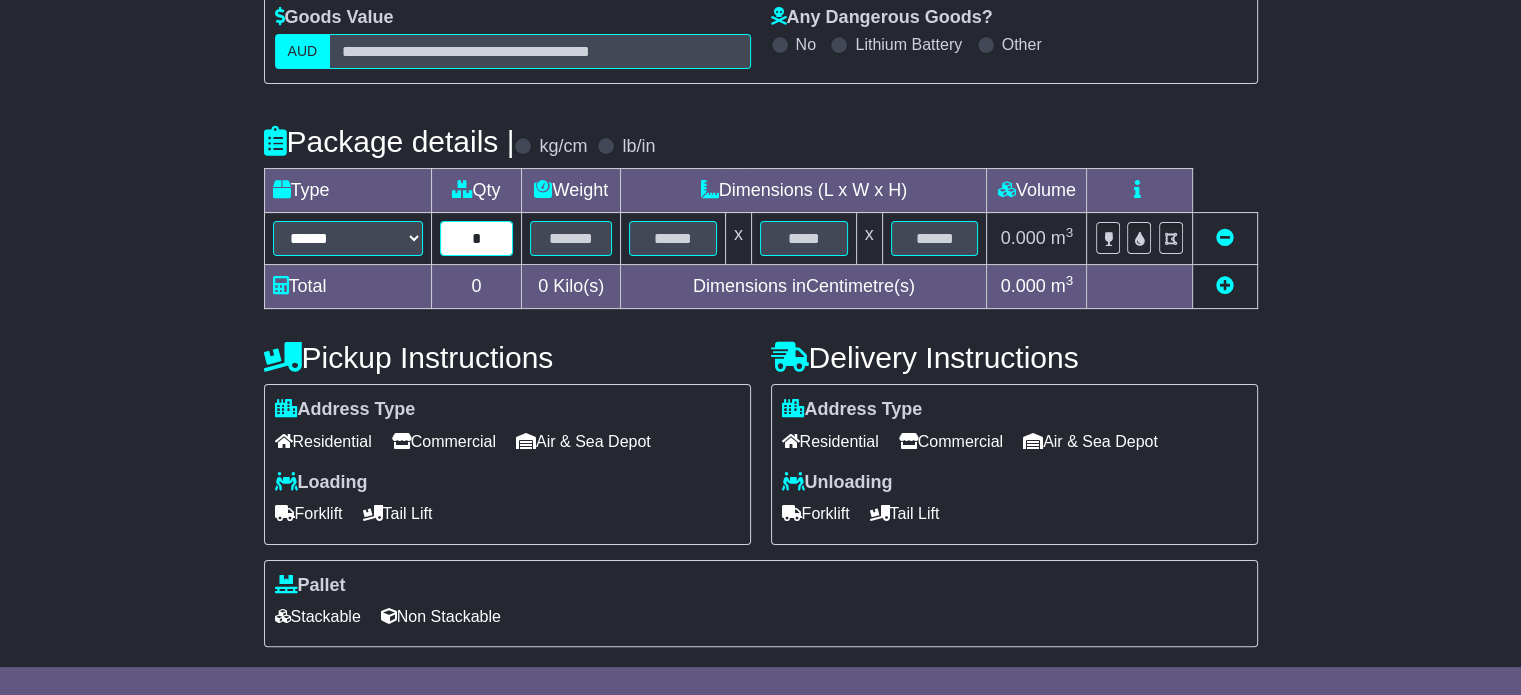 type on "*" 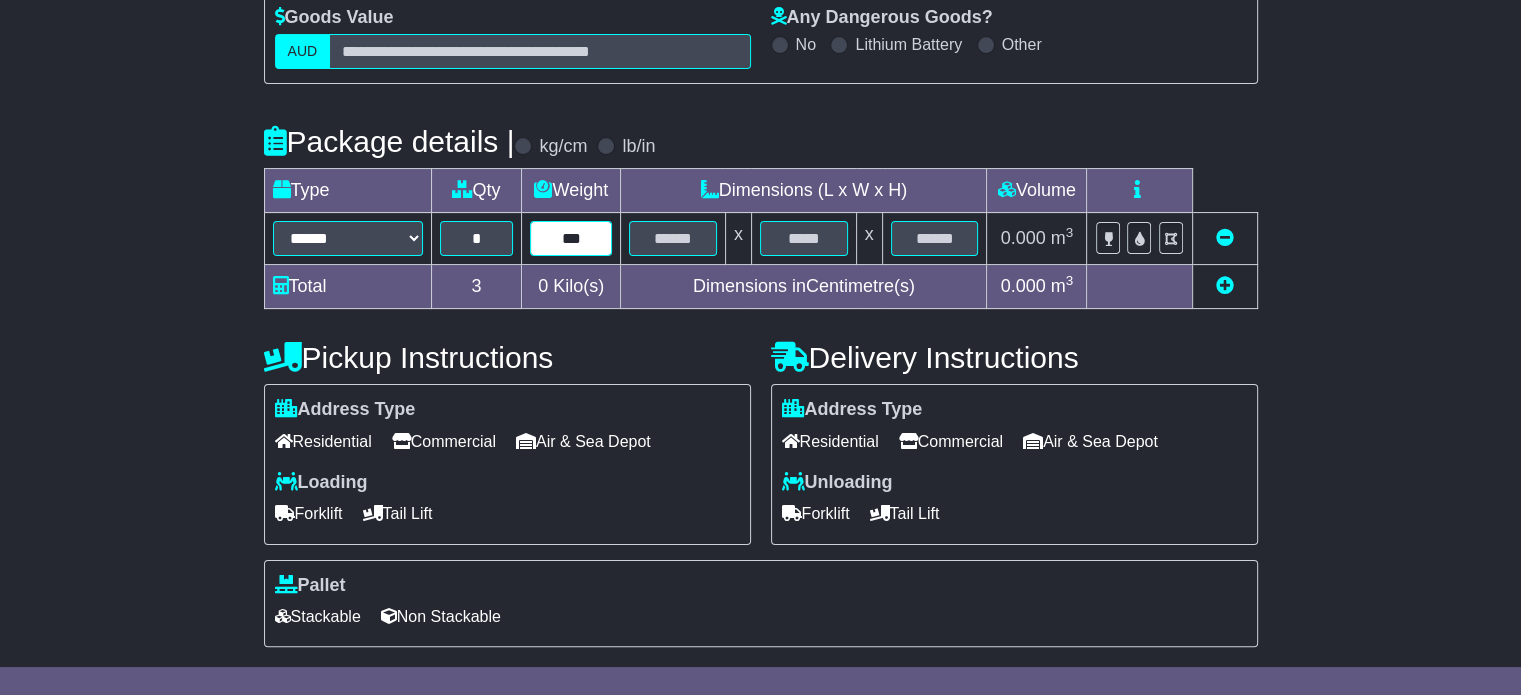 type on "***" 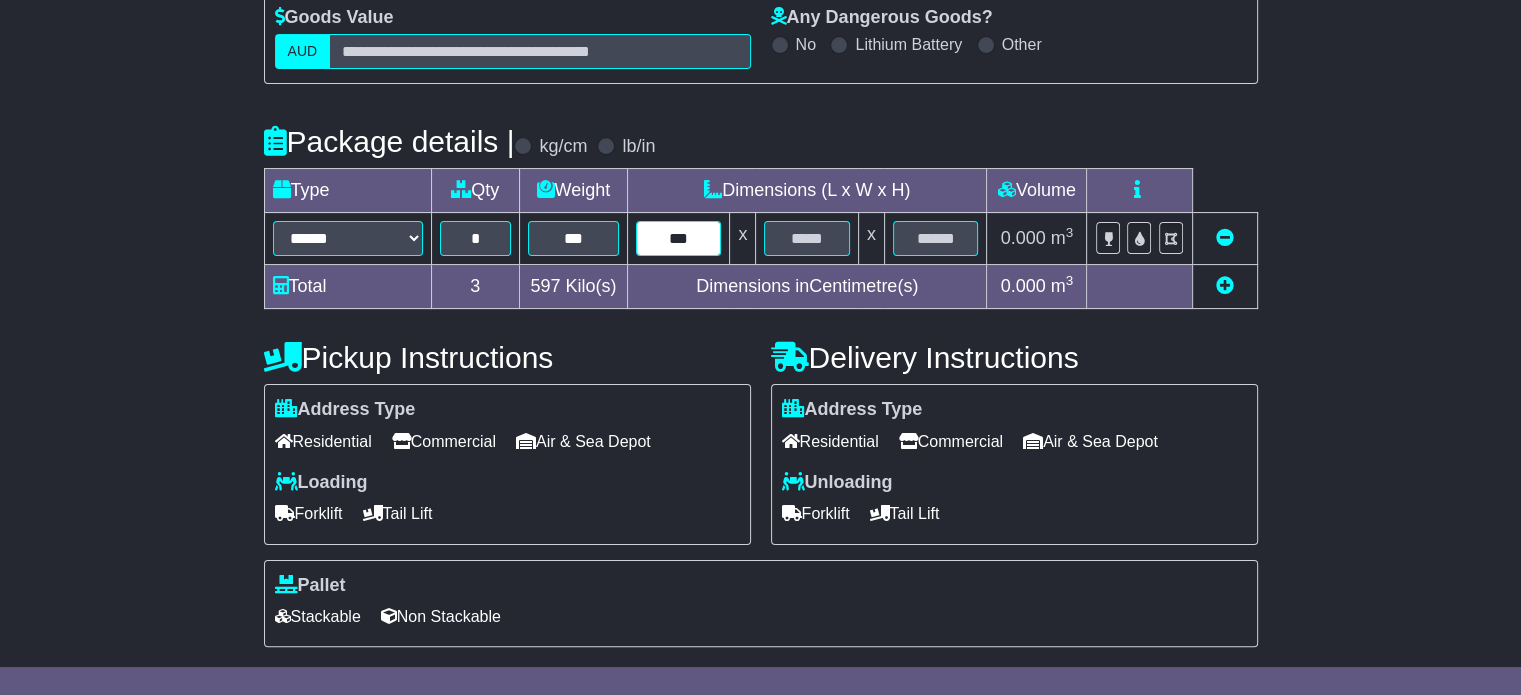 type on "***" 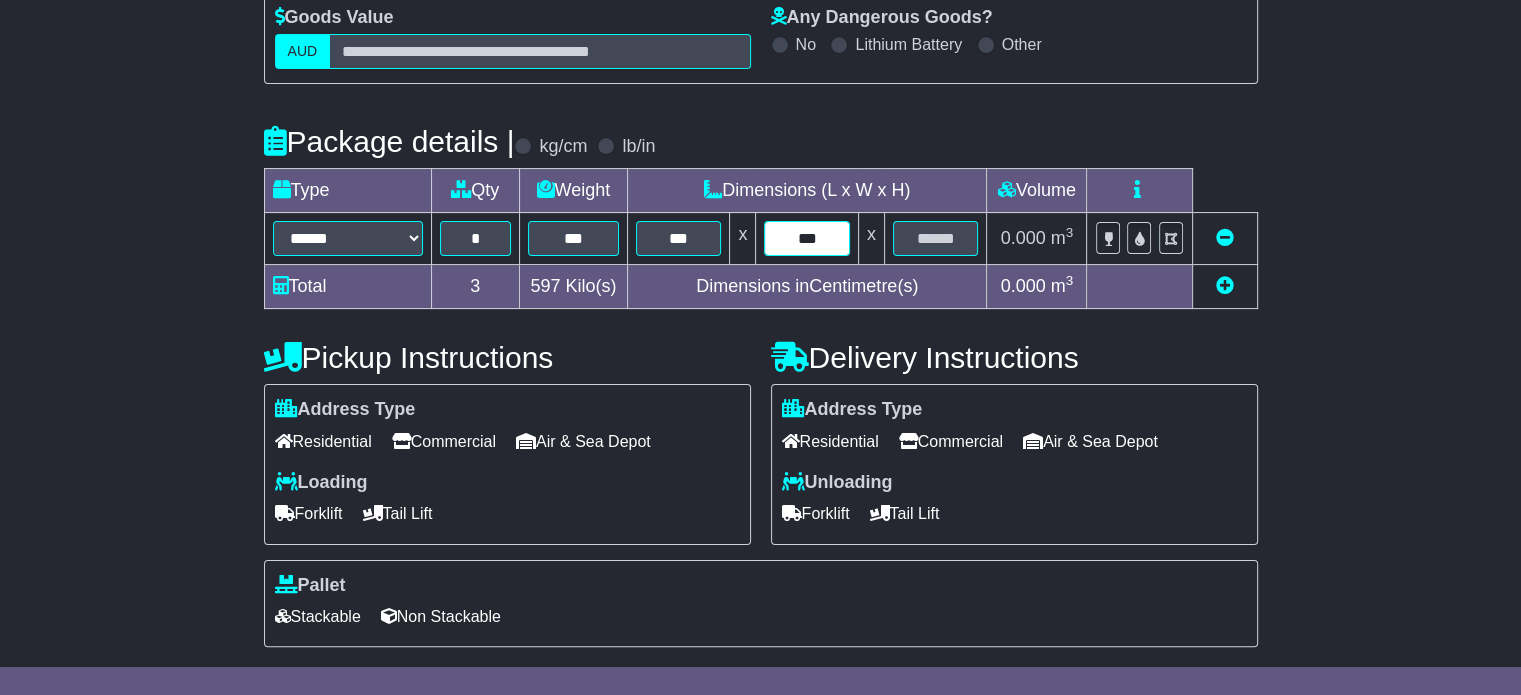 type on "***" 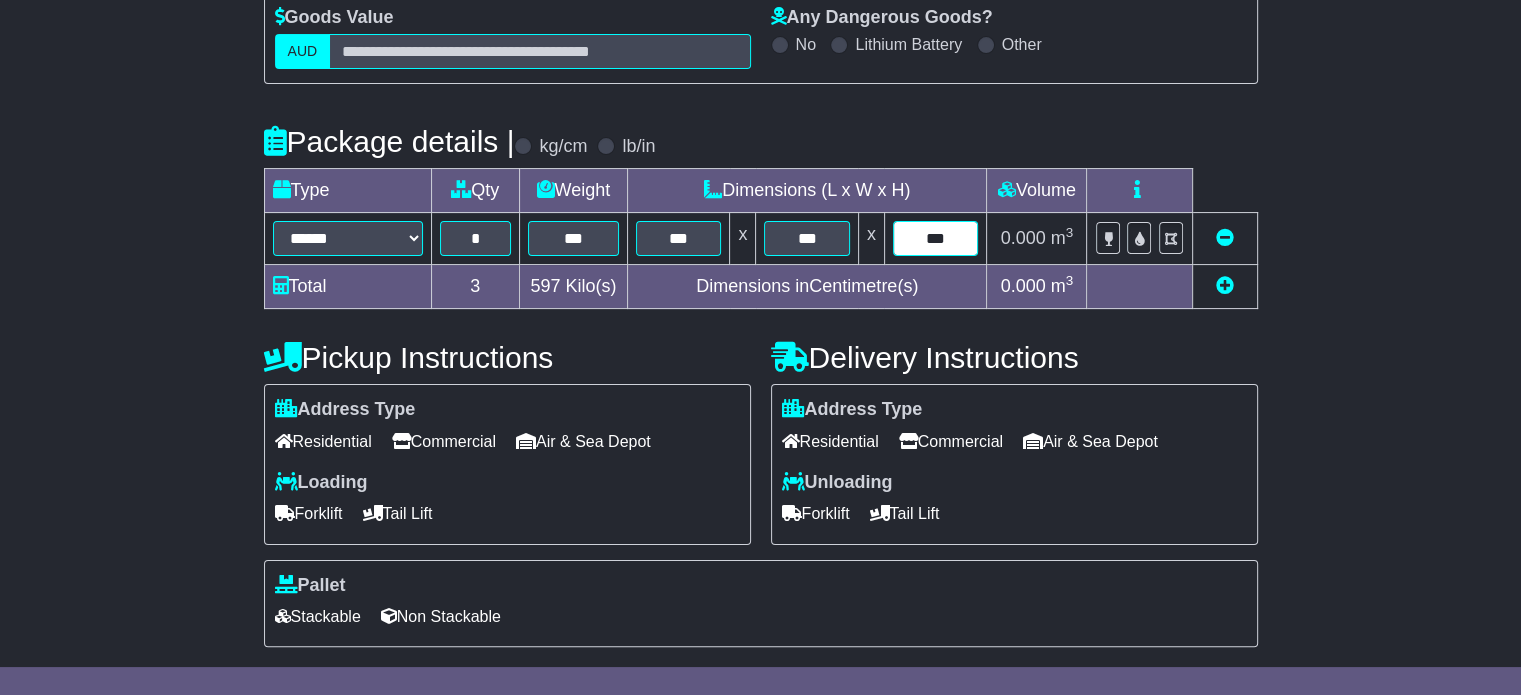 type on "***" 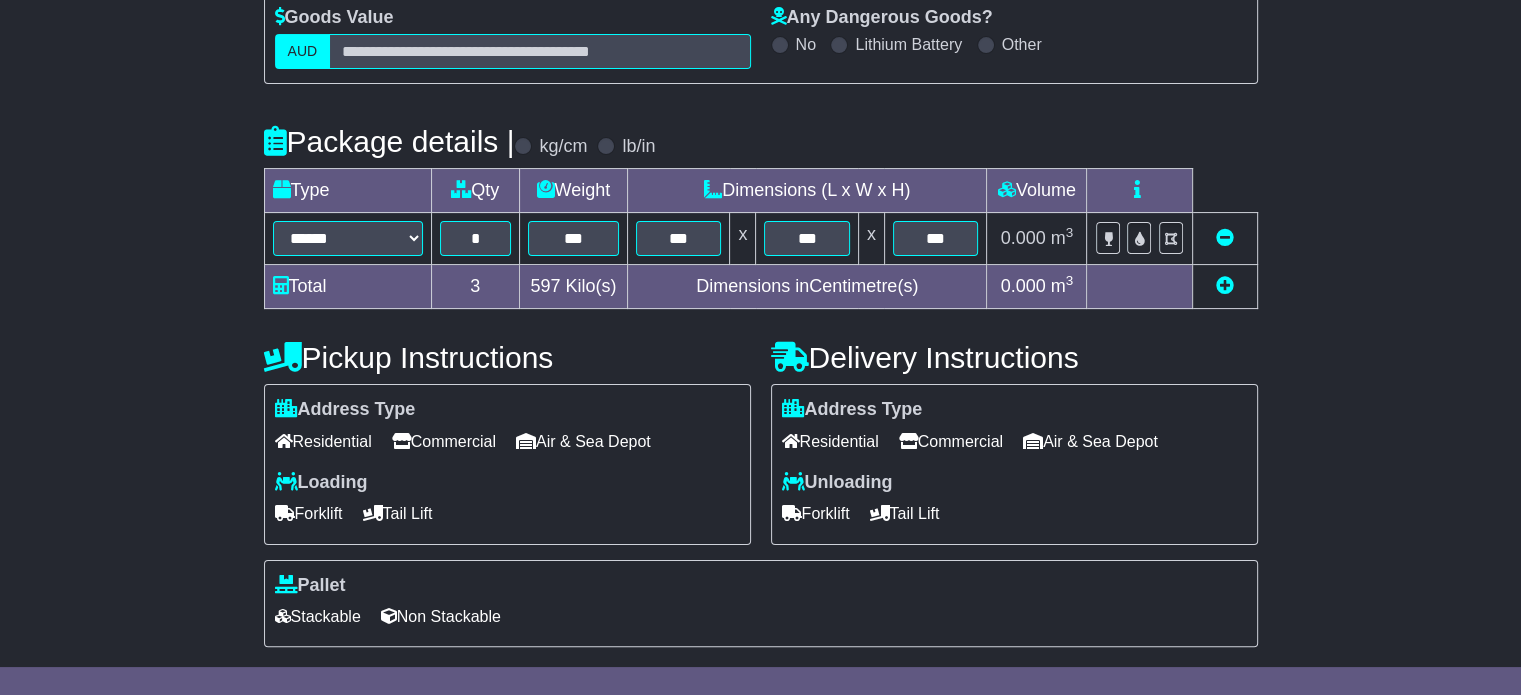 type 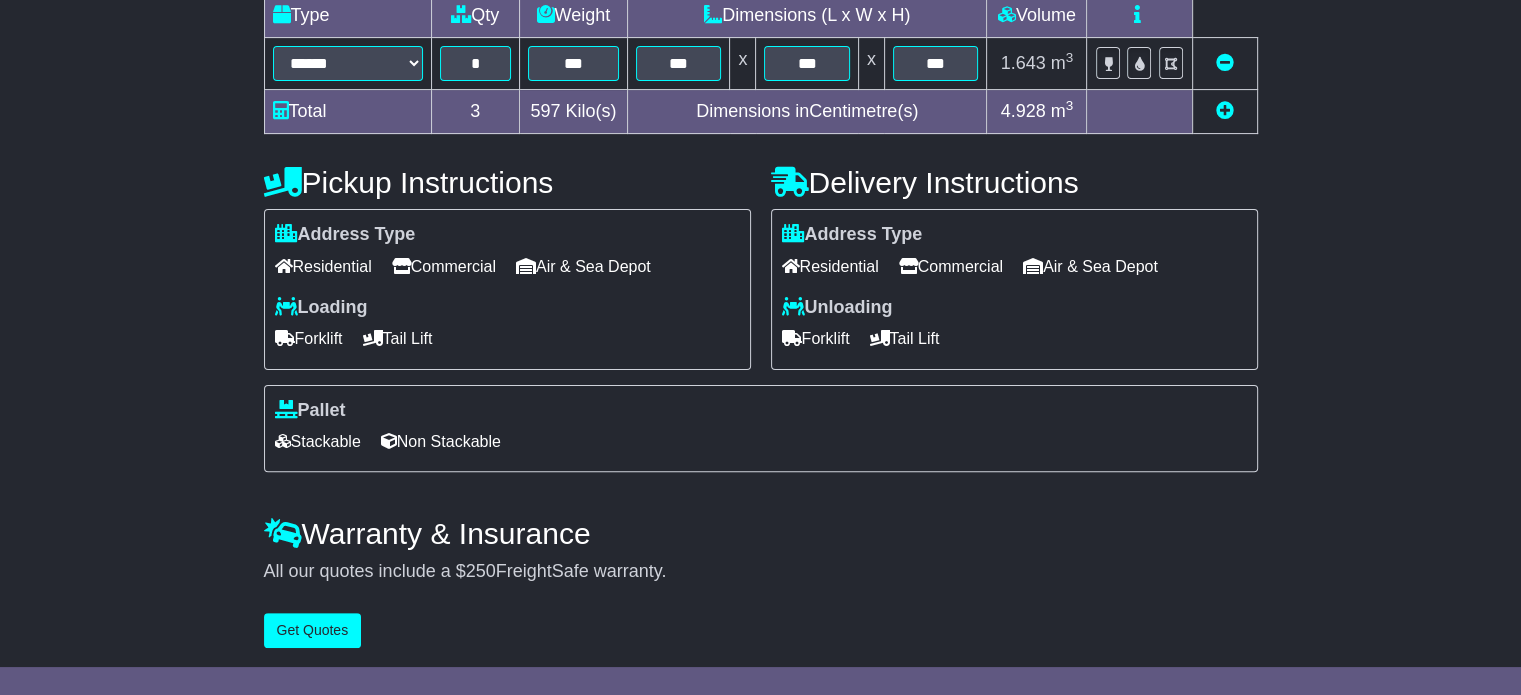 click on "Commercial" at bounding box center (444, 266) 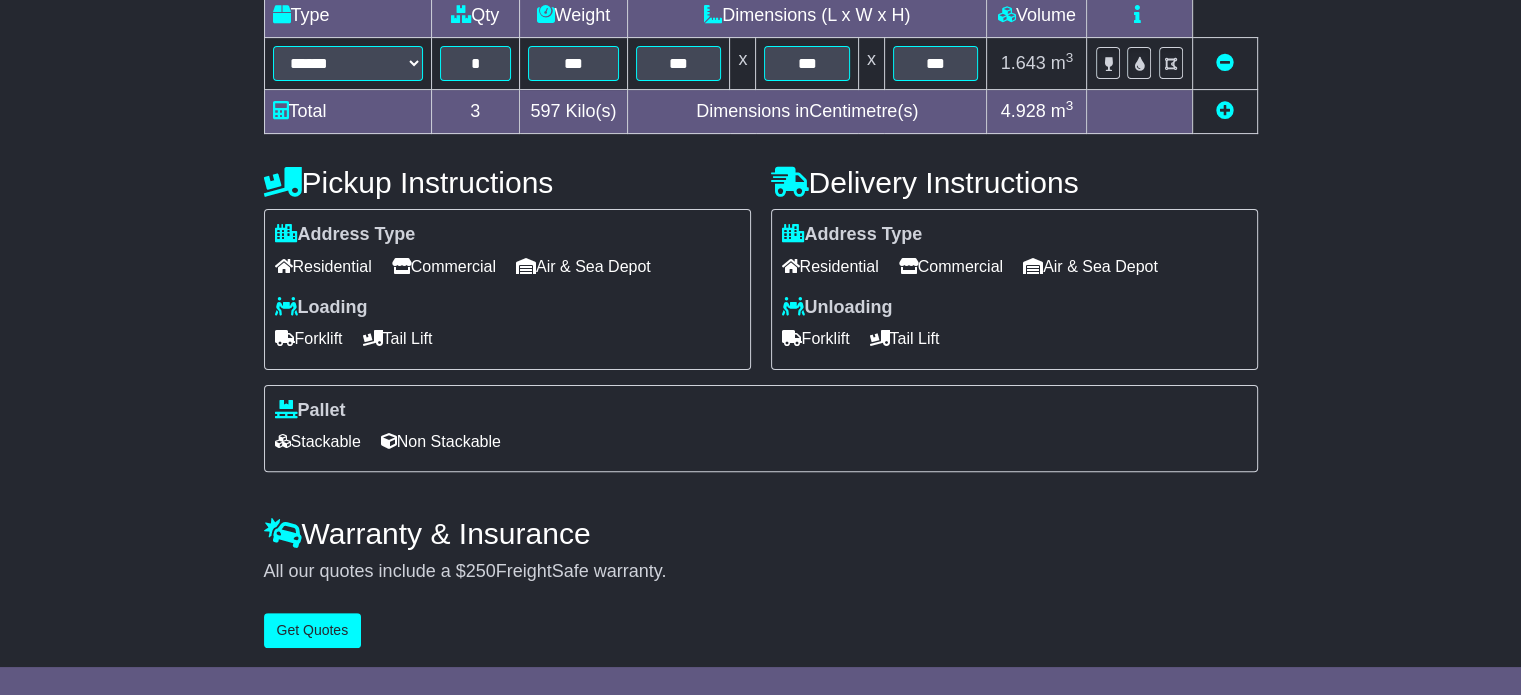click on "Commercial" at bounding box center [951, 266] 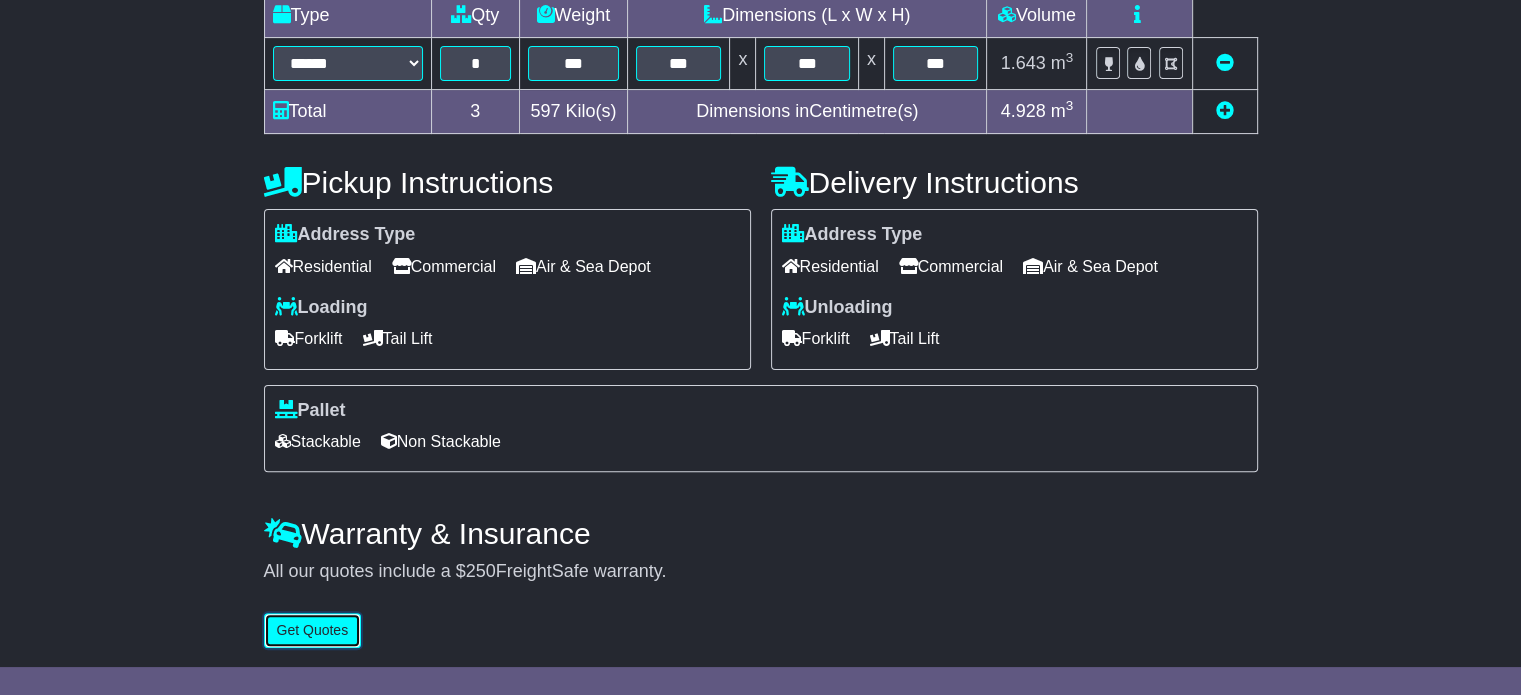 click on "Get Quotes" at bounding box center [313, 630] 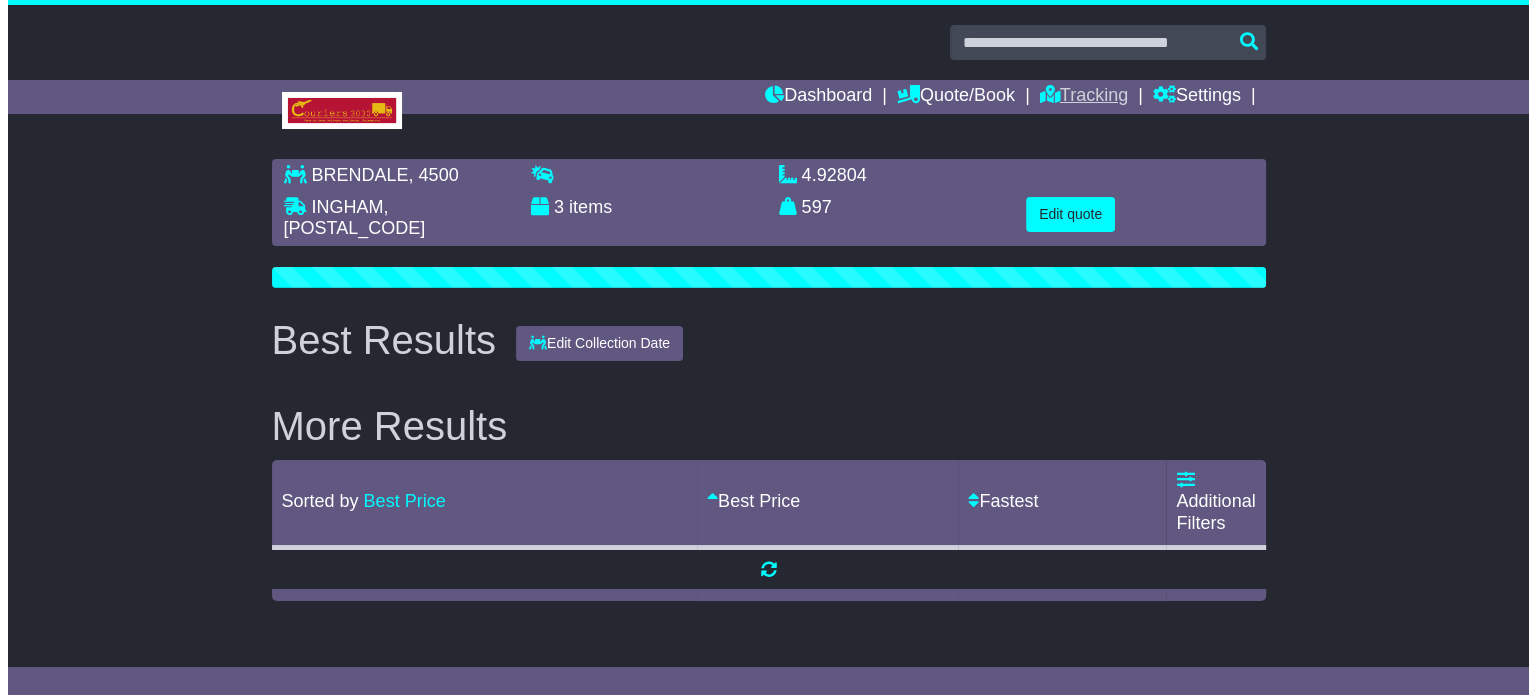 scroll, scrollTop: 0, scrollLeft: 0, axis: both 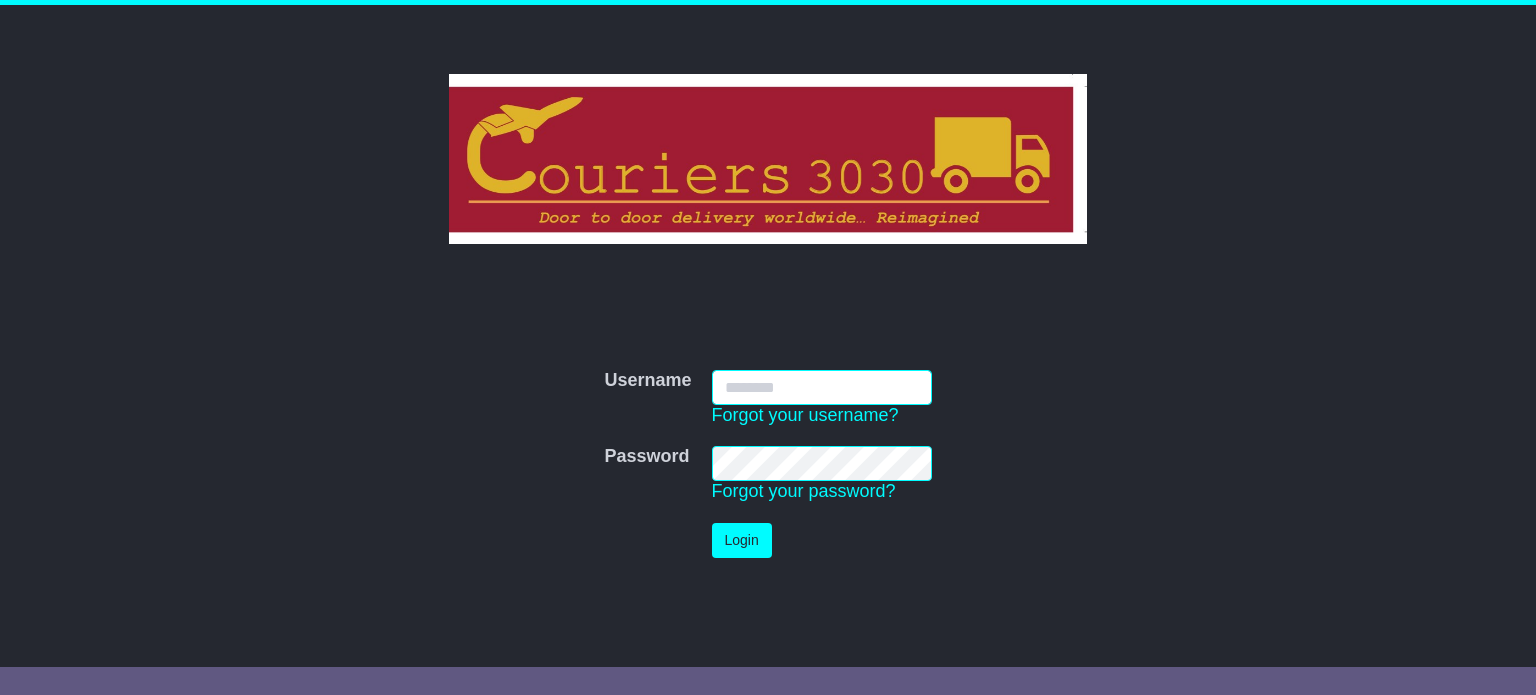 type on "**********" 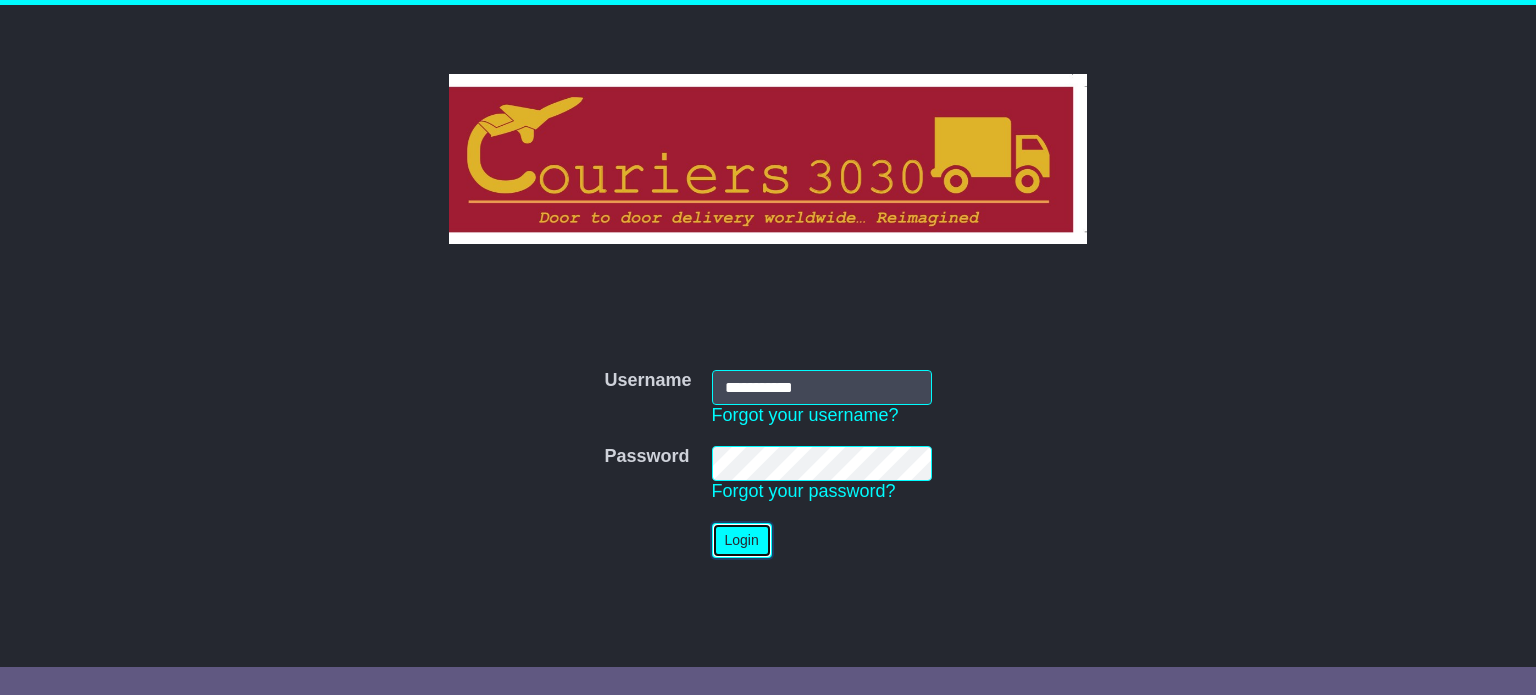 drag, startPoint x: 744, startPoint y: 546, endPoint x: 672, endPoint y: 441, distance: 127.31457 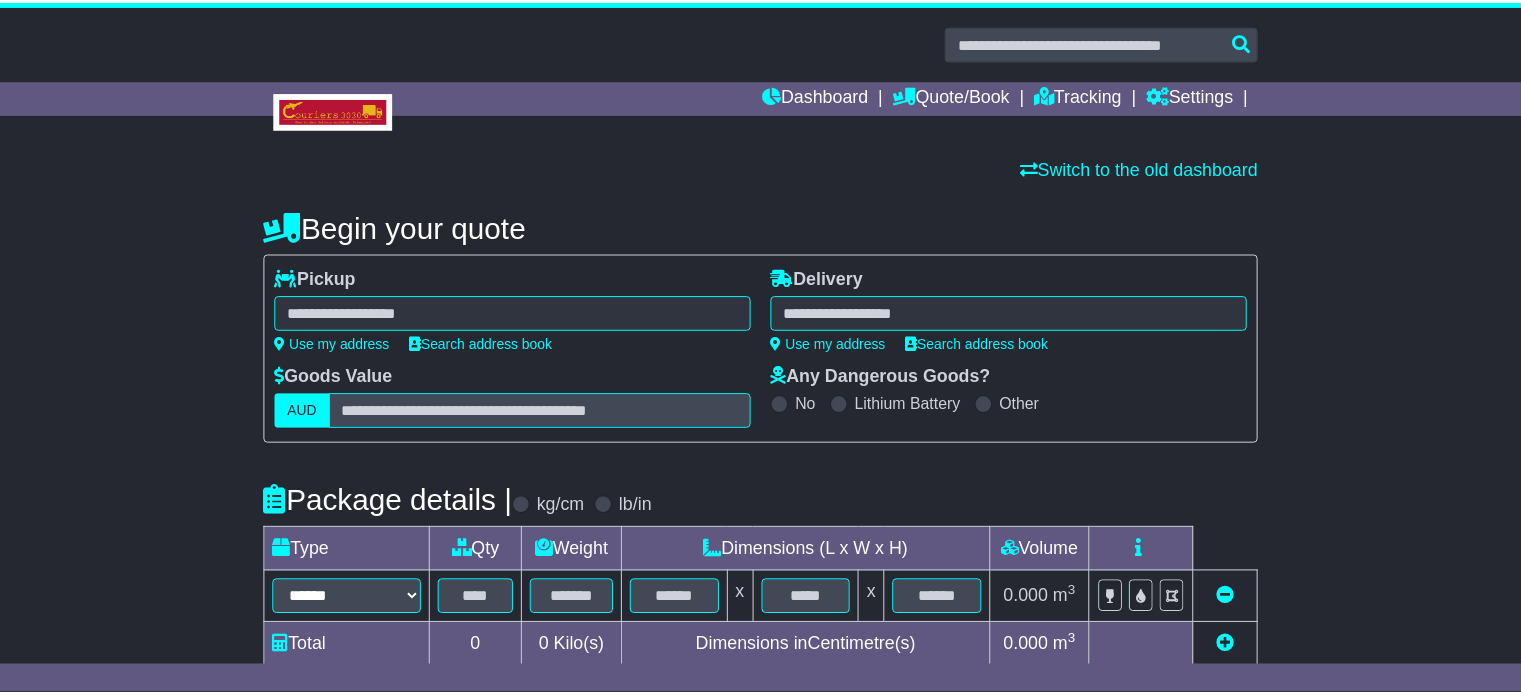 scroll, scrollTop: 0, scrollLeft: 0, axis: both 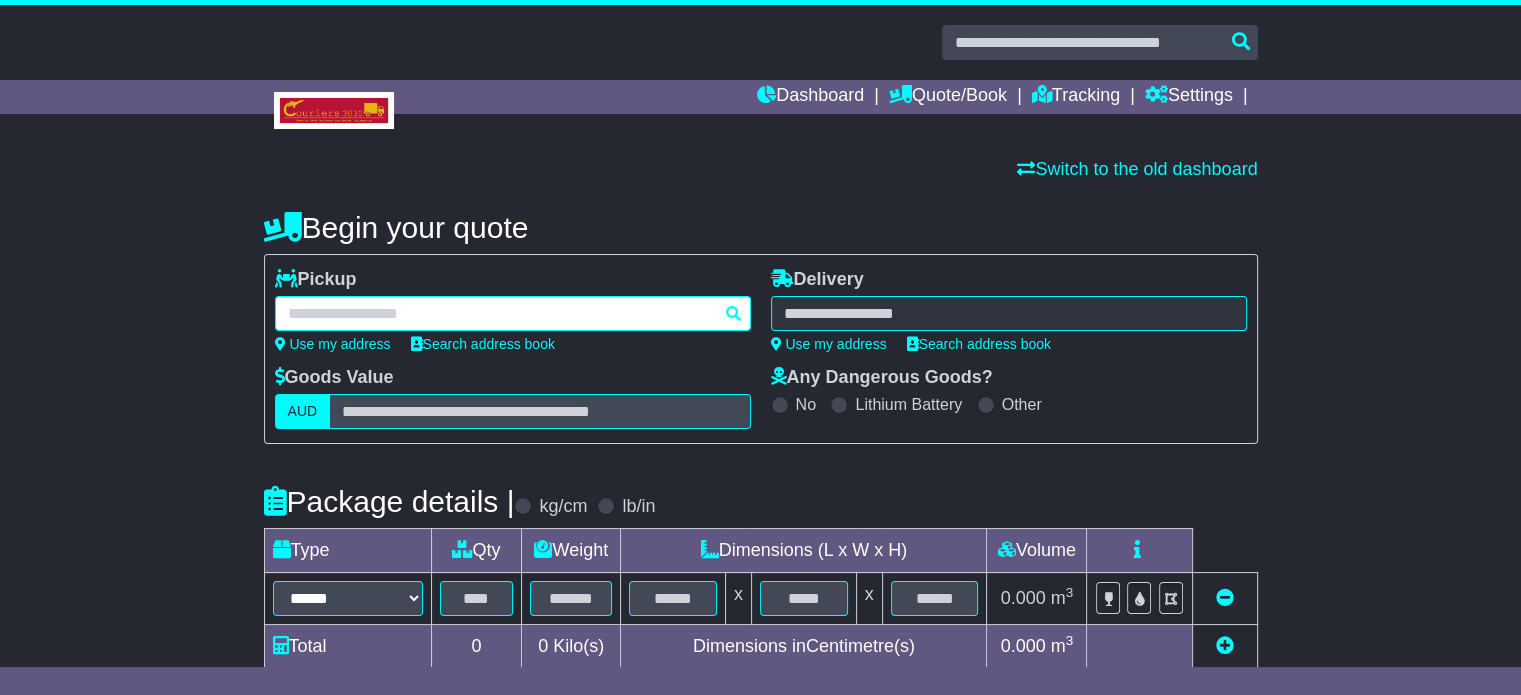click at bounding box center (513, 313) 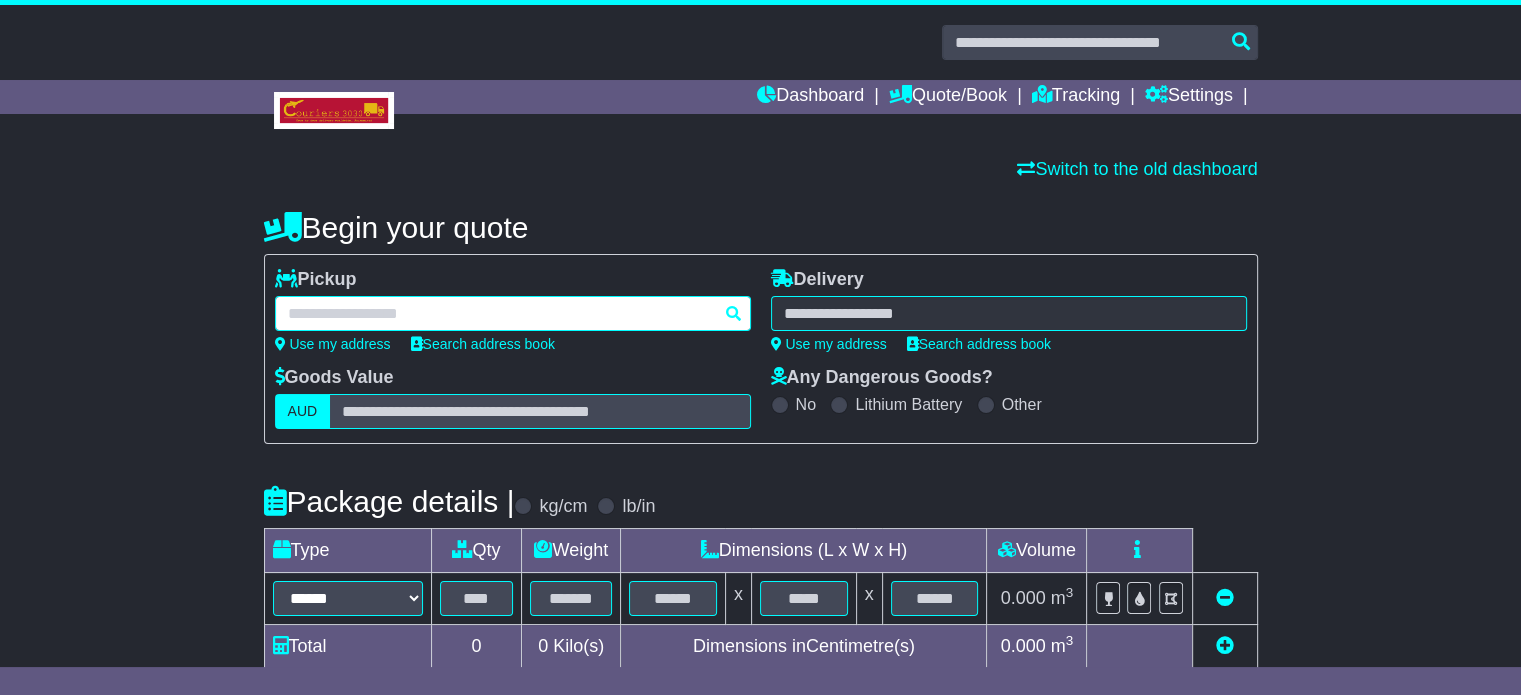 paste on "*******" 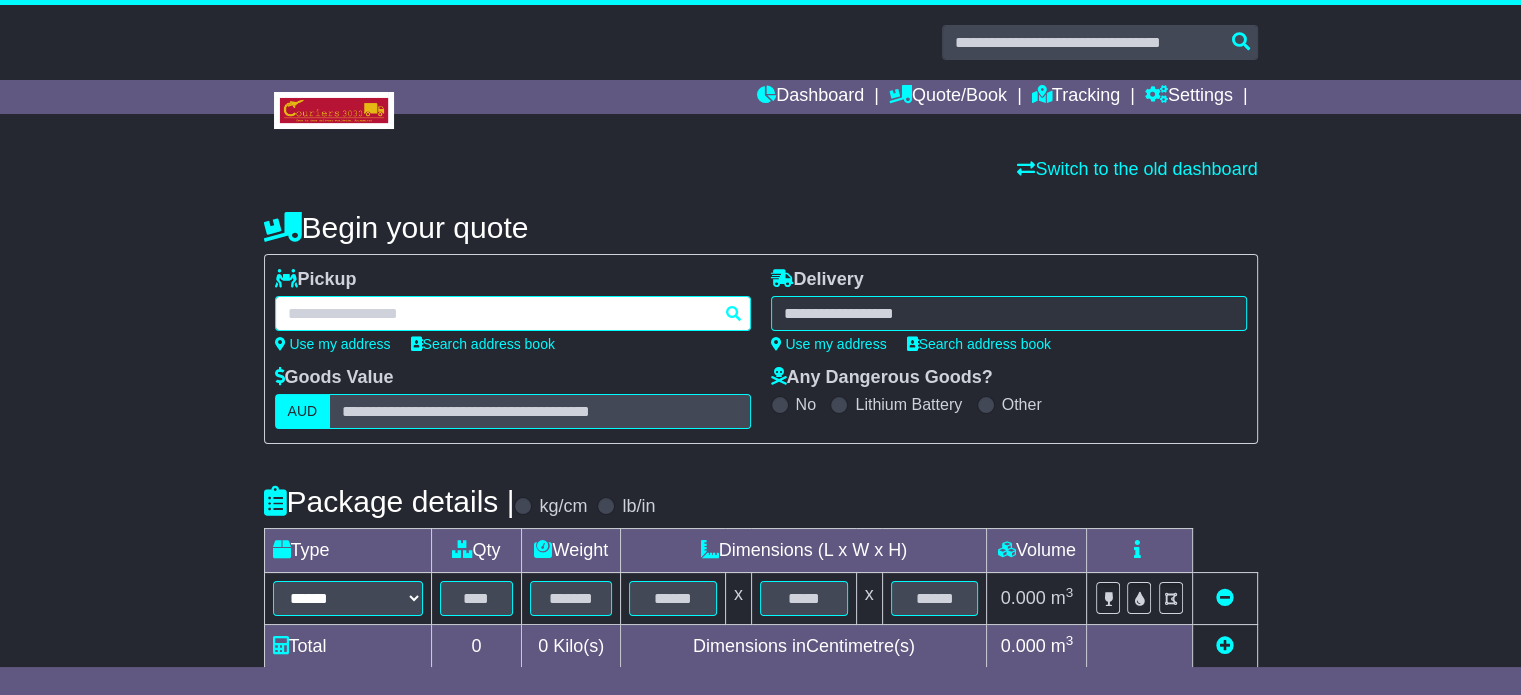 type on "*******" 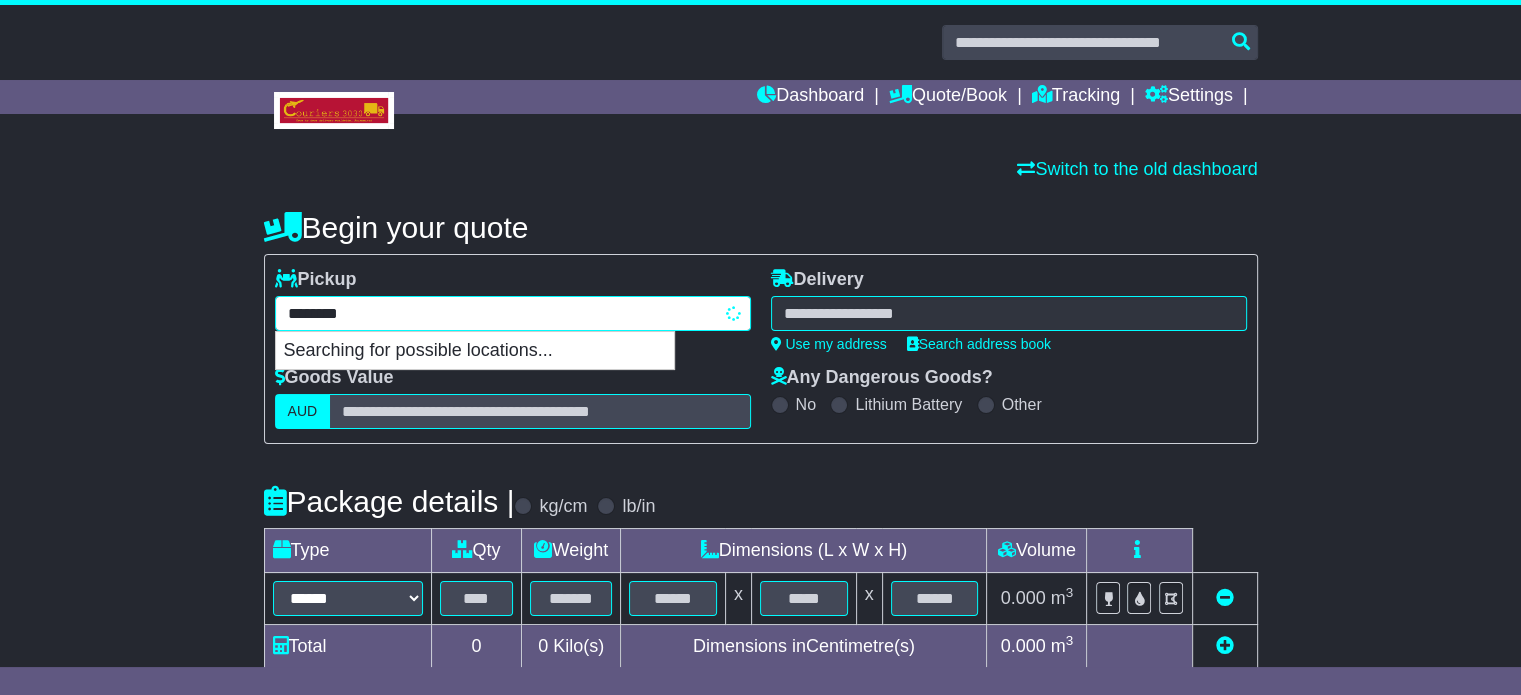 type on "**********" 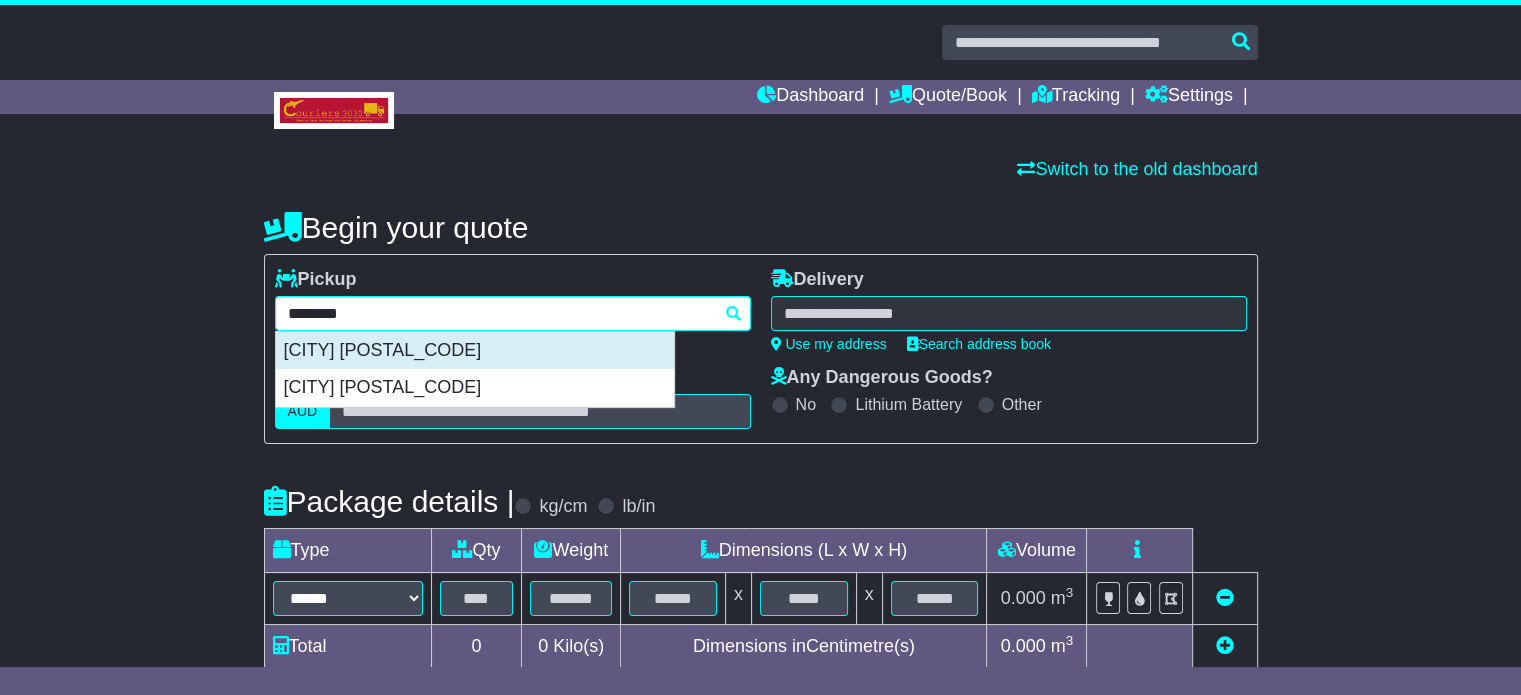 click on "REDLAND BAY 4165" at bounding box center (475, 351) 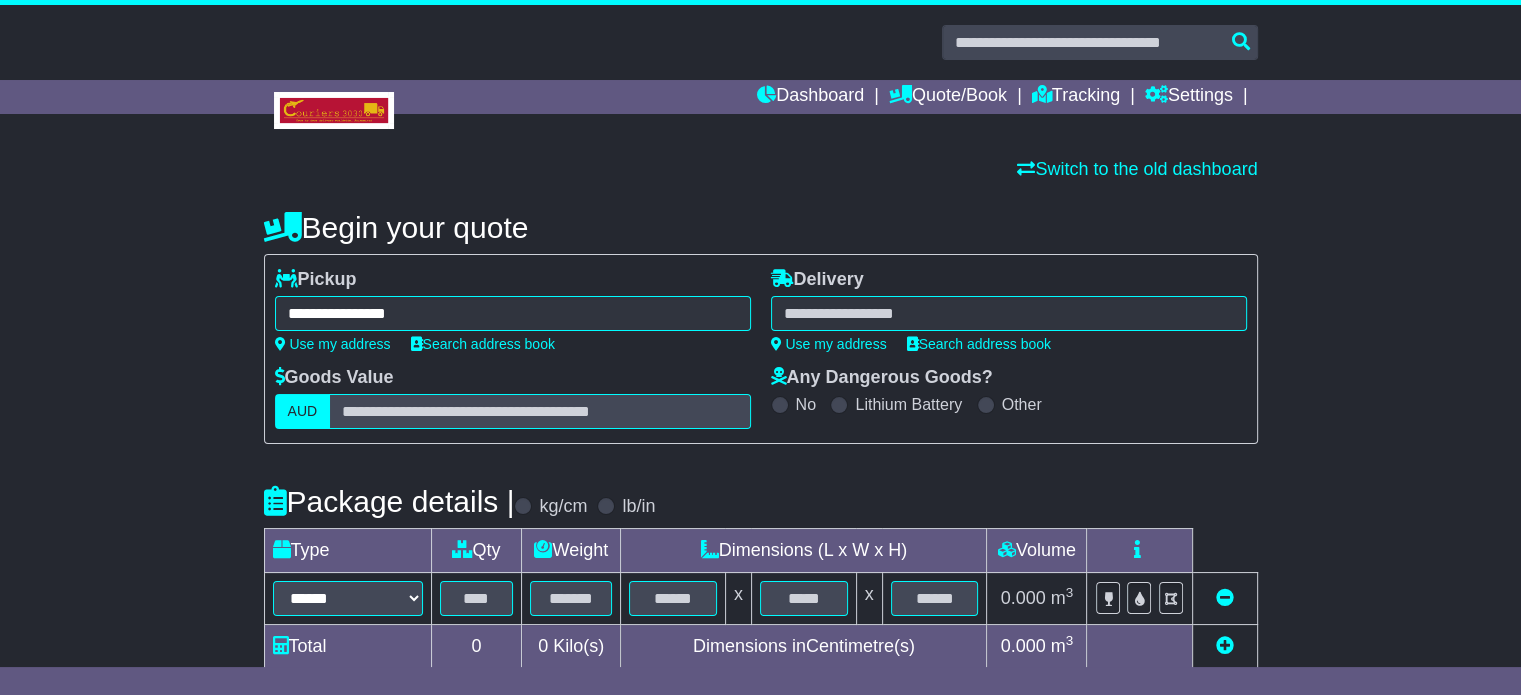 type on "**********" 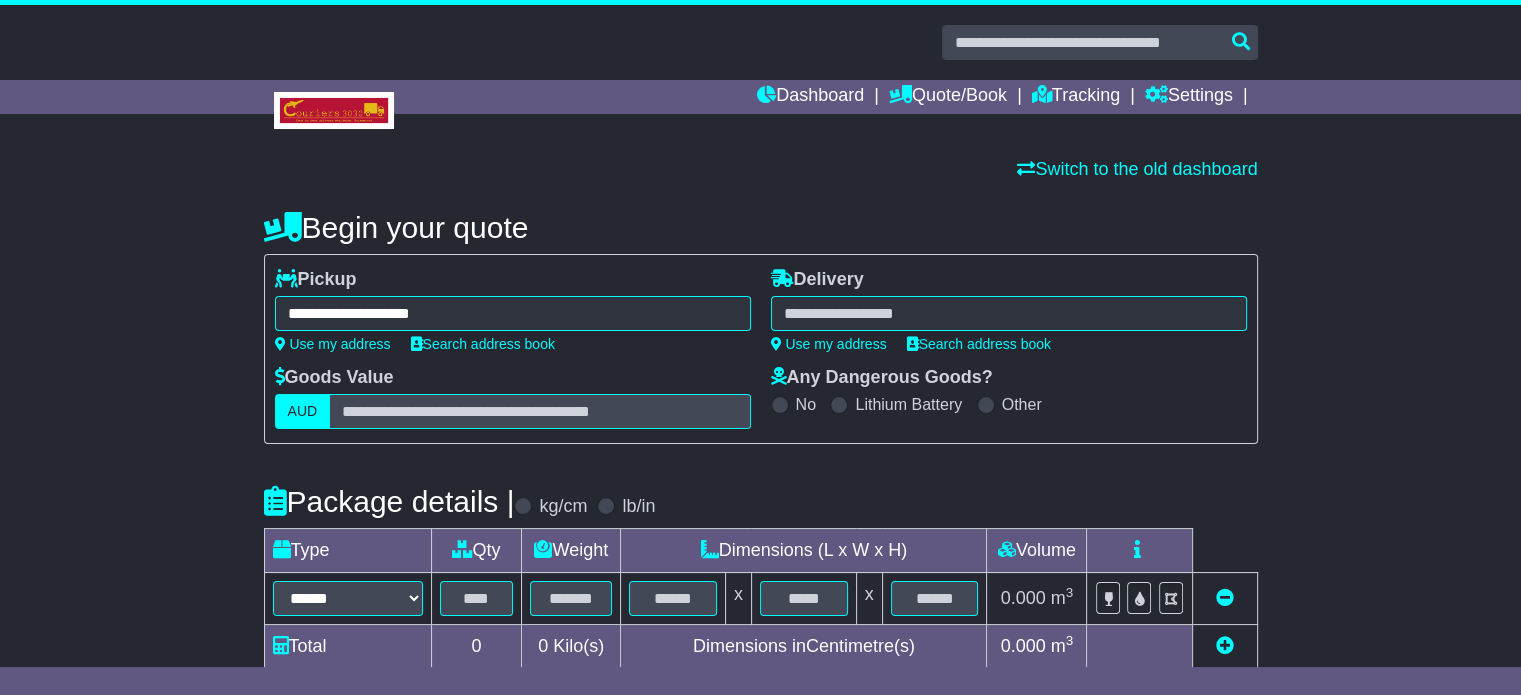 click at bounding box center [1009, 313] 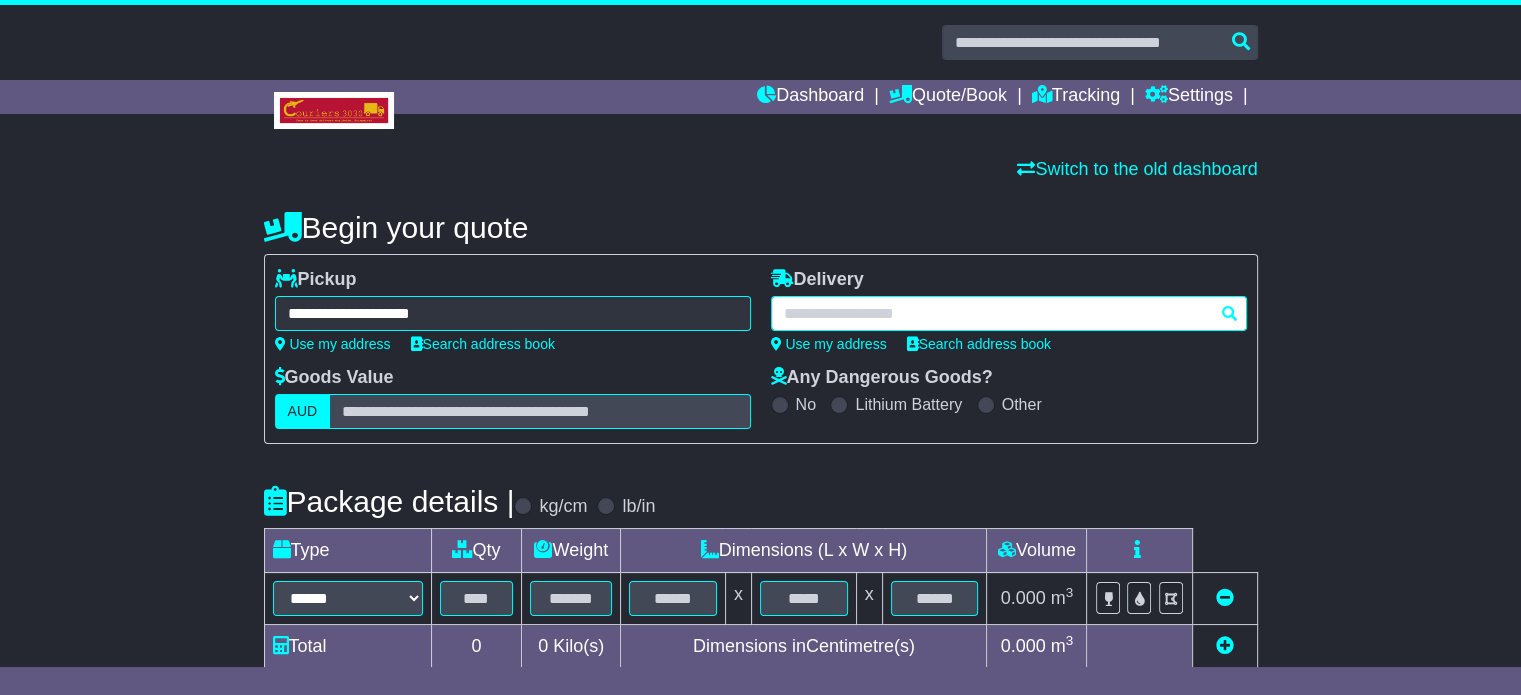 paste on "**********" 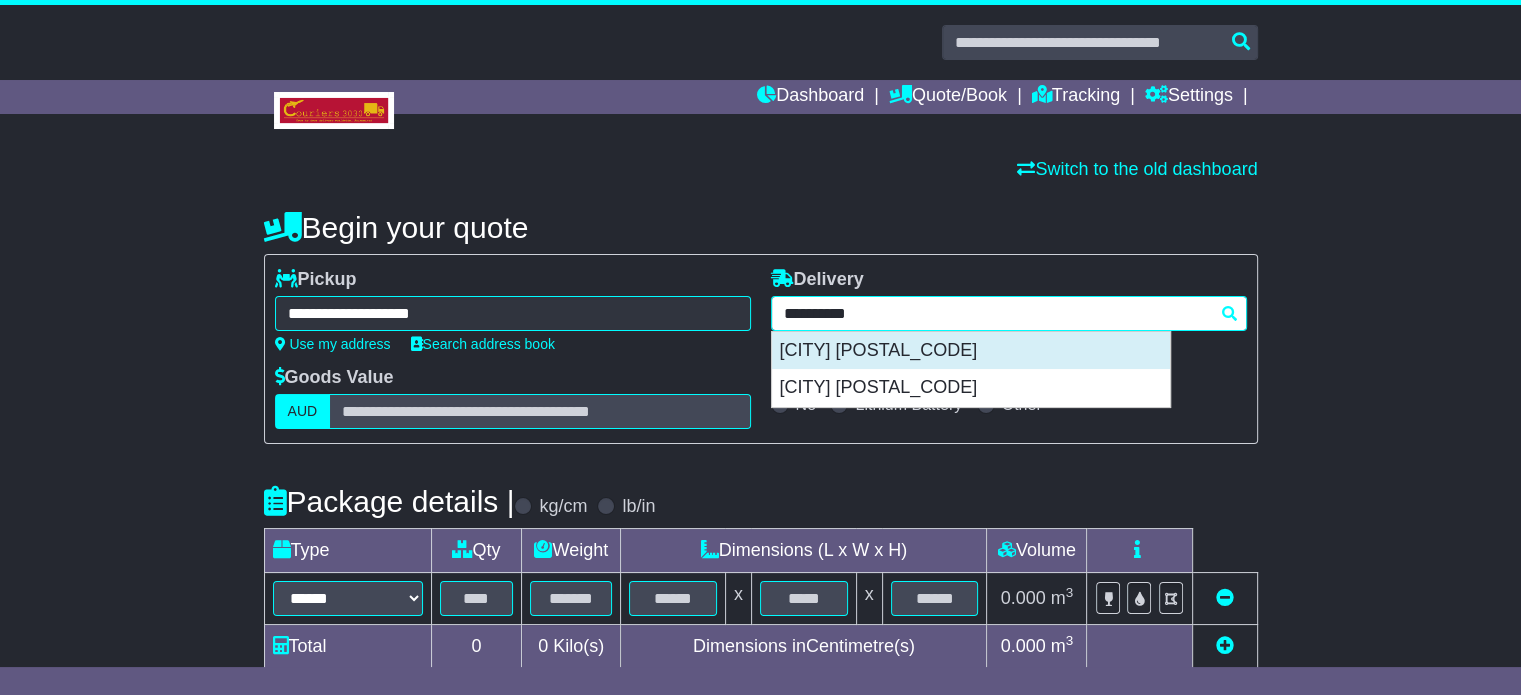 click on "NOOSAVILLE 4566" at bounding box center [971, 351] 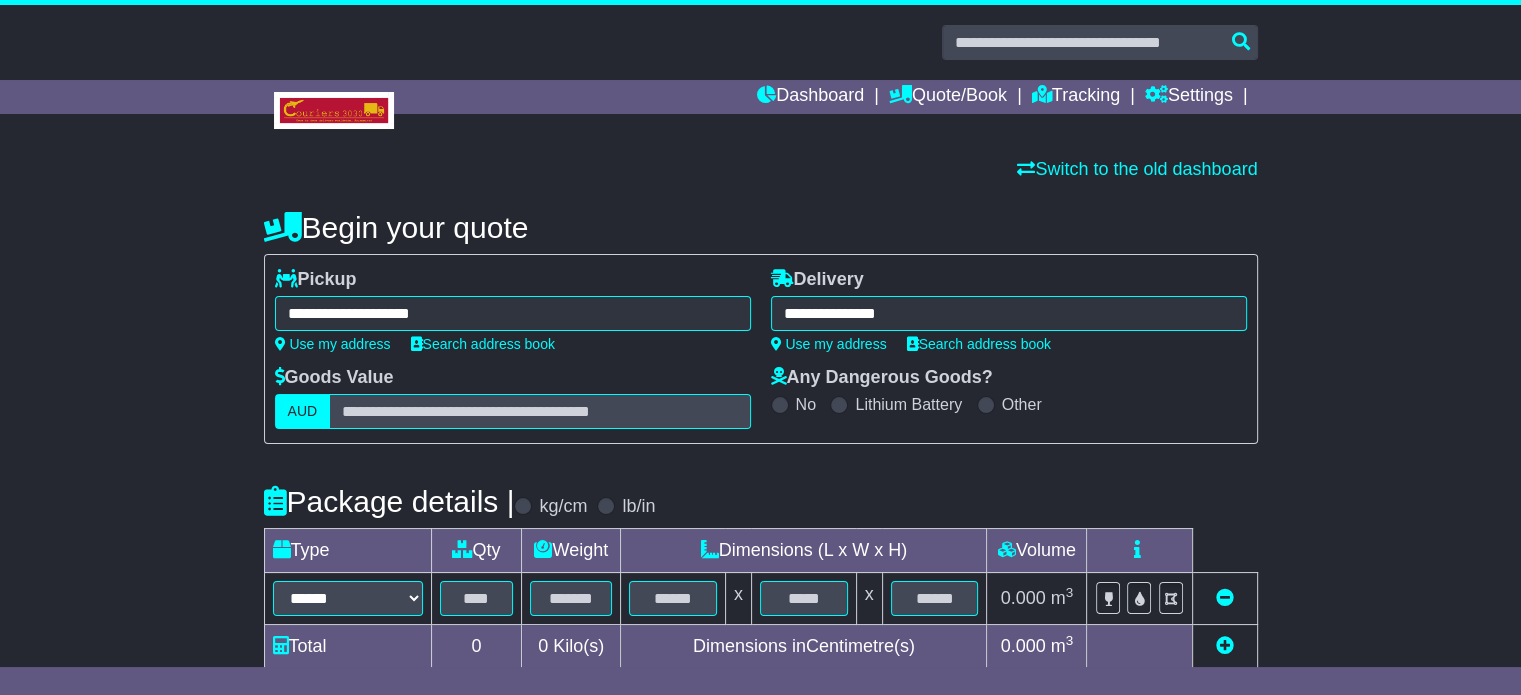 type on "**********" 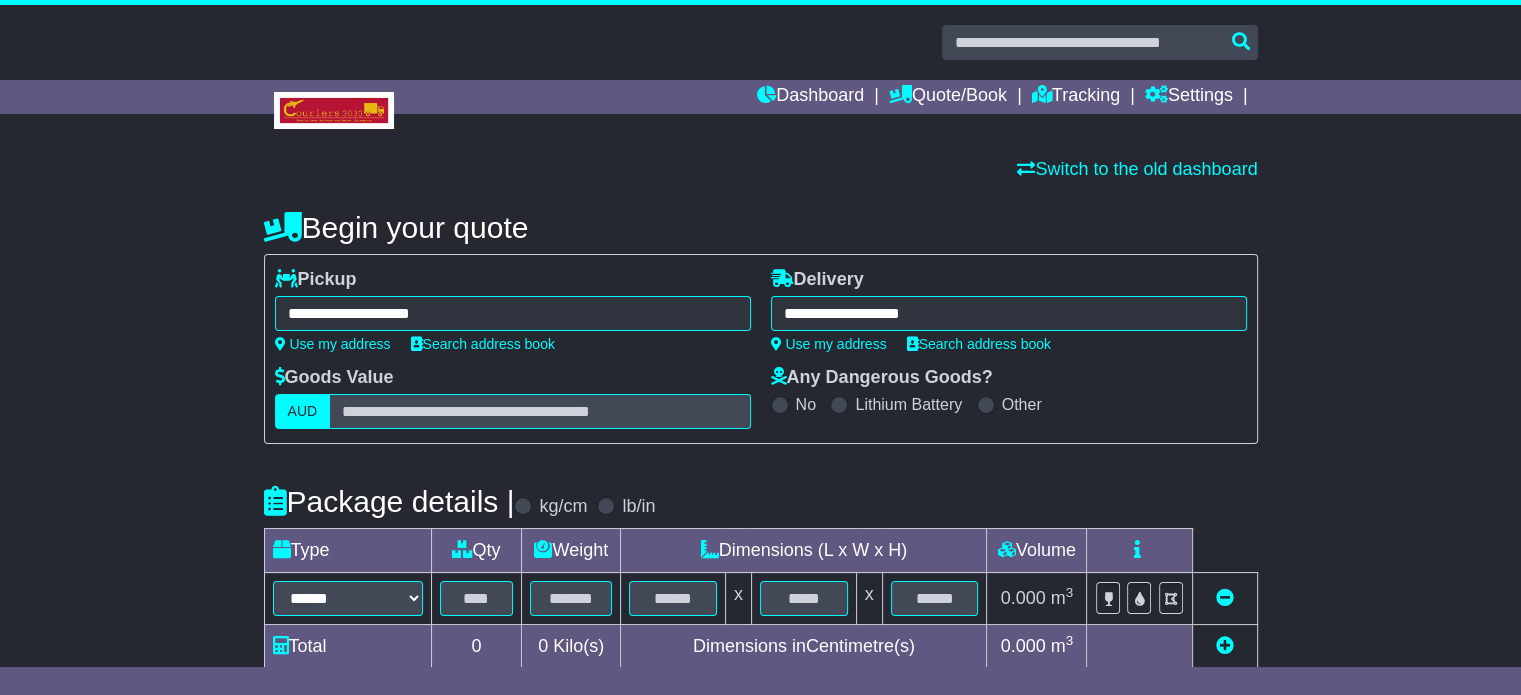 scroll, scrollTop: 360, scrollLeft: 0, axis: vertical 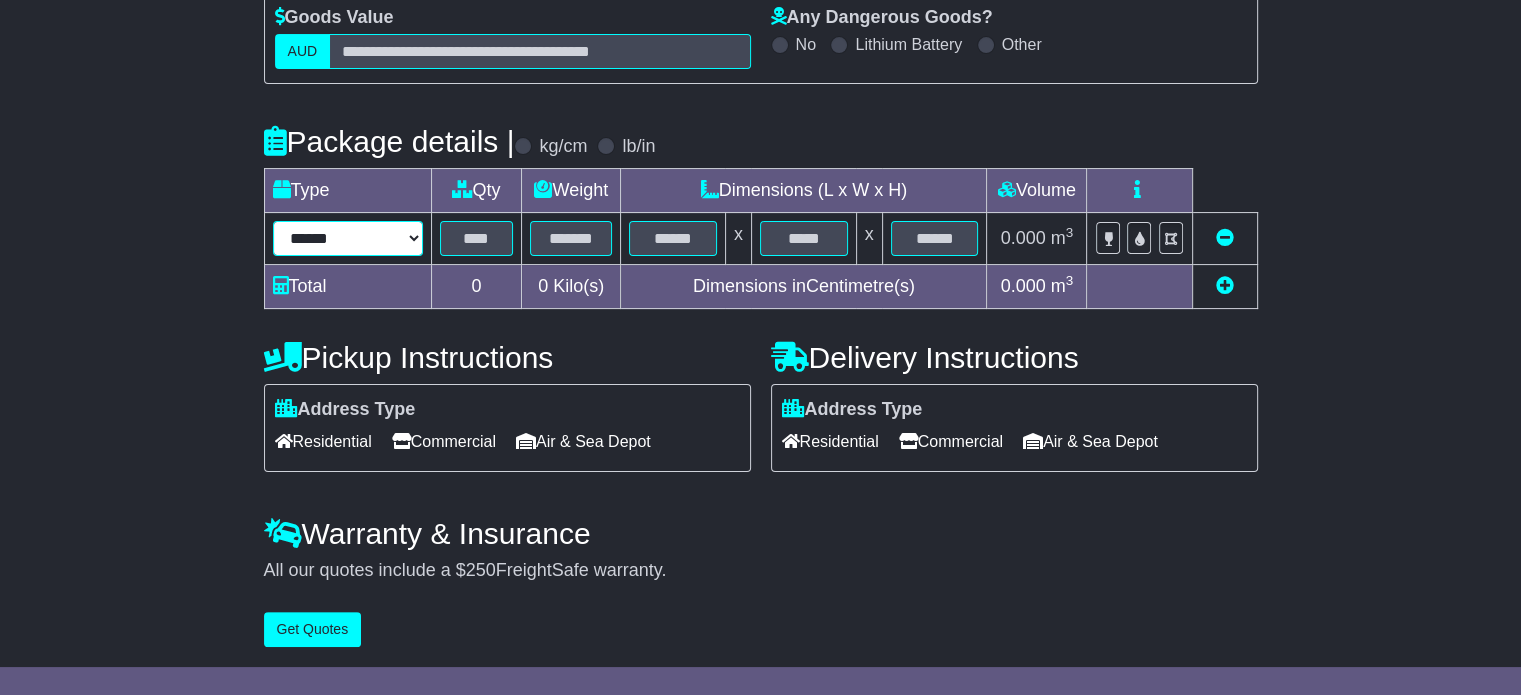 click on "****** ****** *** ******** ***** **** **** ****** *** *******" at bounding box center (348, 238) 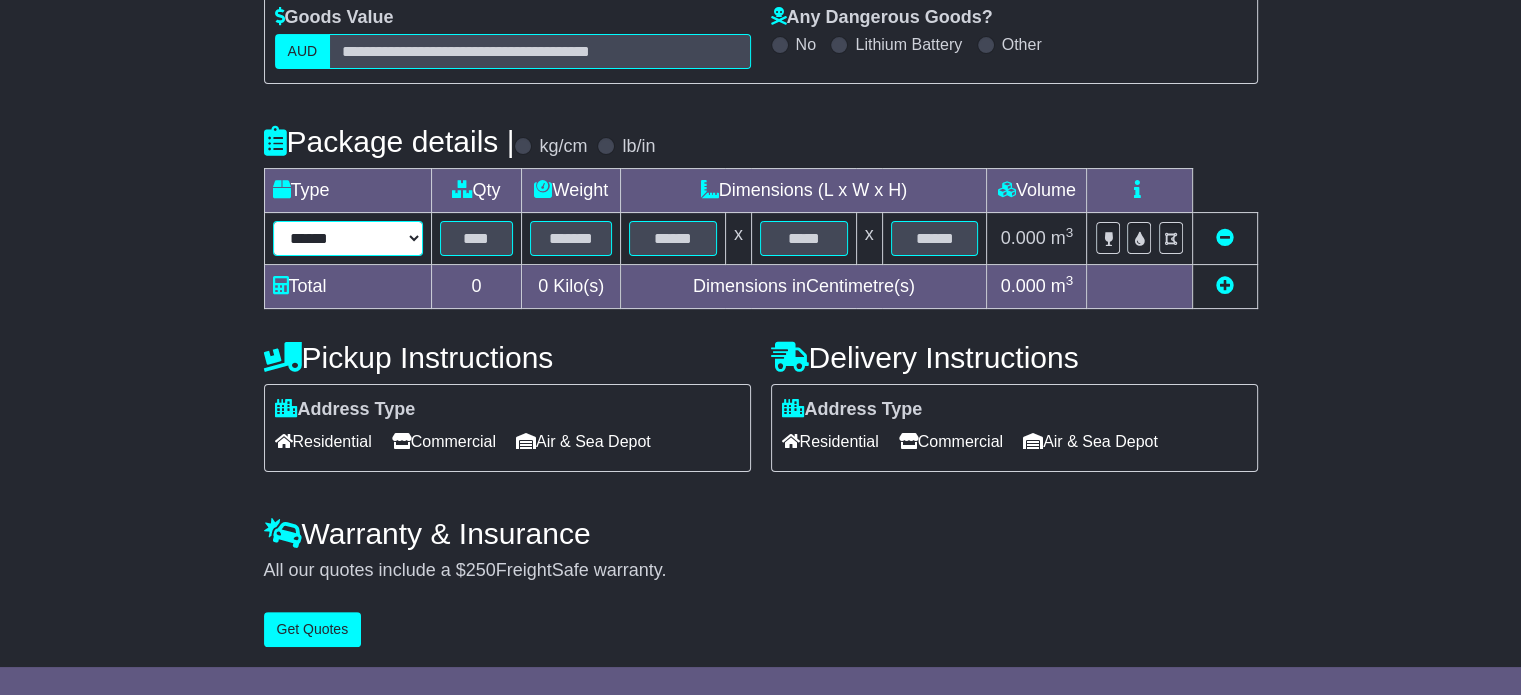 select on "*****" 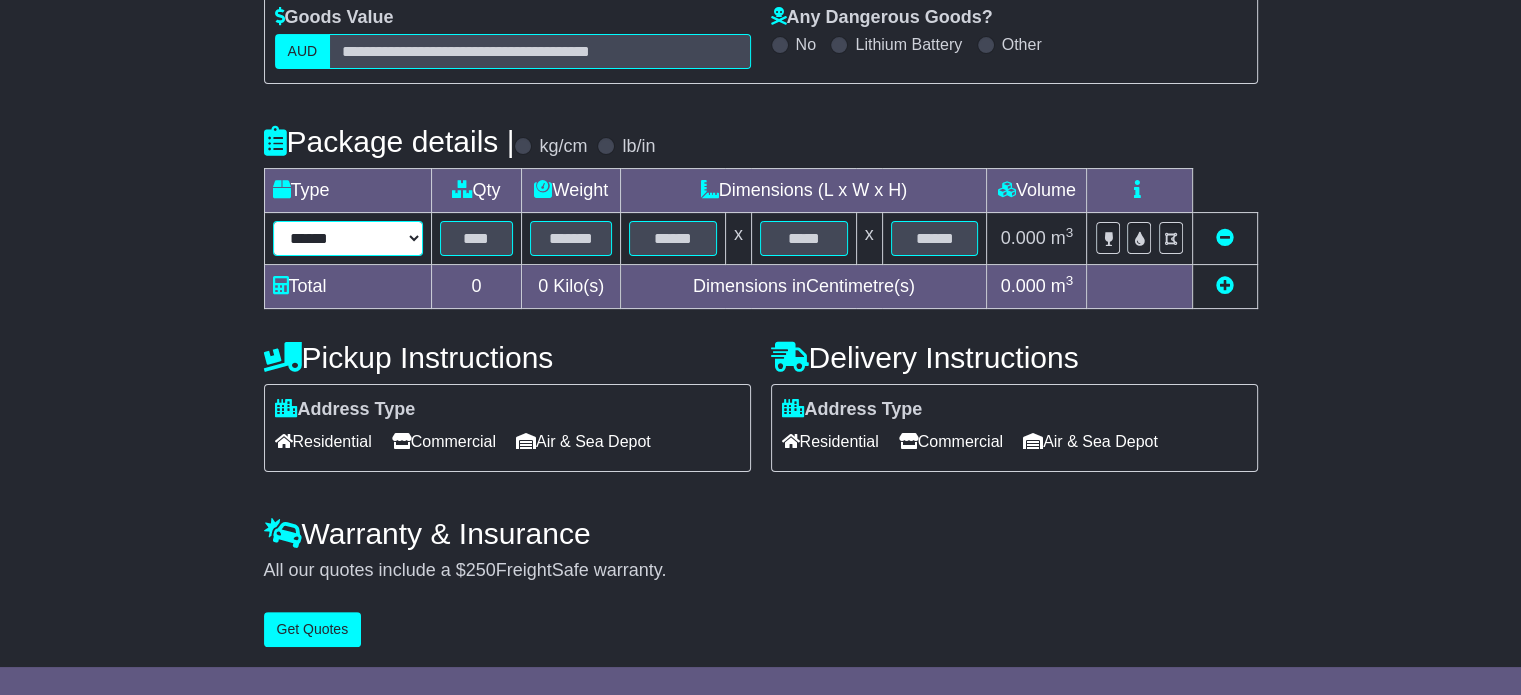 click on "****** ****** *** ******** ***** **** **** ****** *** *******" at bounding box center [348, 238] 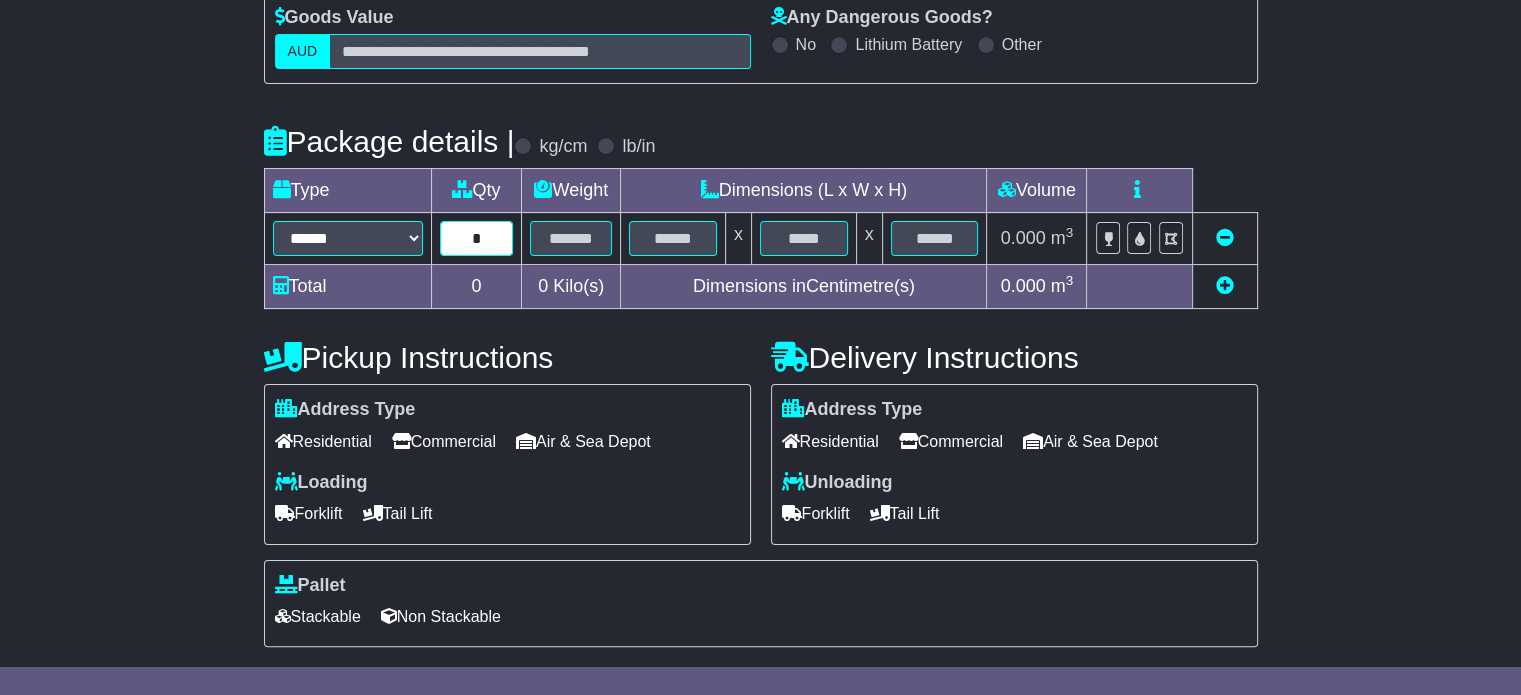 type on "*" 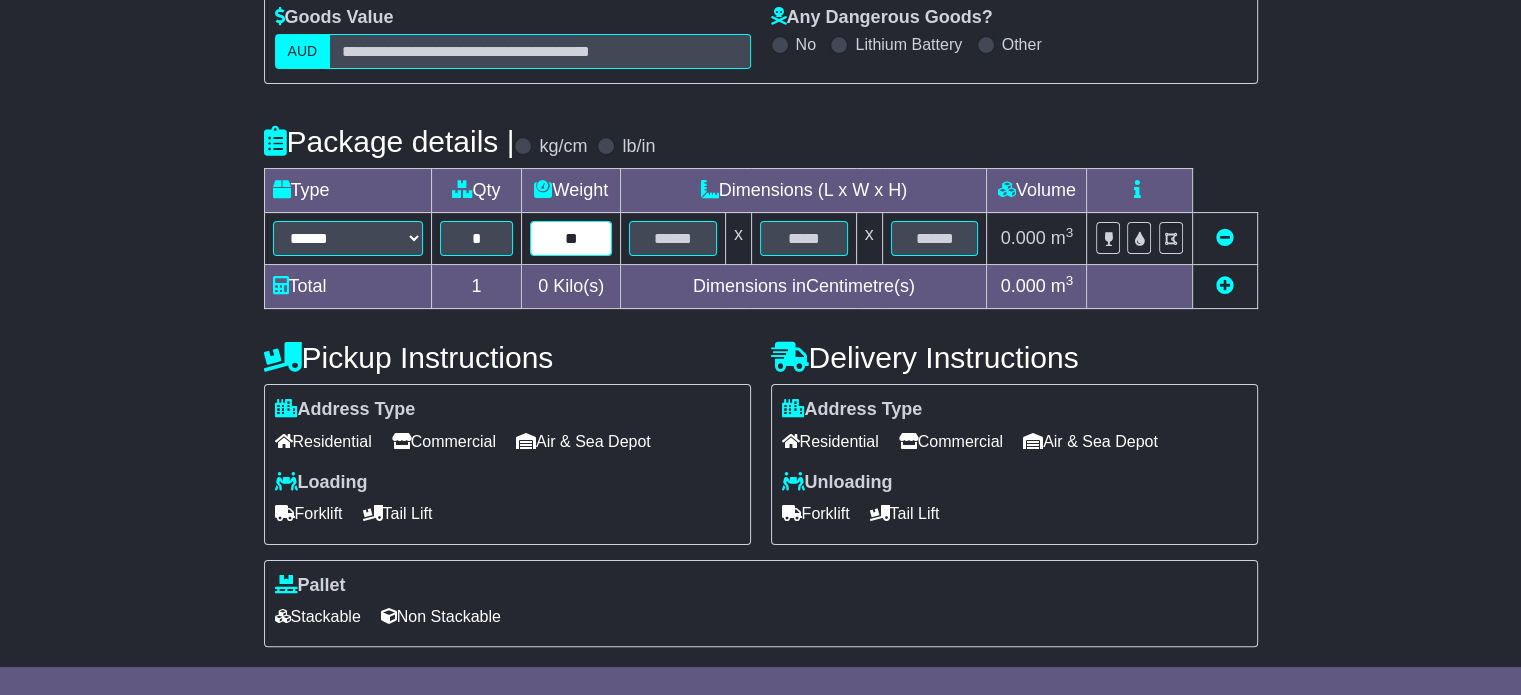 type on "**" 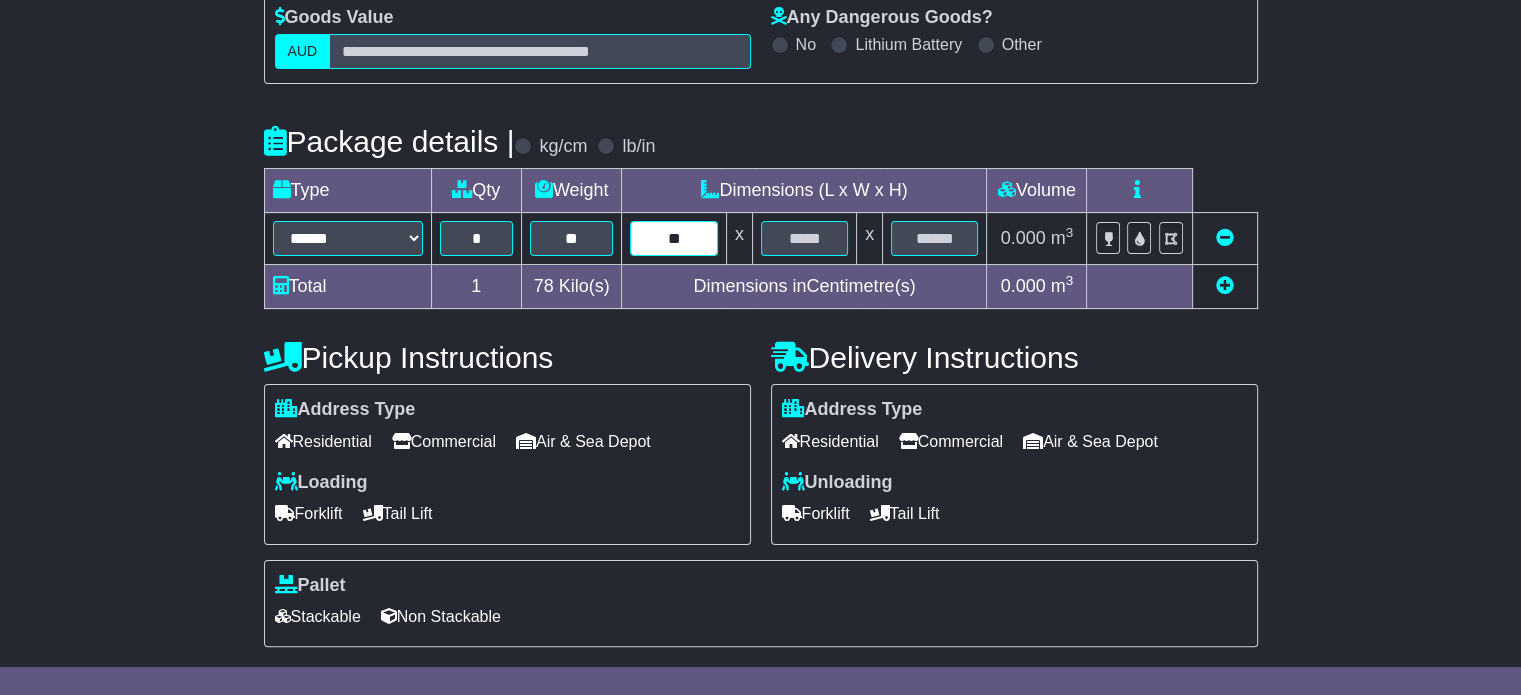 type on "**" 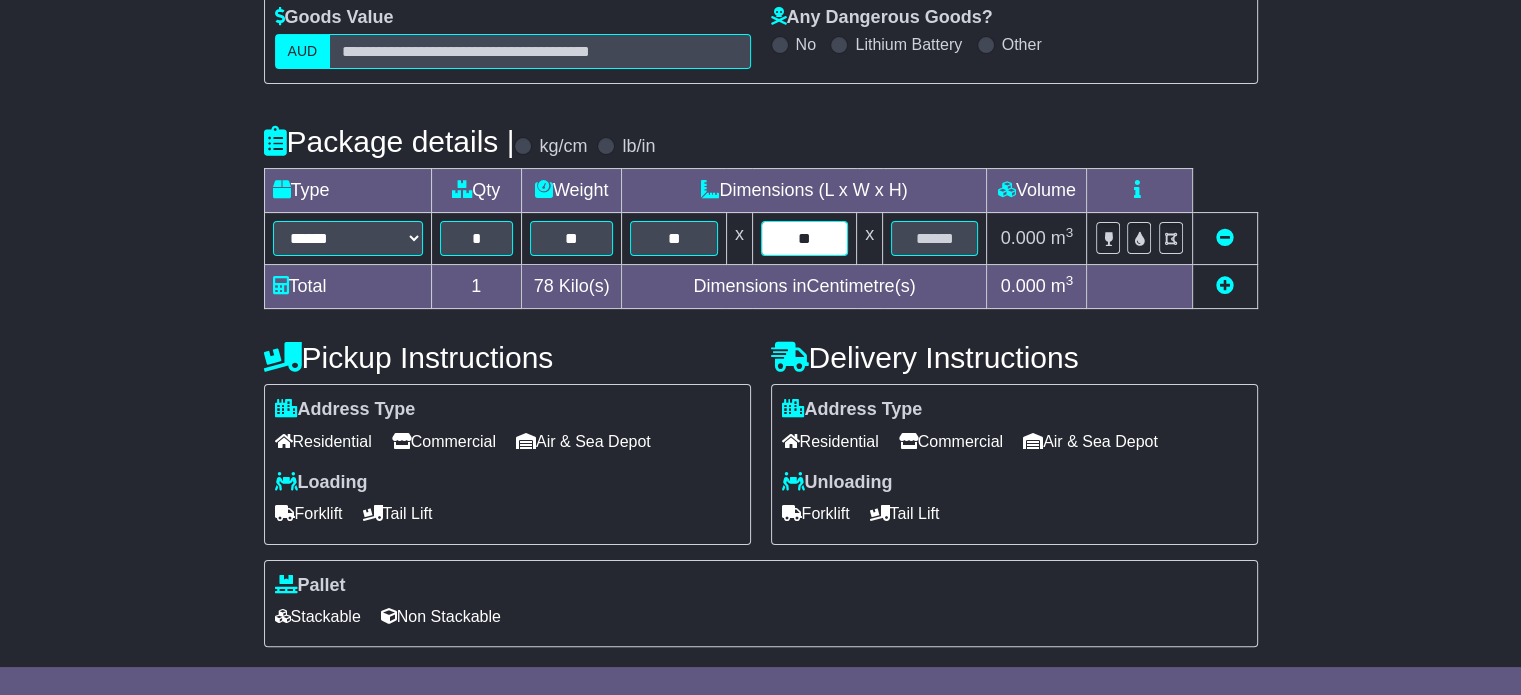 type on "**" 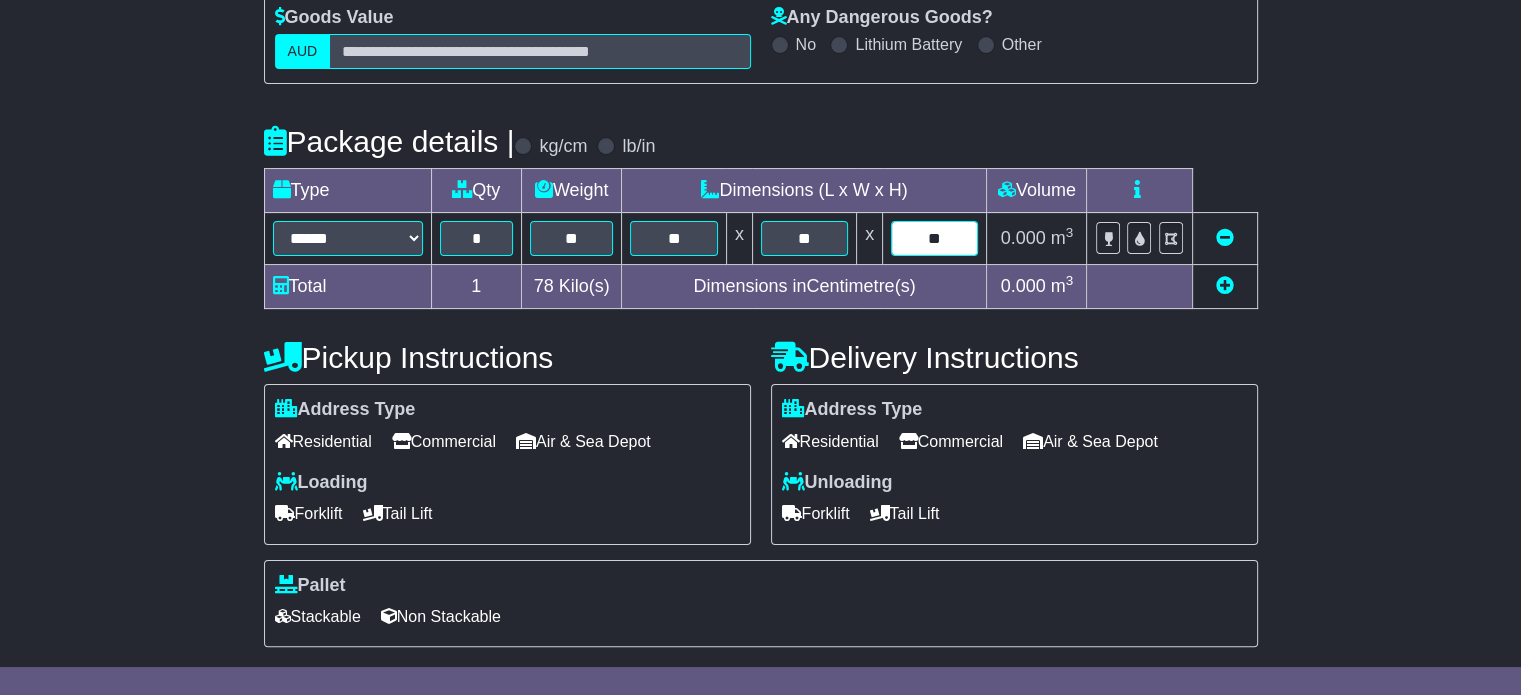 type on "**" 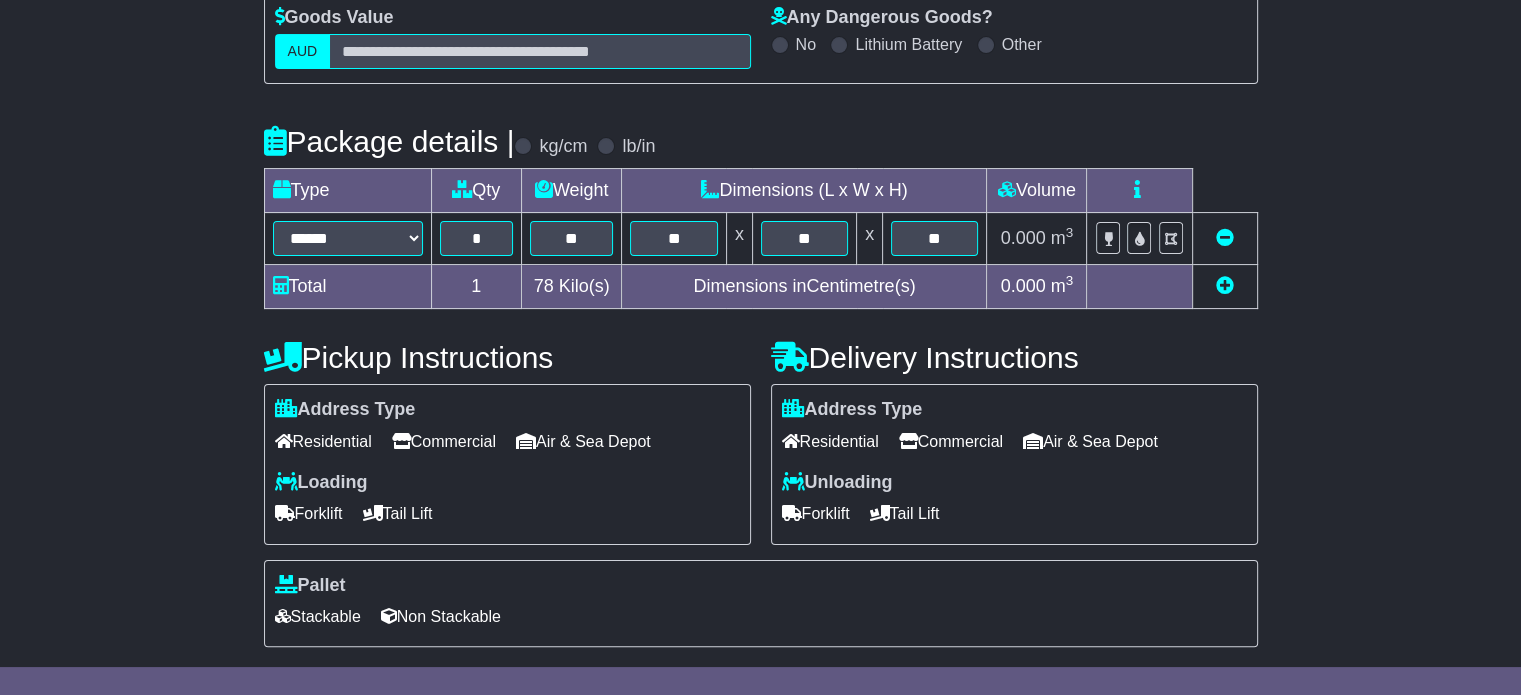 scroll, scrollTop: 535, scrollLeft: 0, axis: vertical 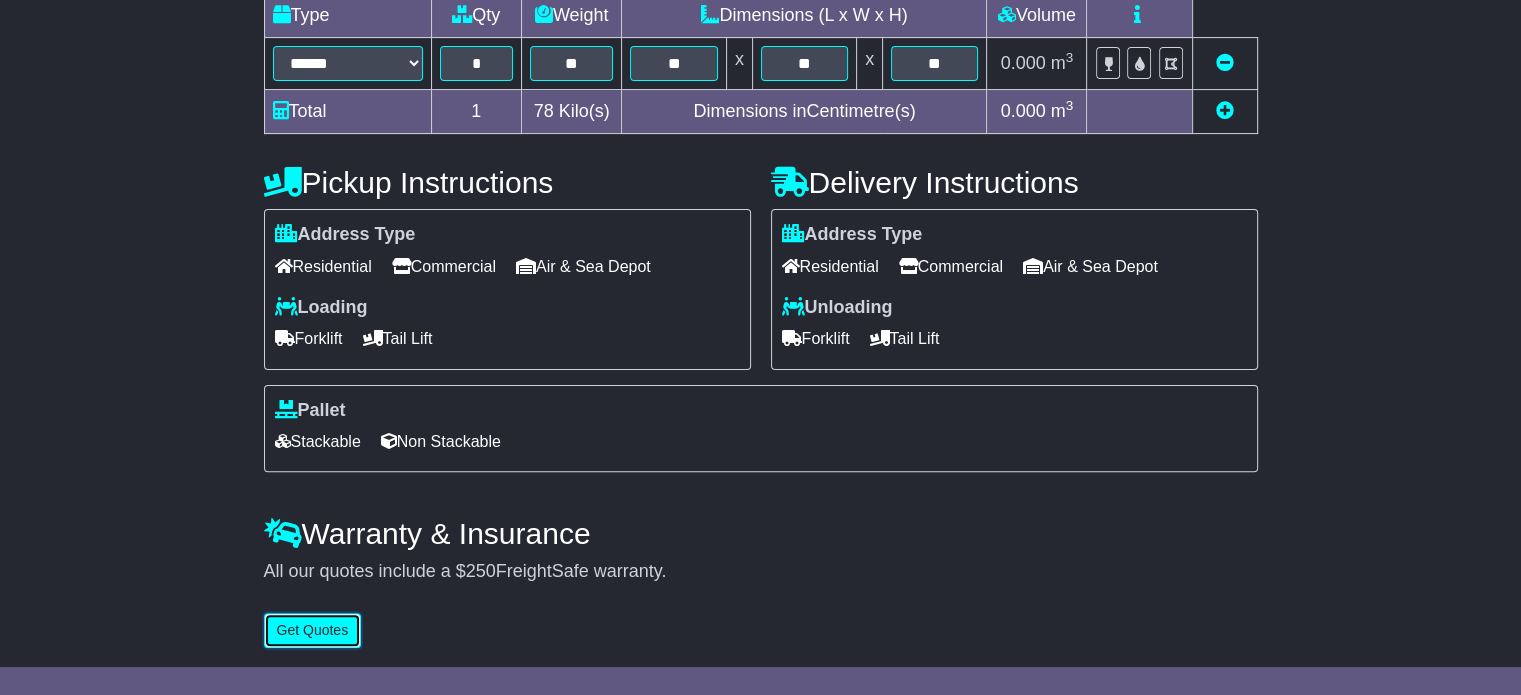 type 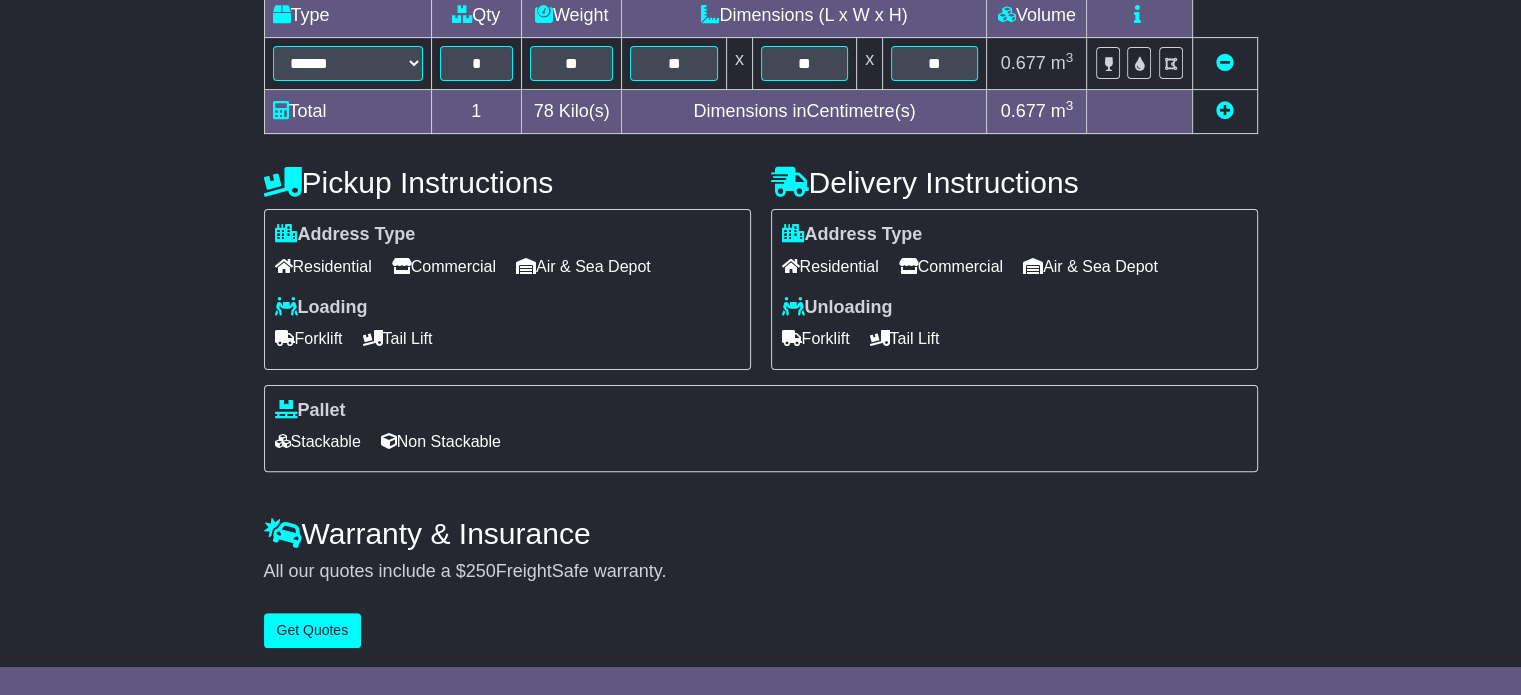 click on "Residential" at bounding box center (323, 266) 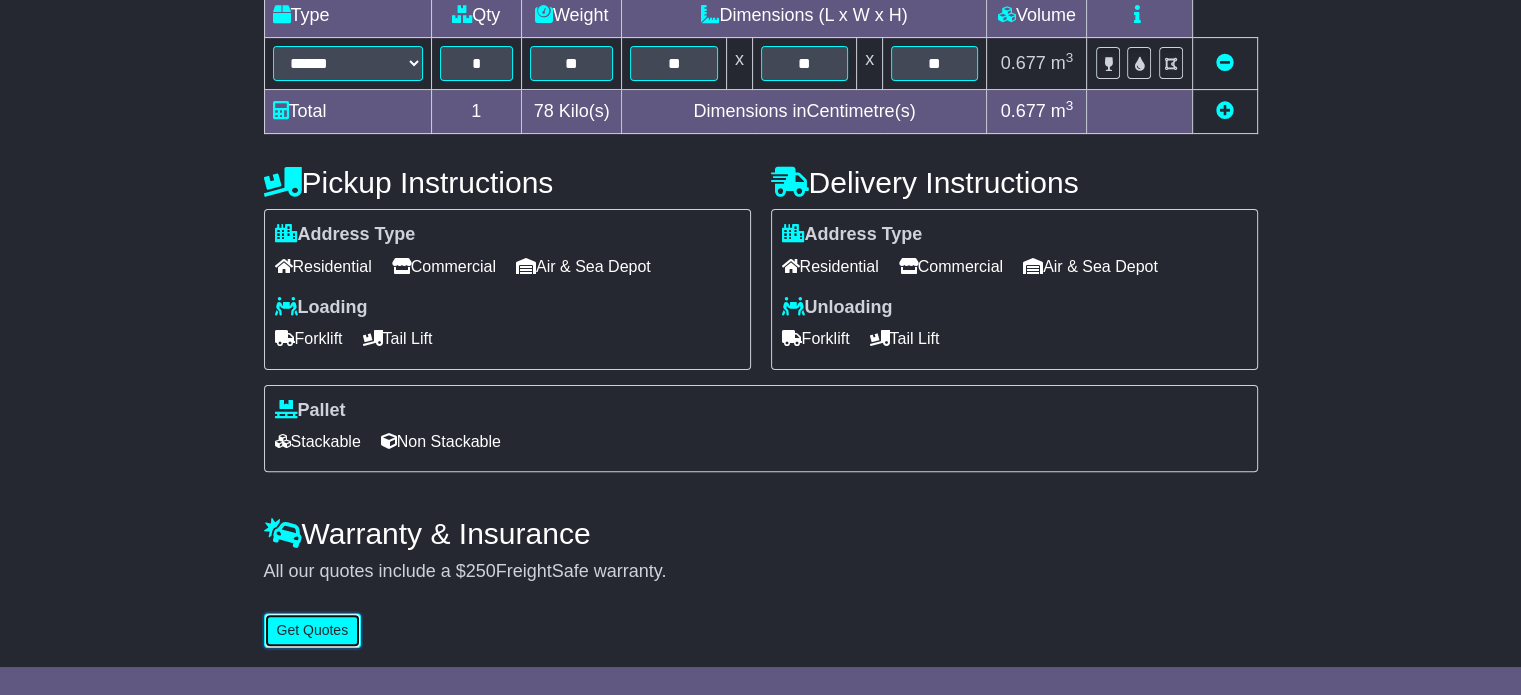 drag, startPoint x: 304, startPoint y: 639, endPoint x: 323, endPoint y: 637, distance: 19.104973 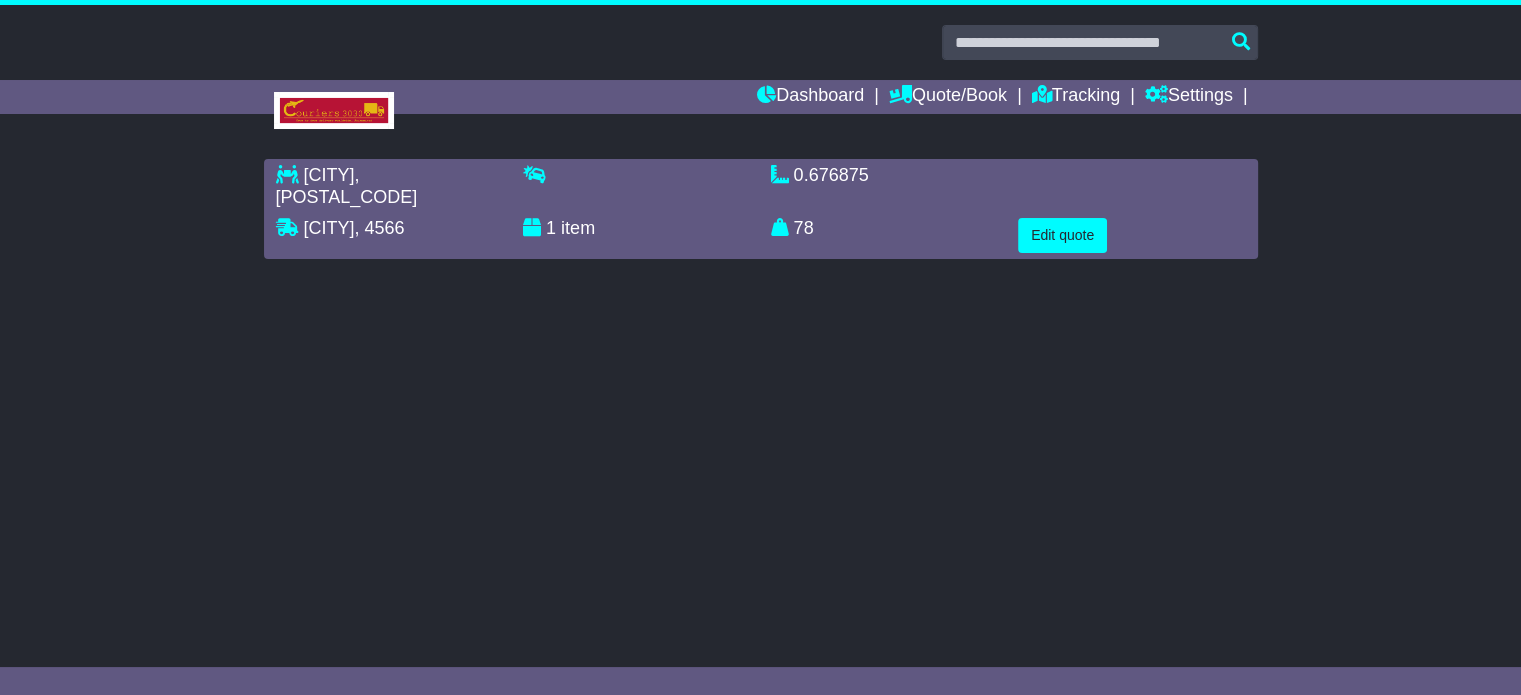 scroll, scrollTop: 0, scrollLeft: 0, axis: both 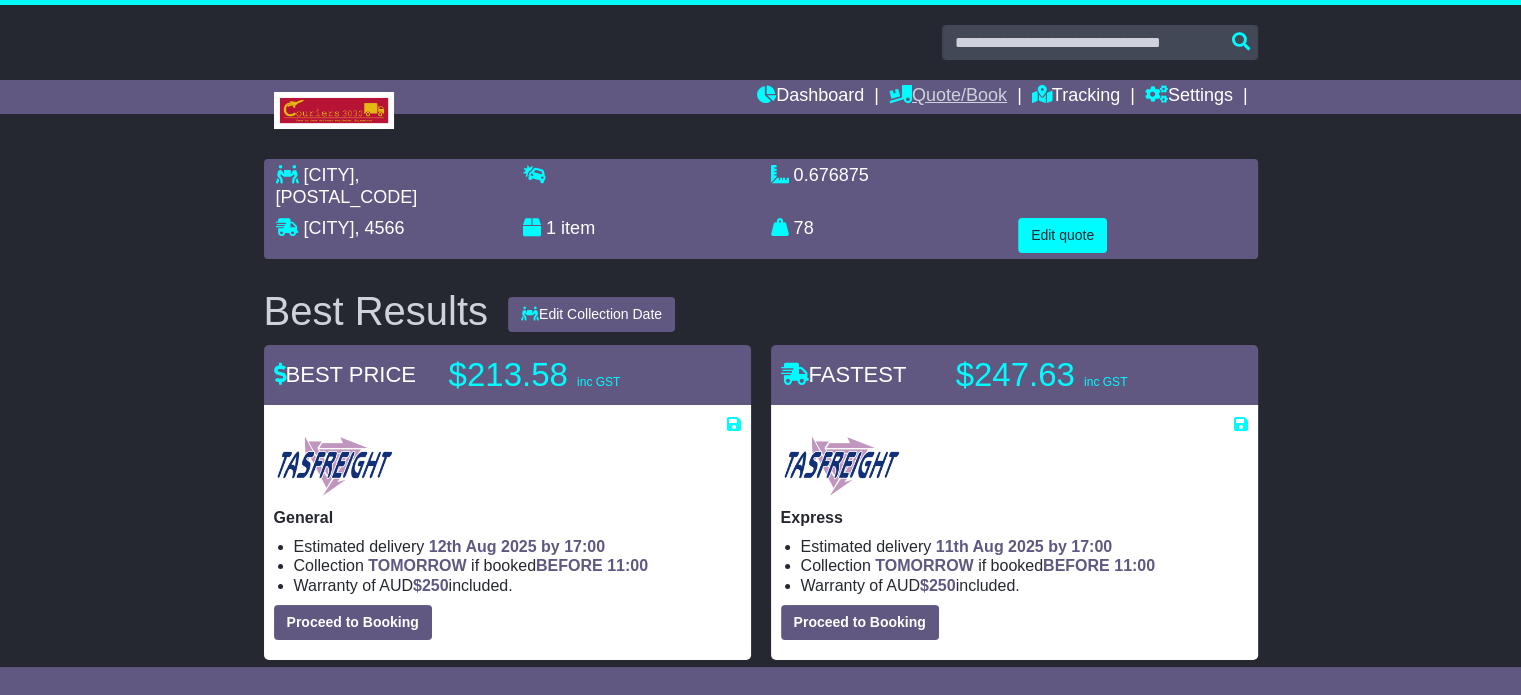 click on "Quote/Book" at bounding box center (948, 97) 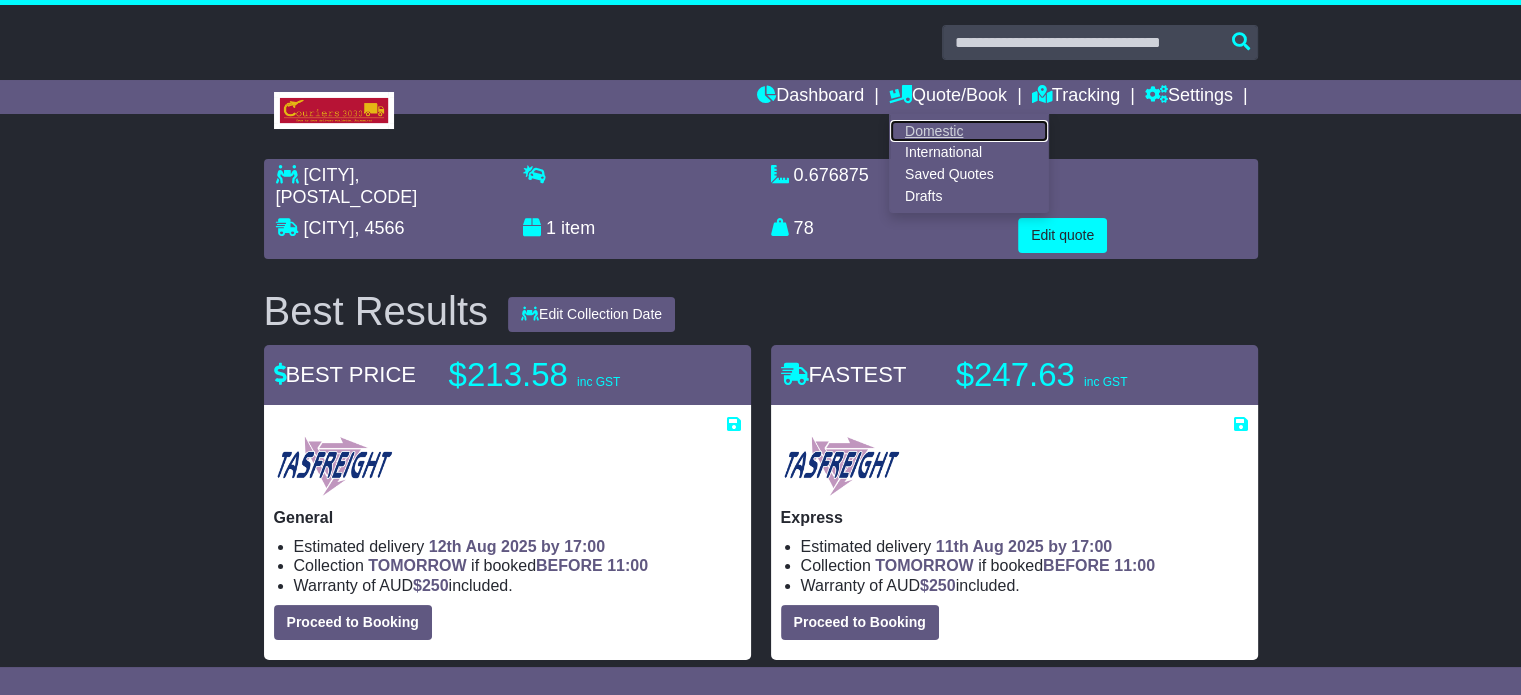 click on "Domestic" at bounding box center (969, 131) 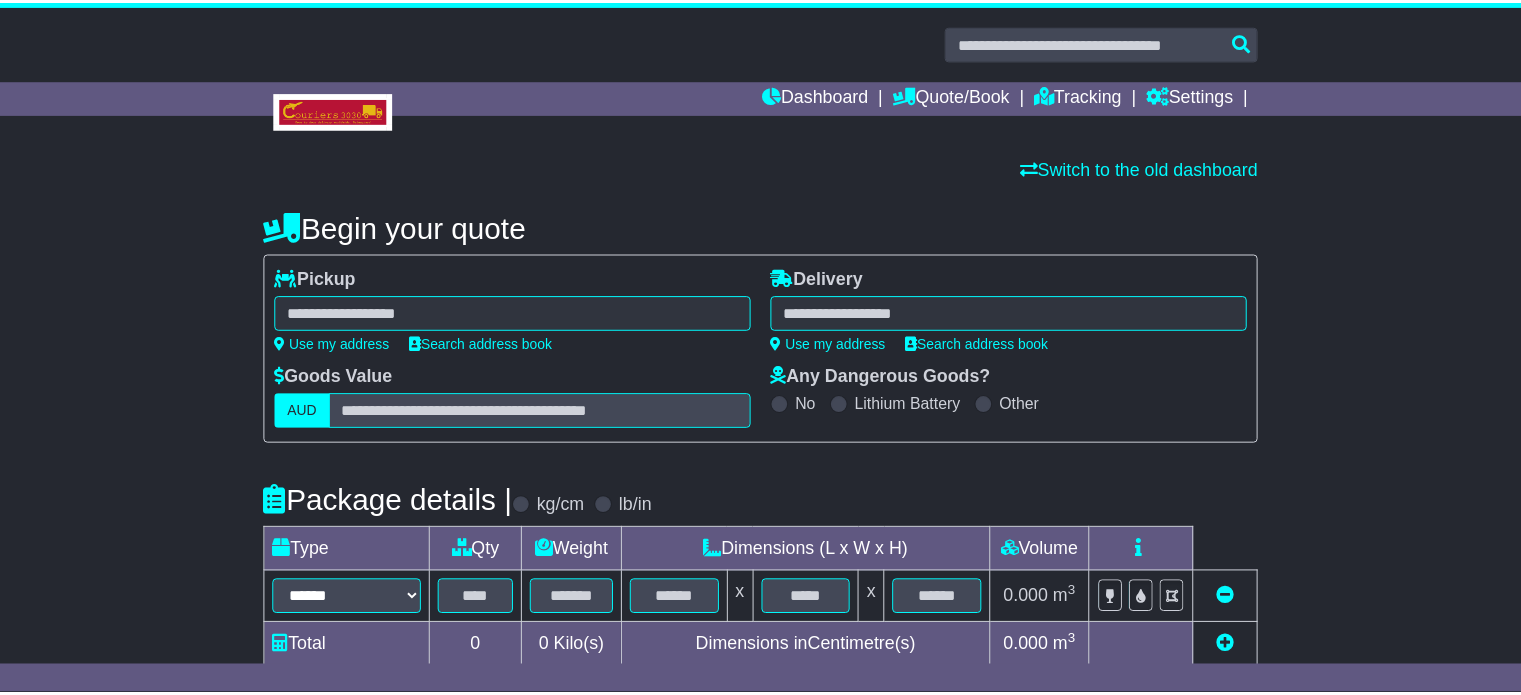 scroll, scrollTop: 0, scrollLeft: 0, axis: both 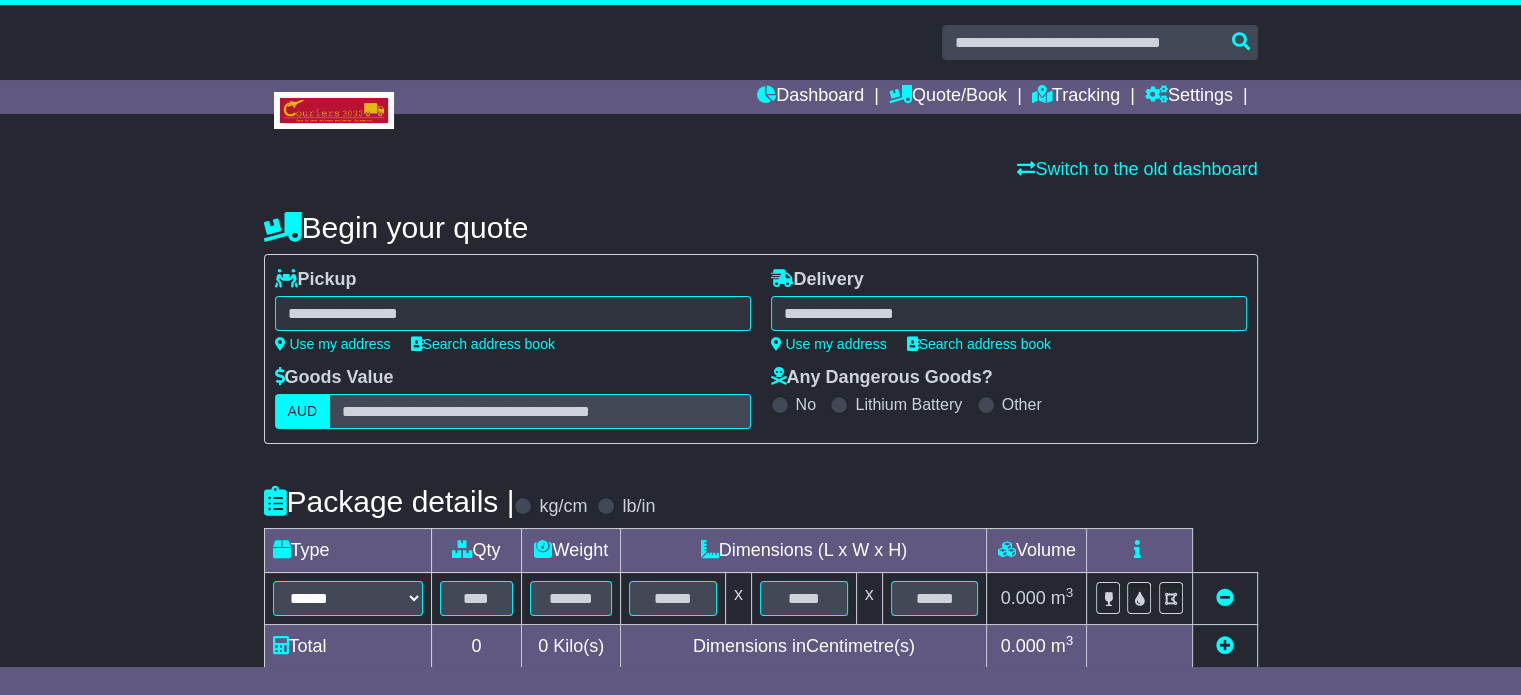 click at bounding box center (513, 313) 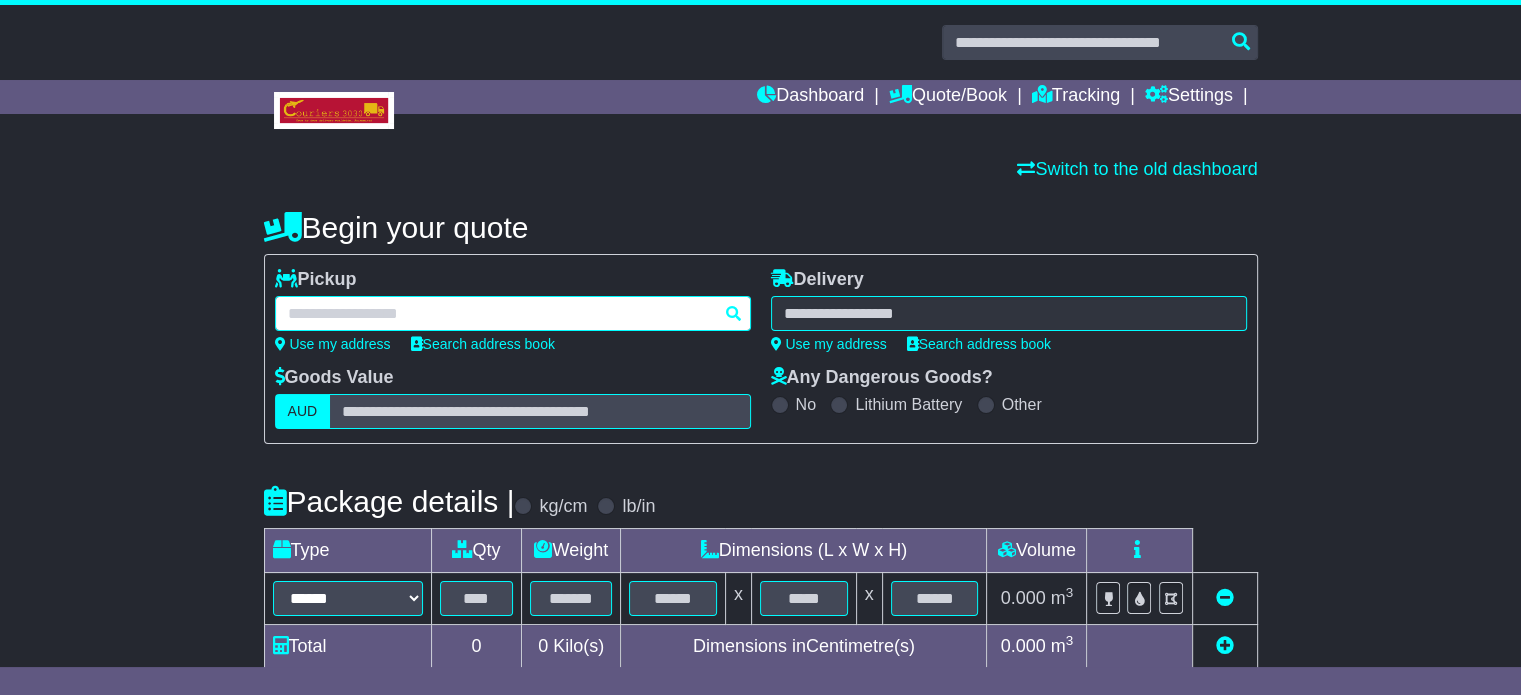 paste on "*******" 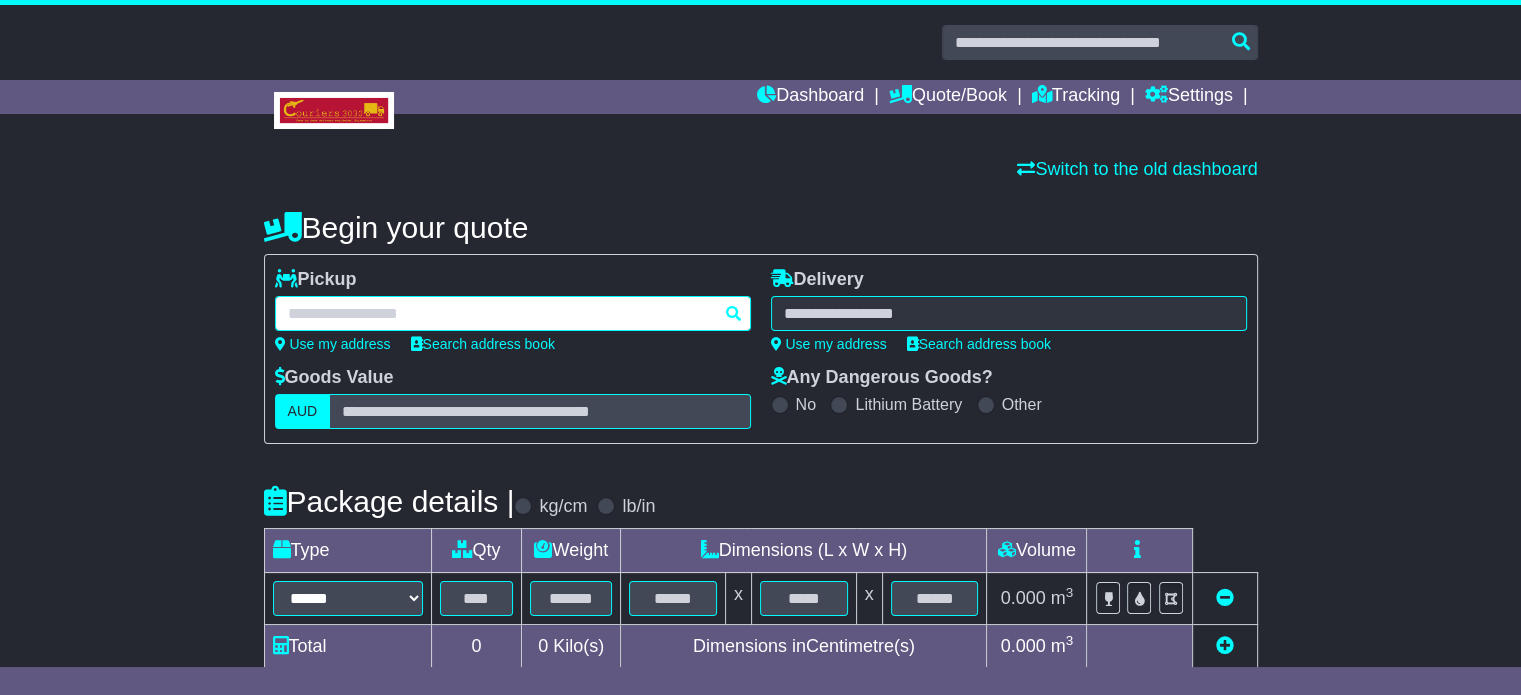 type on "*******" 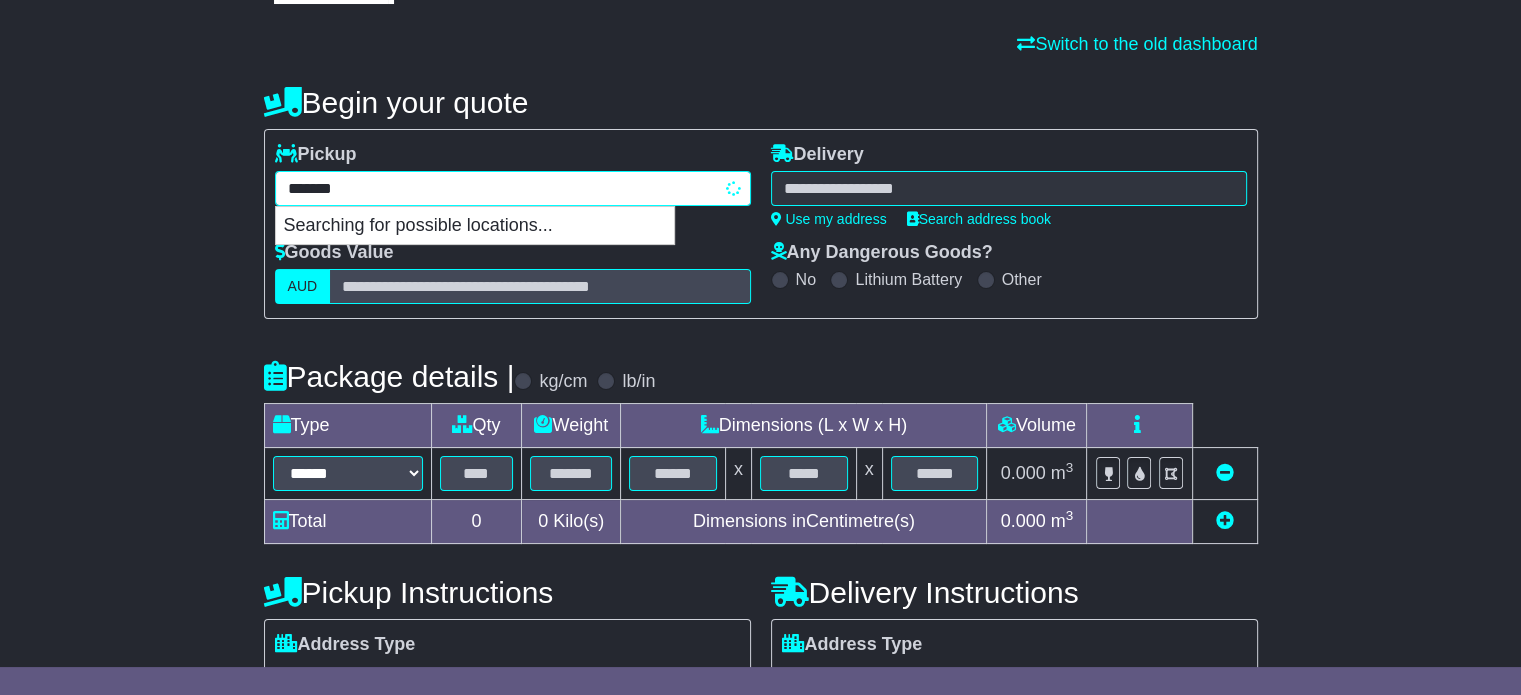 scroll, scrollTop: 200, scrollLeft: 0, axis: vertical 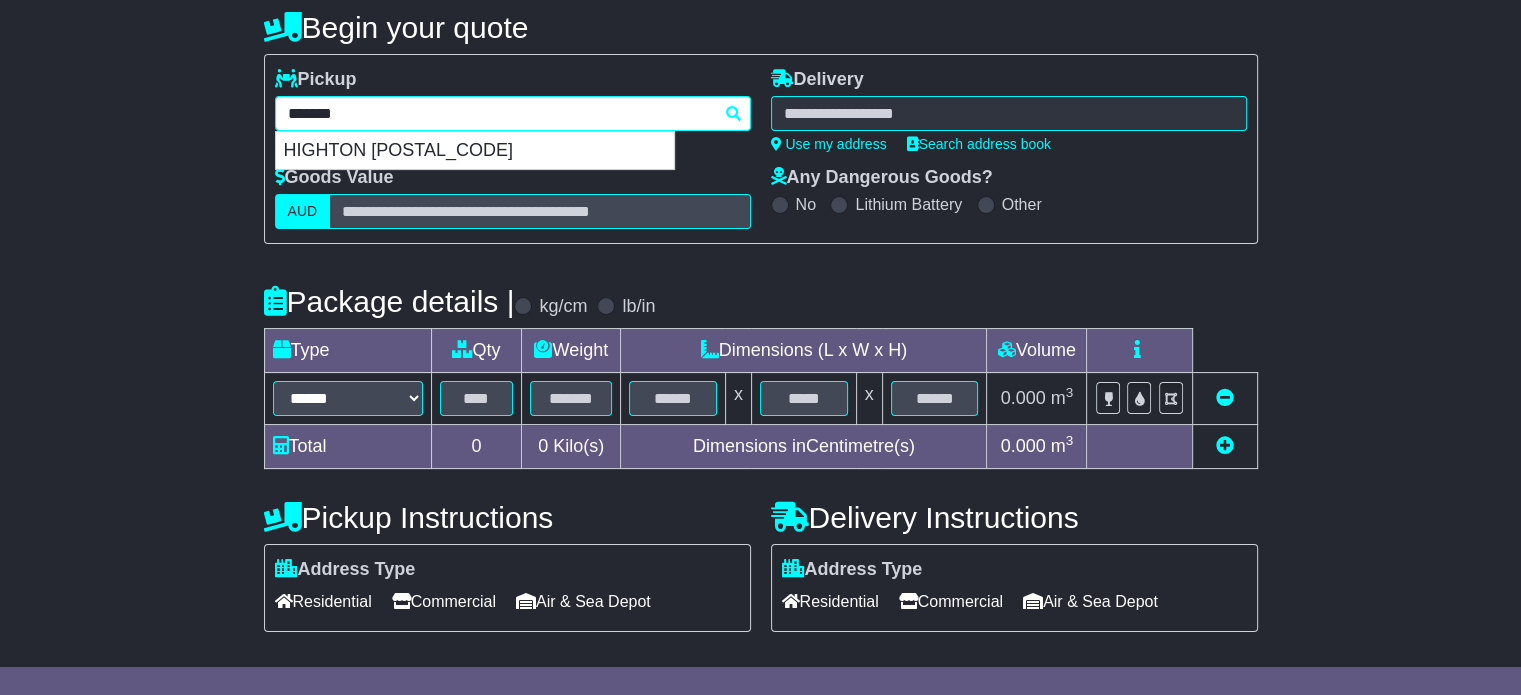 drag, startPoint x: 477, startPoint y: 150, endPoint x: 534, endPoint y: 147, distance: 57.07889 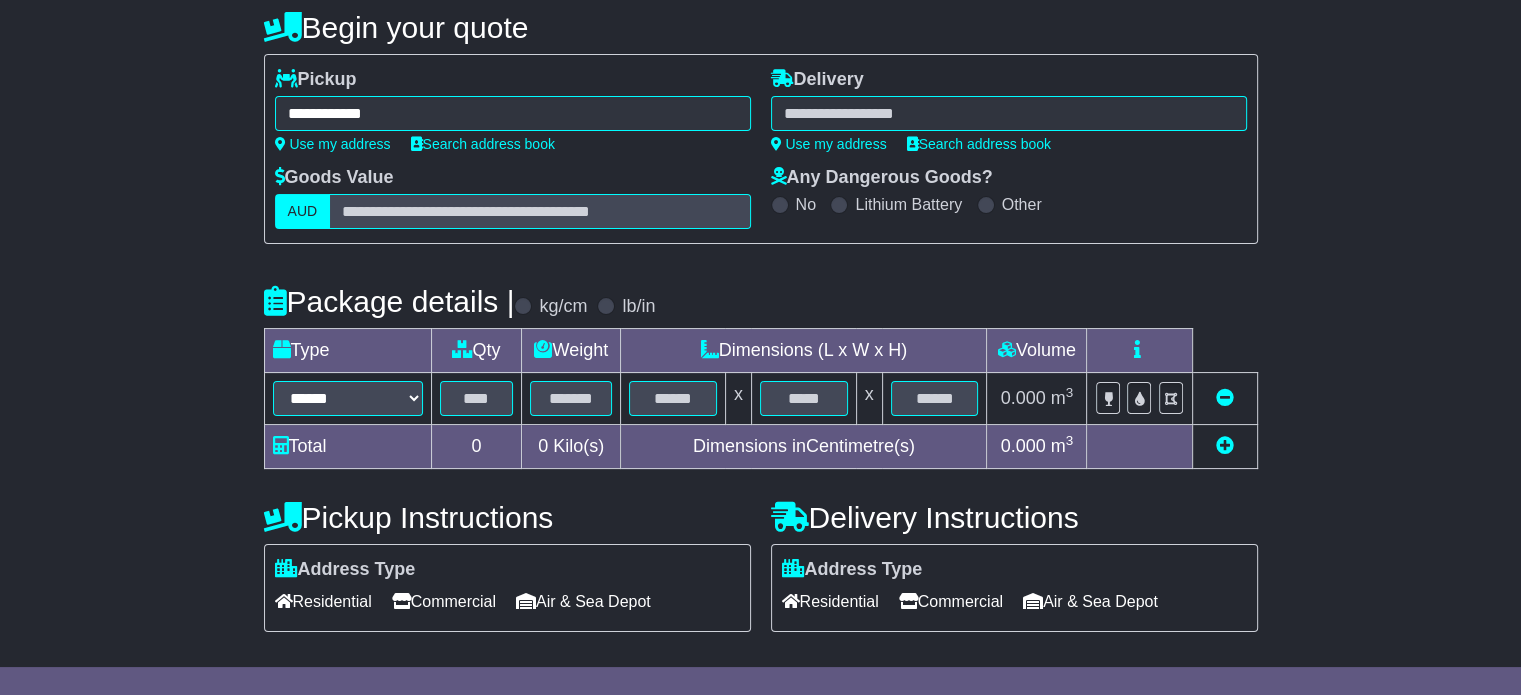 click on "**********" at bounding box center [1009, 110] 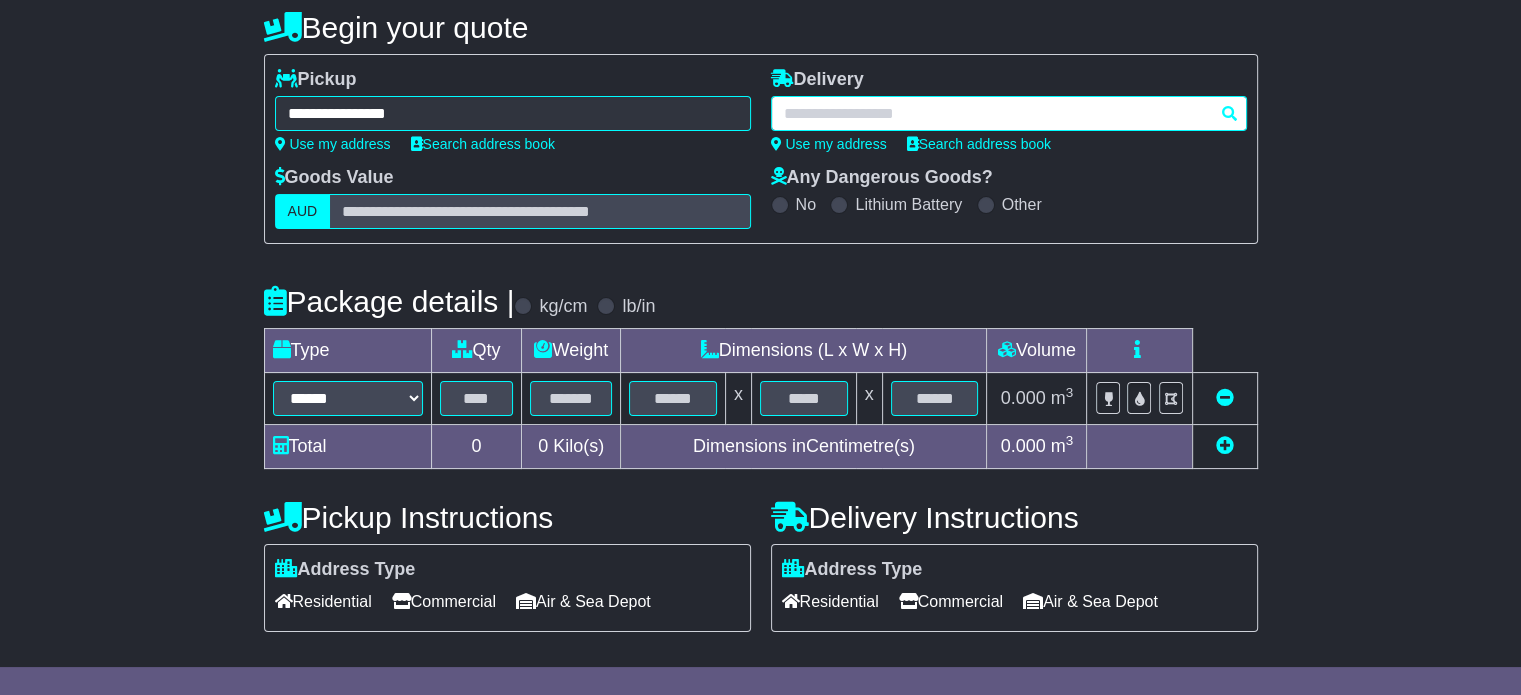 click at bounding box center (1009, 113) 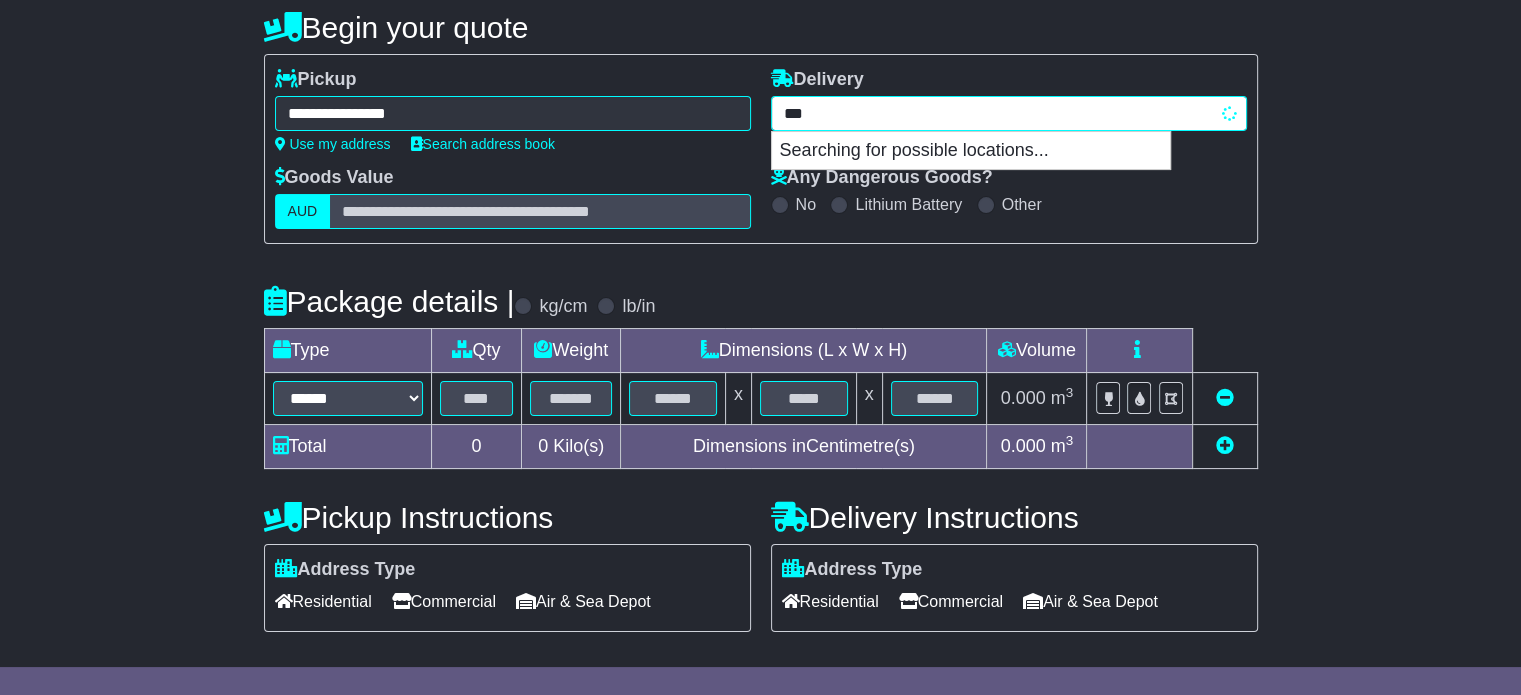 type on "****" 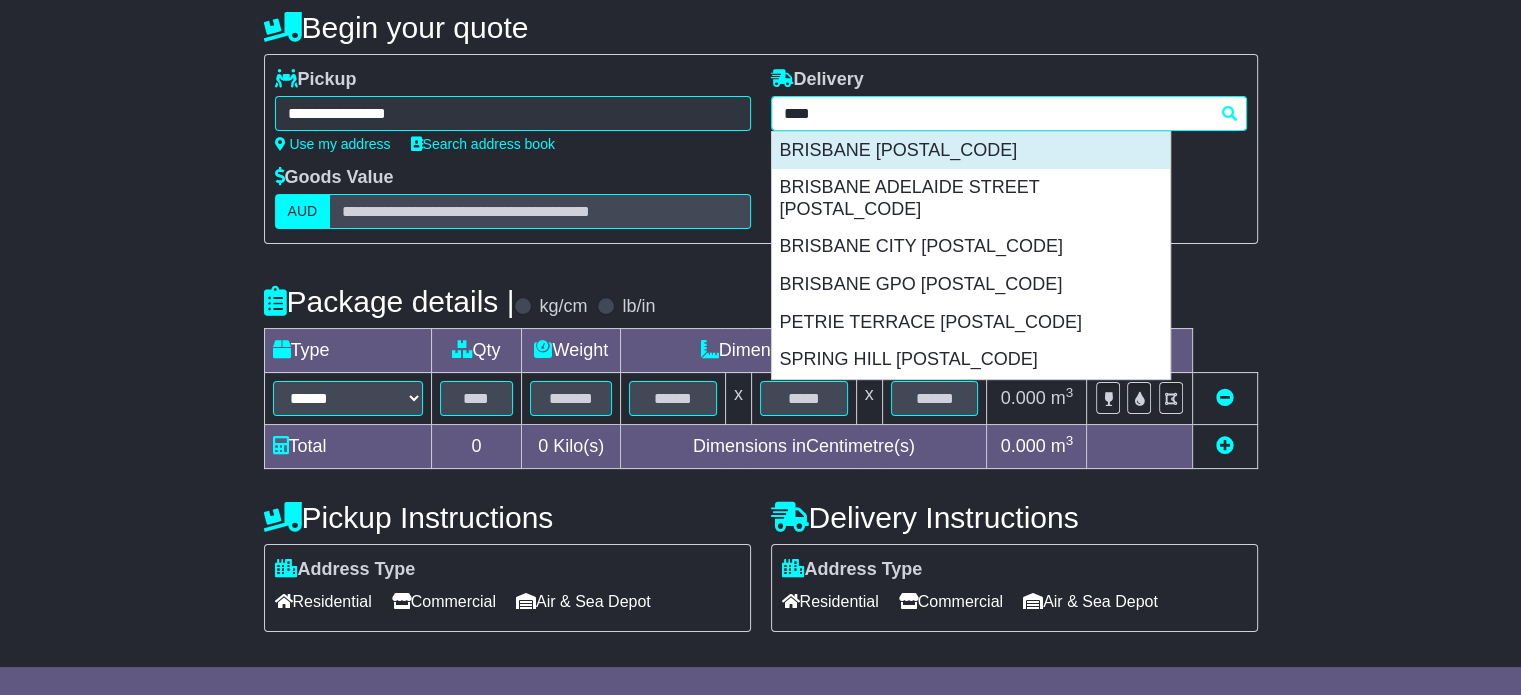 click on "BRISBANE 4000" at bounding box center [971, 151] 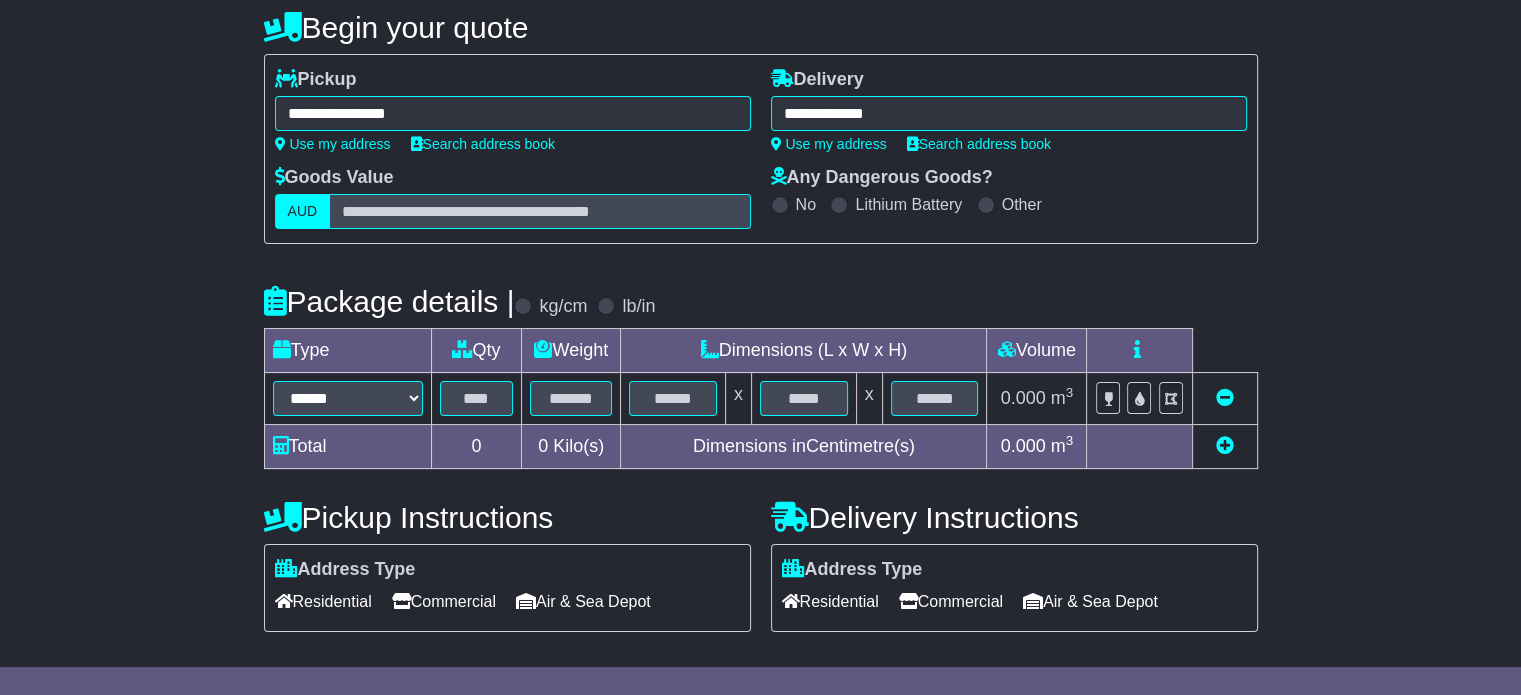 type on "**********" 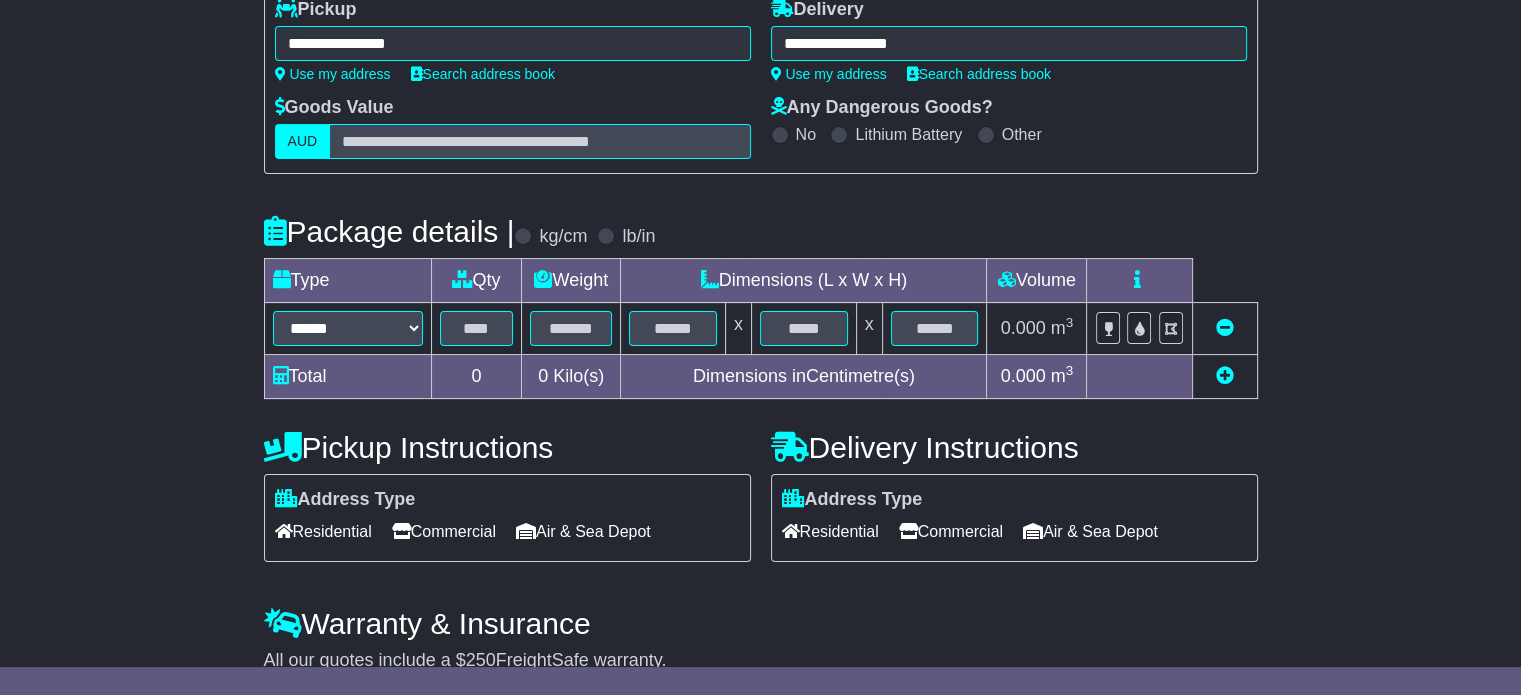 scroll, scrollTop: 300, scrollLeft: 0, axis: vertical 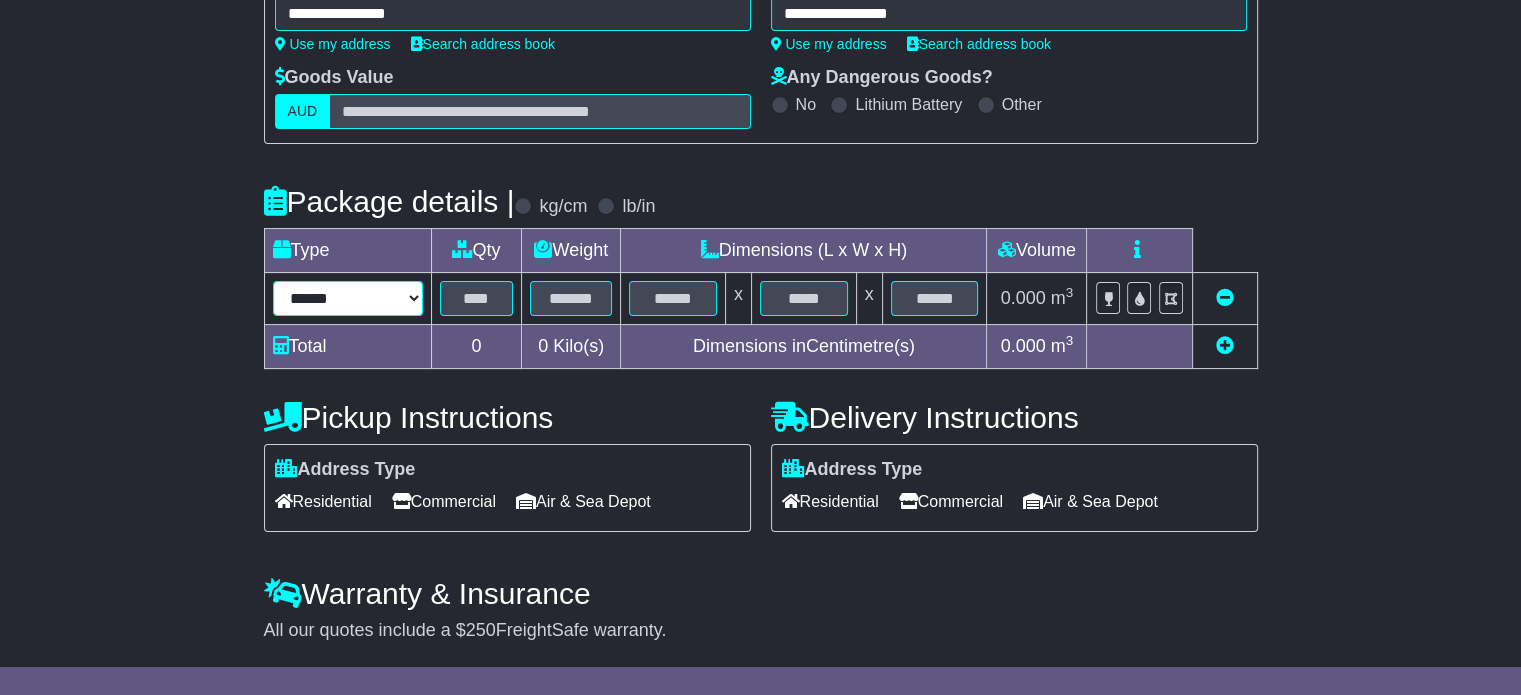 drag, startPoint x: 364, startPoint y: 300, endPoint x: 356, endPoint y: 308, distance: 11.313708 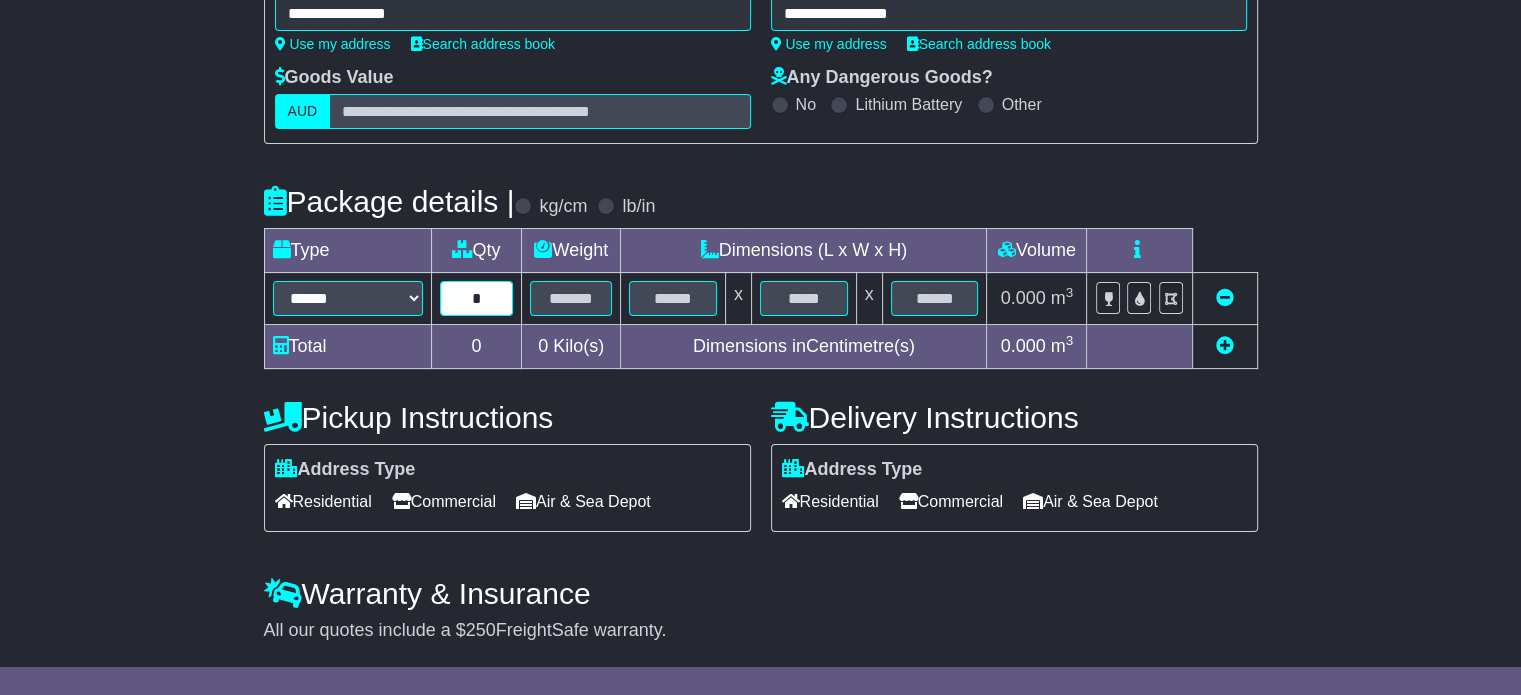 type on "*" 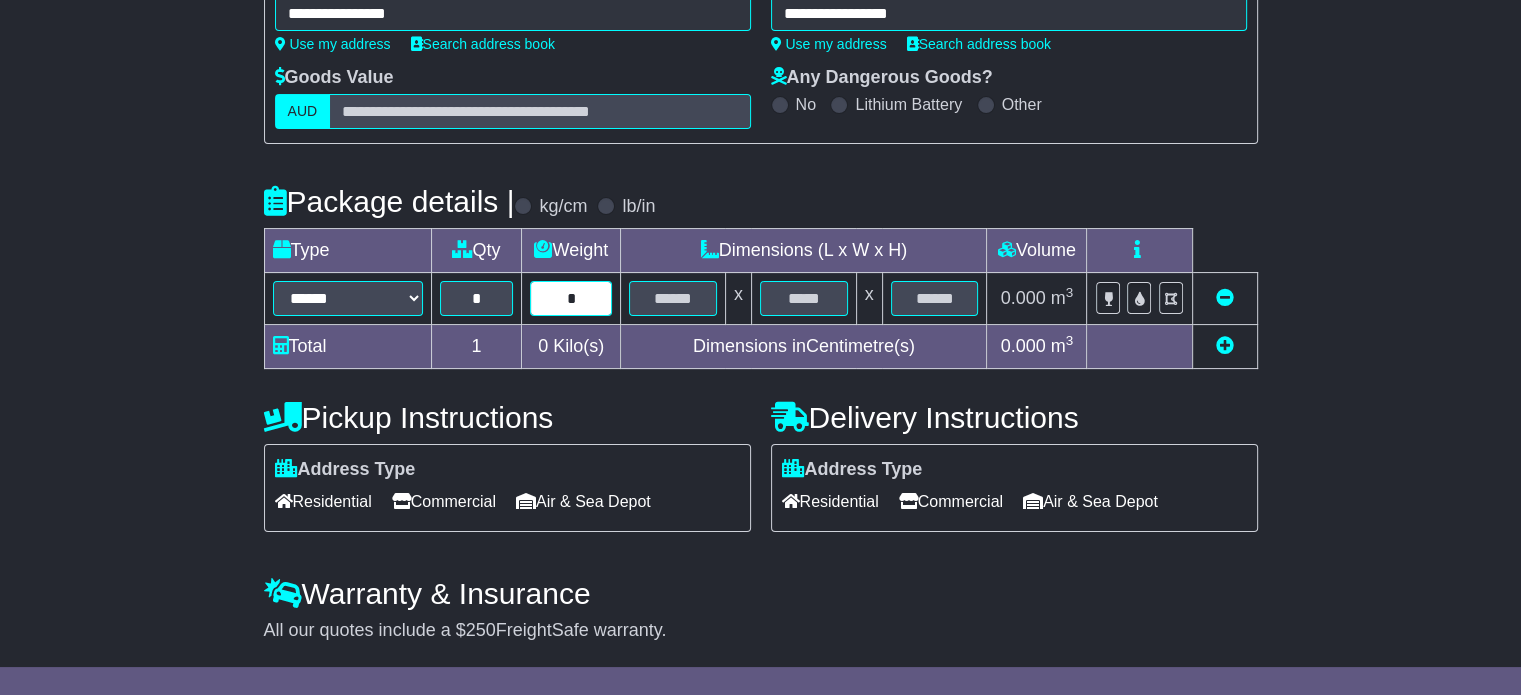 type on "*" 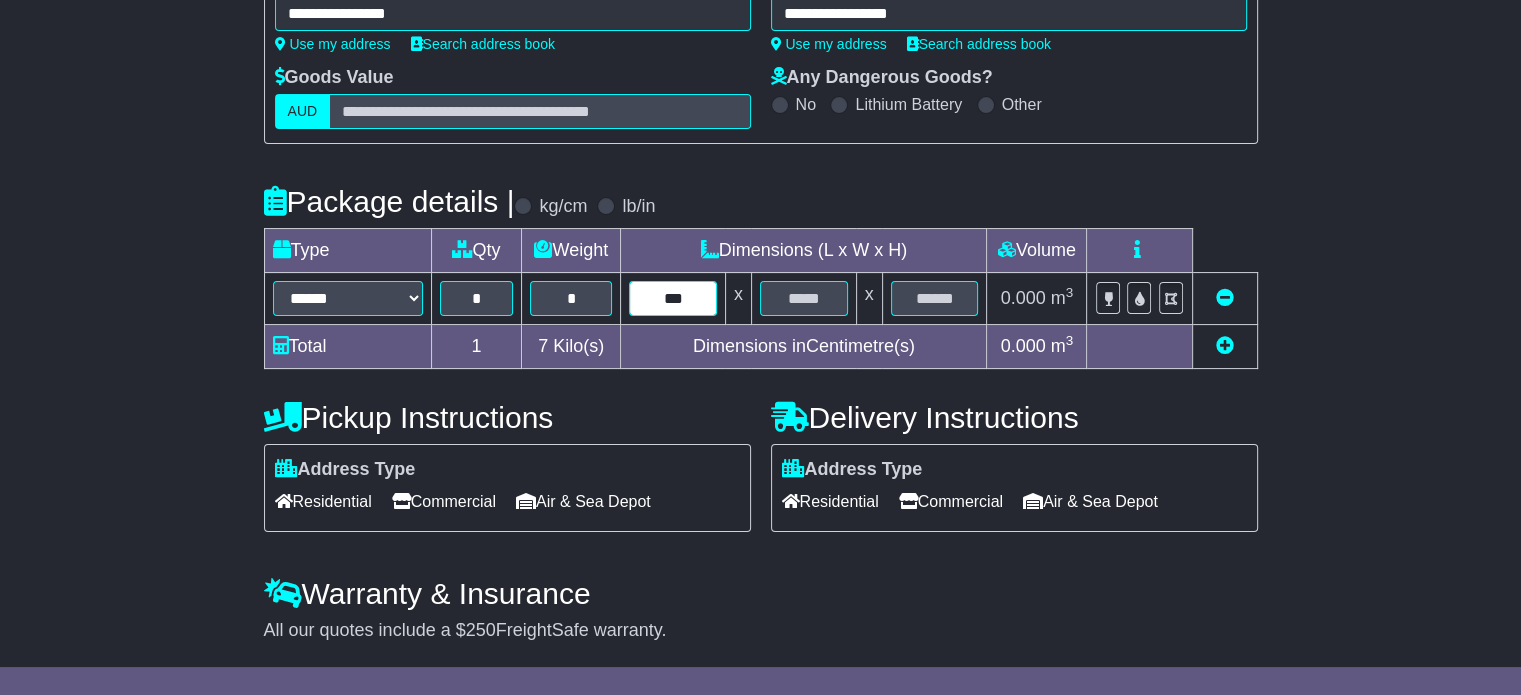 type on "***" 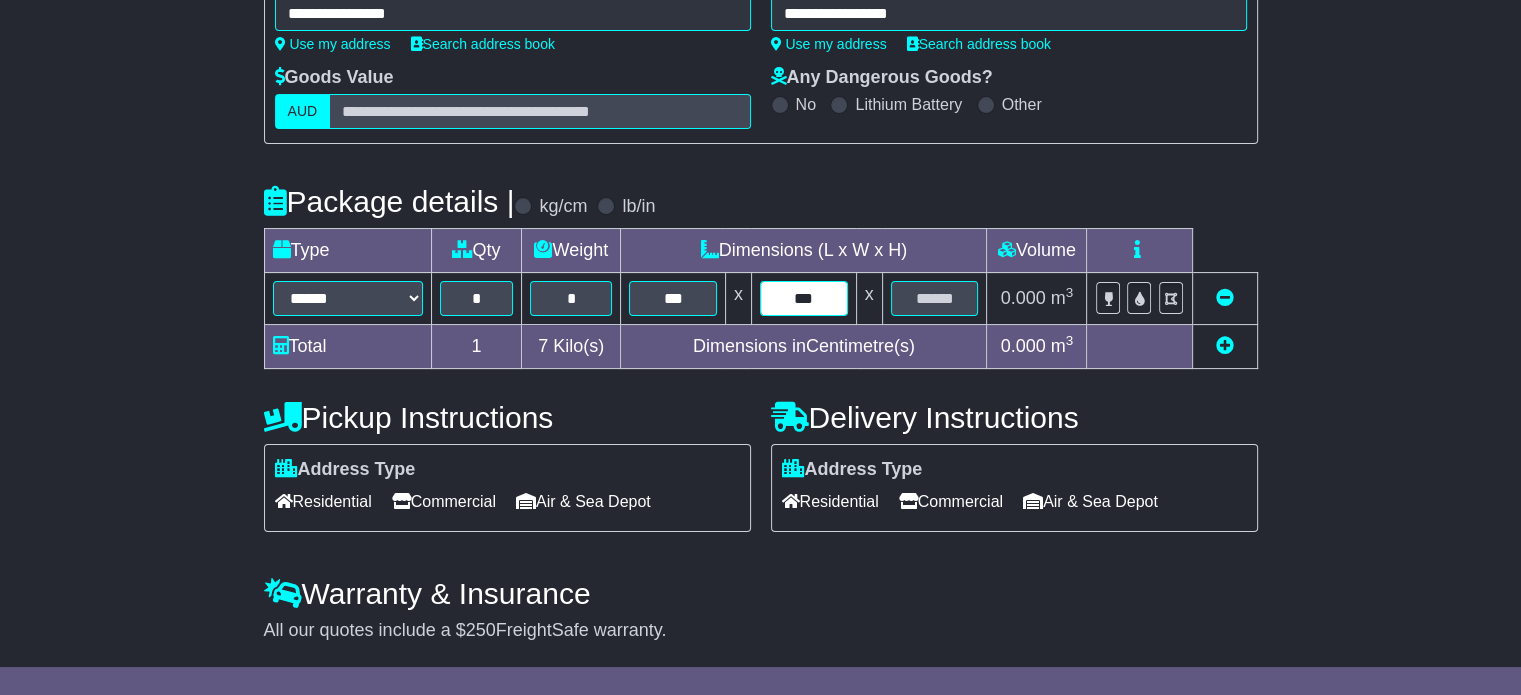 type on "***" 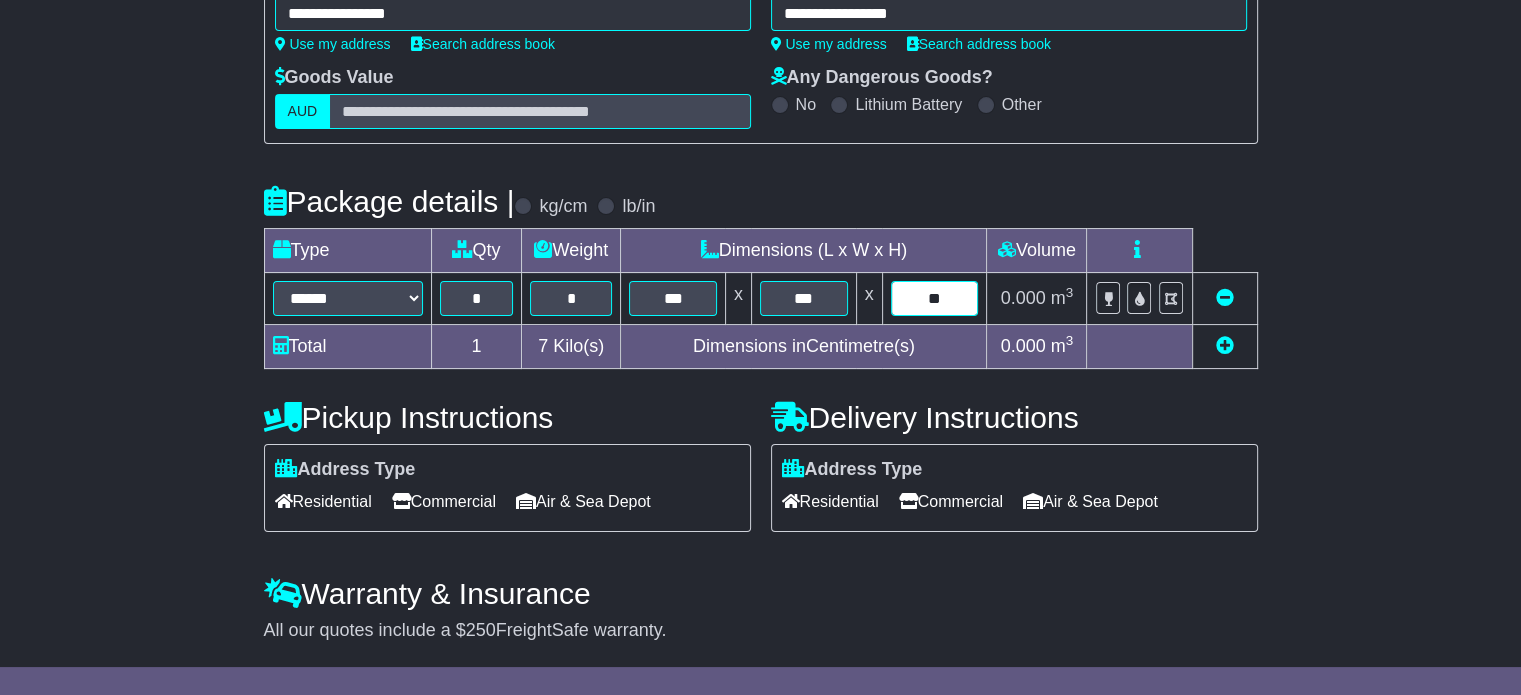type on "**" 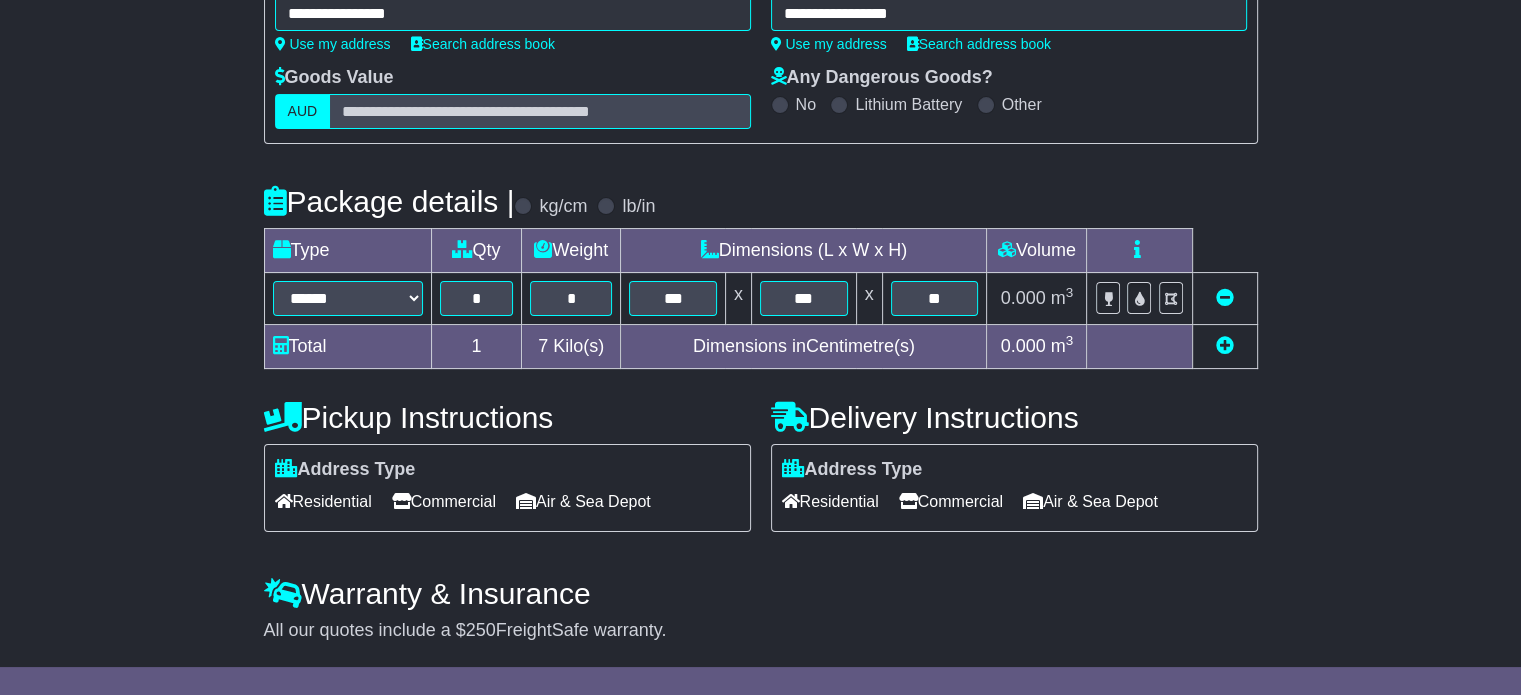 type 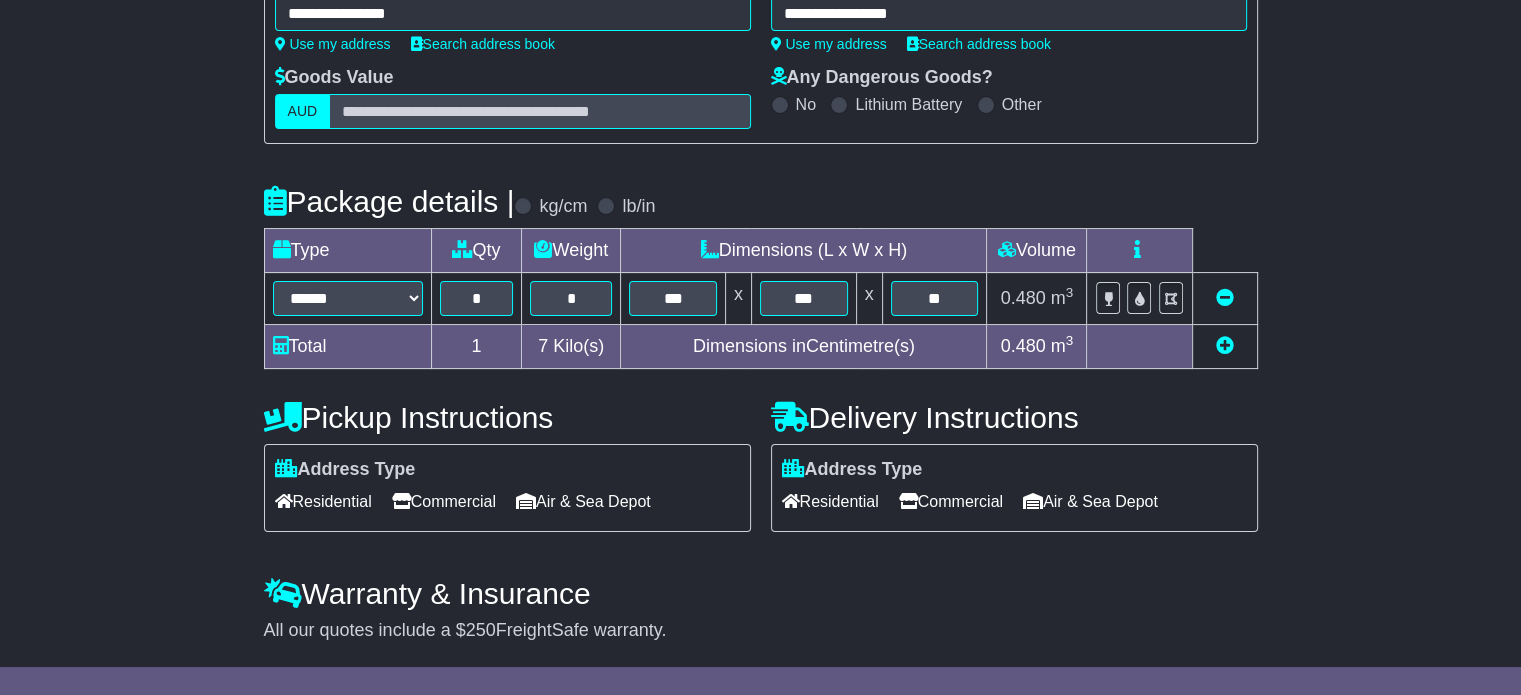 scroll, scrollTop: 309, scrollLeft: 0, axis: vertical 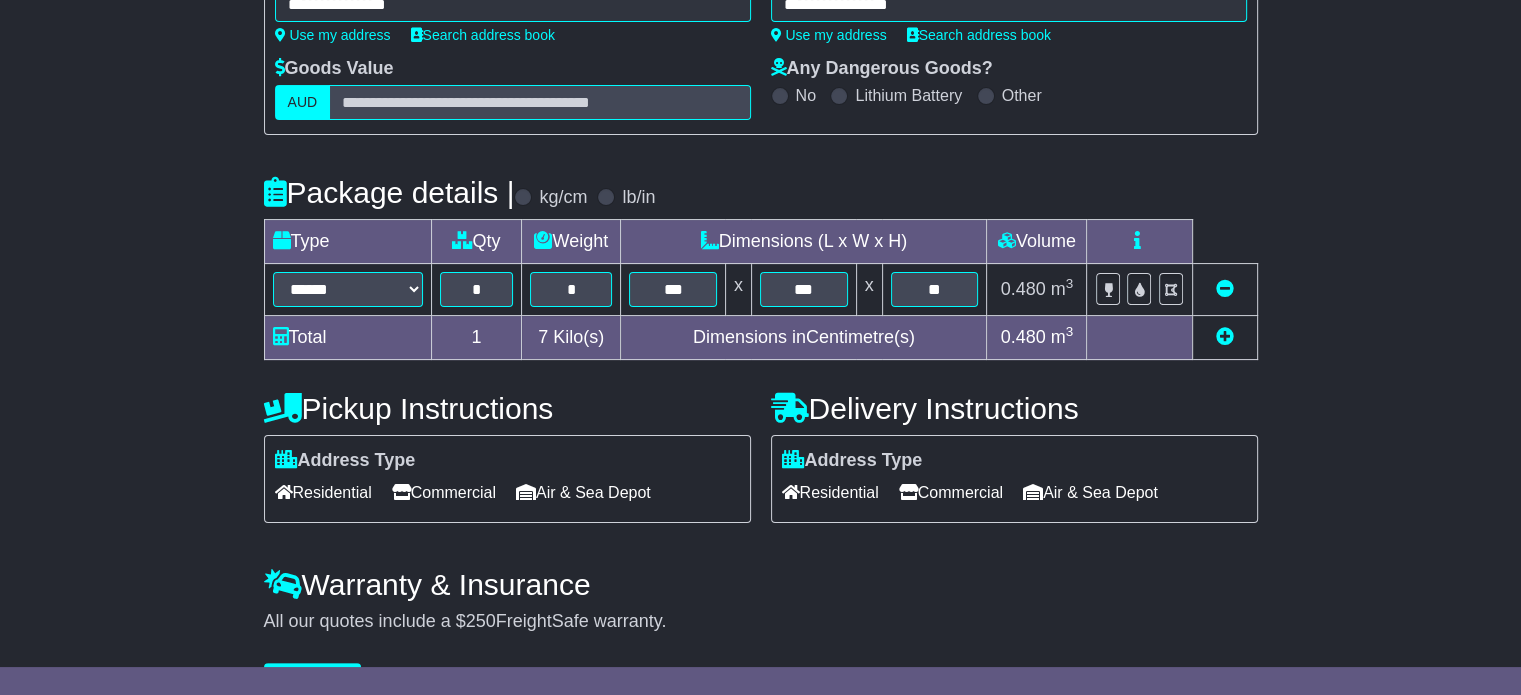 click on "Residential" at bounding box center (323, 492) 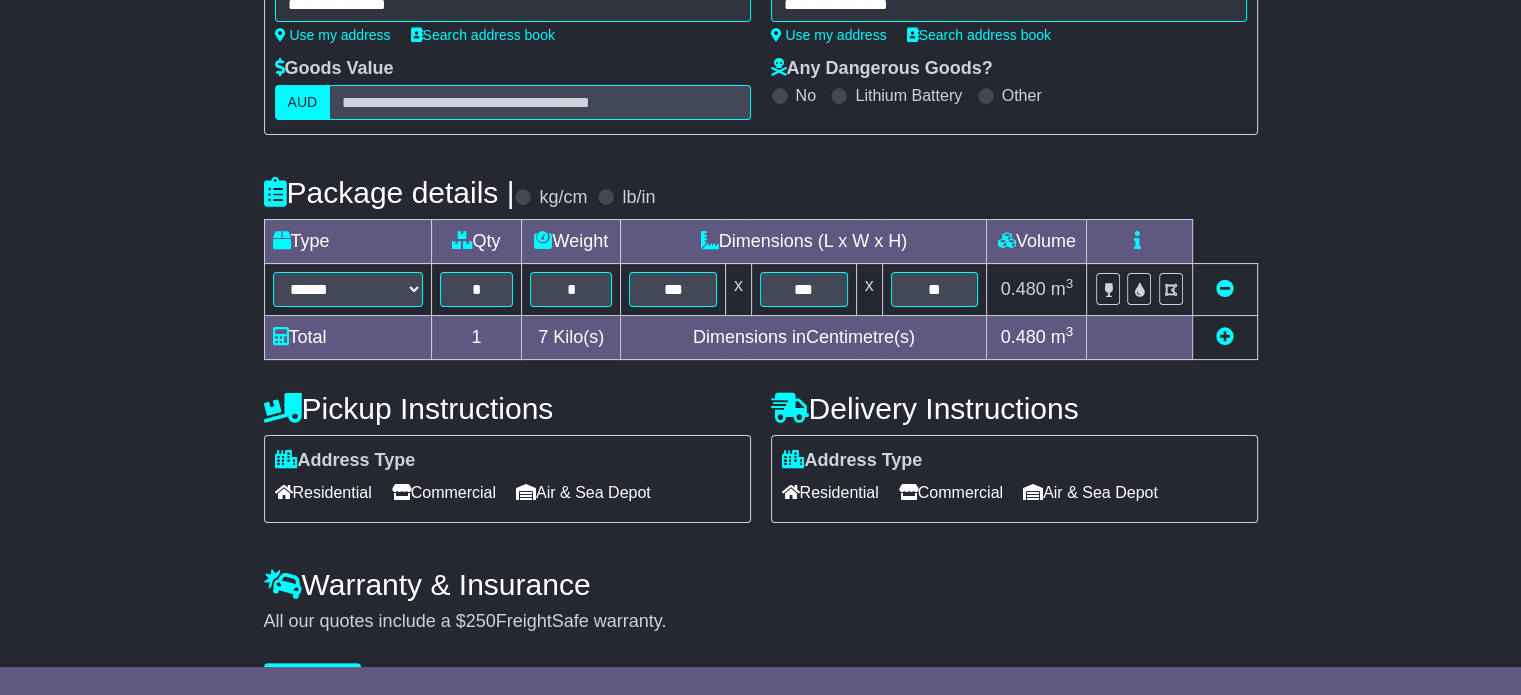 click on "Residential" at bounding box center [830, 492] 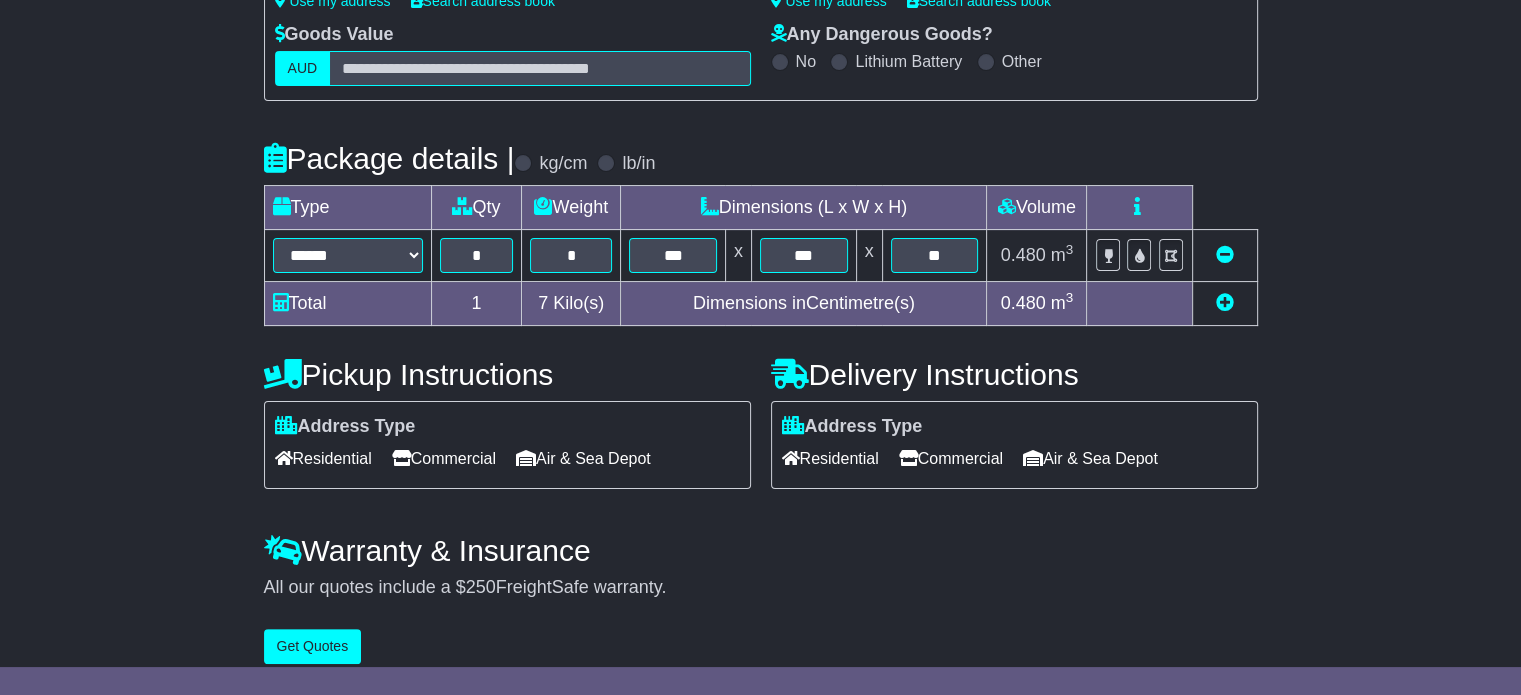 scroll, scrollTop: 361, scrollLeft: 0, axis: vertical 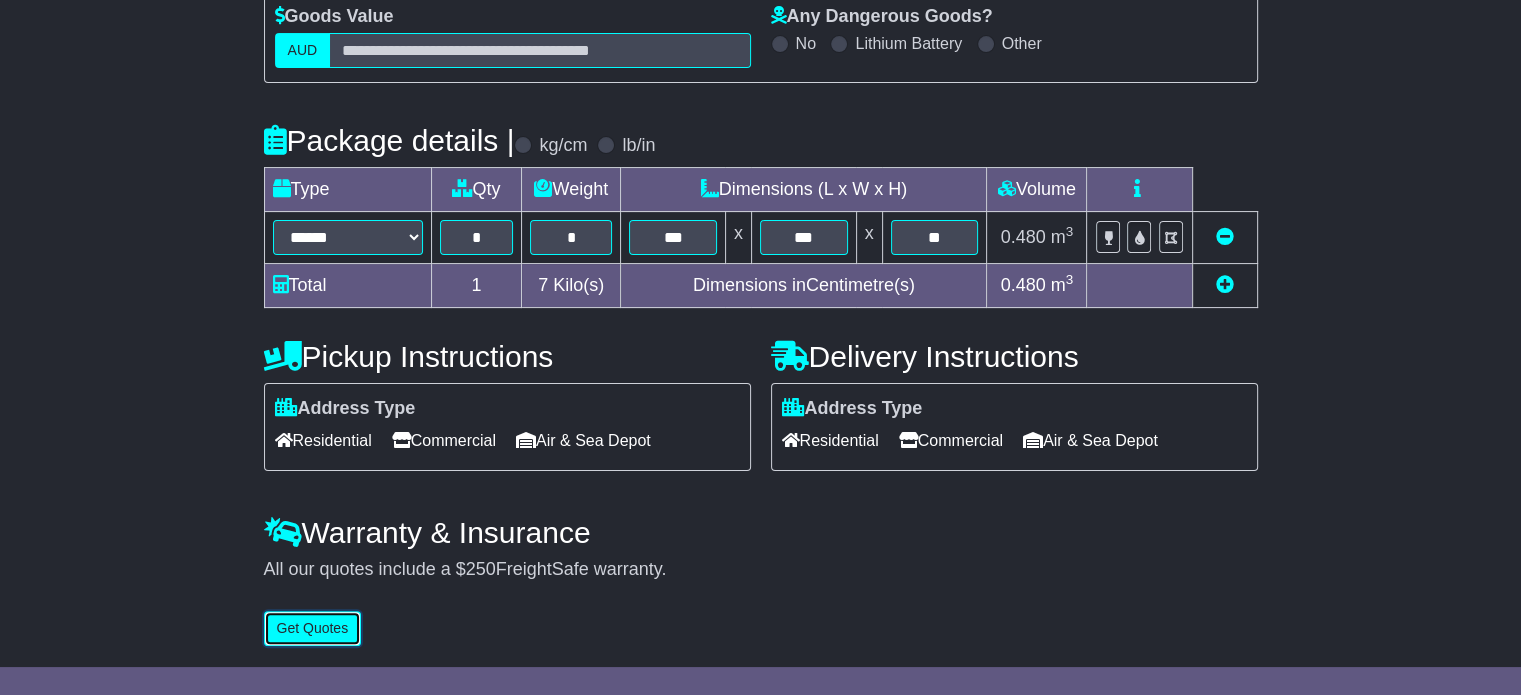 click on "Get Quotes" at bounding box center (313, 628) 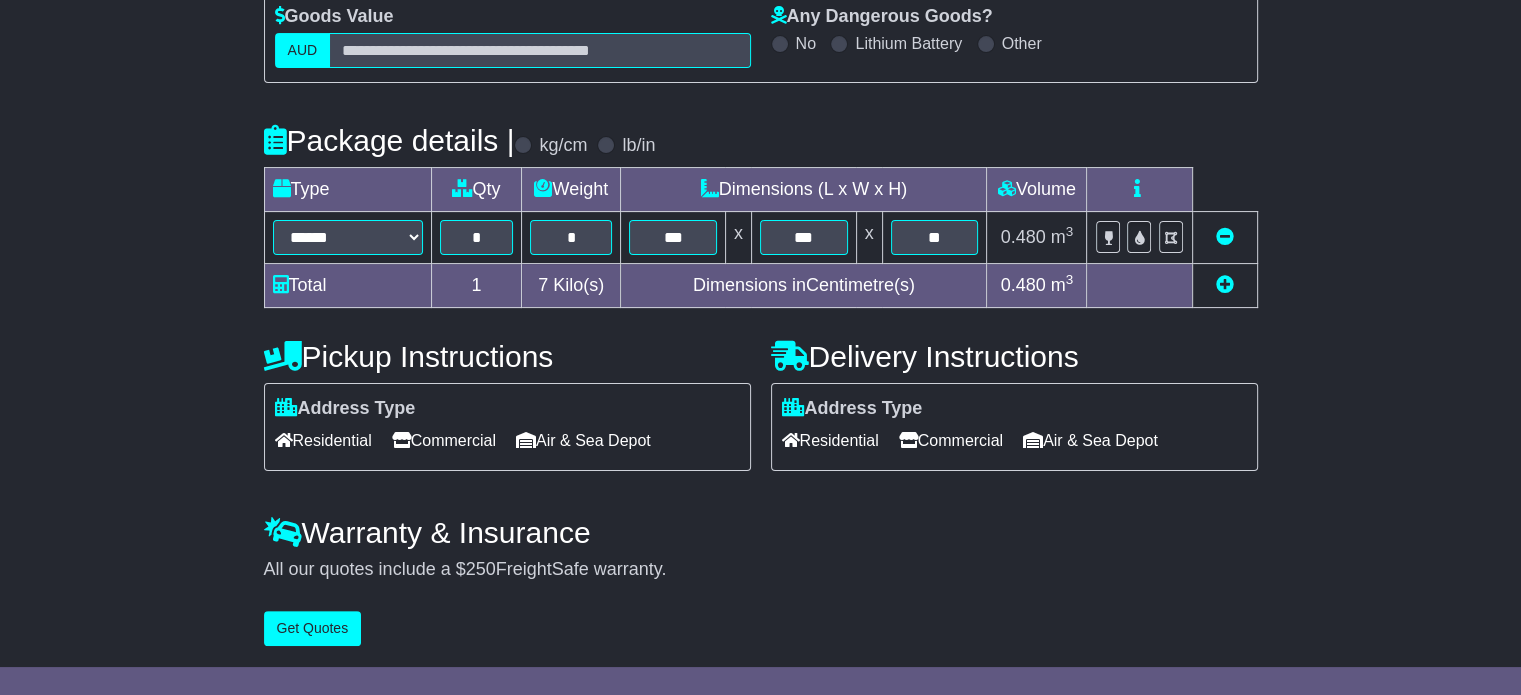scroll, scrollTop: 0, scrollLeft: 0, axis: both 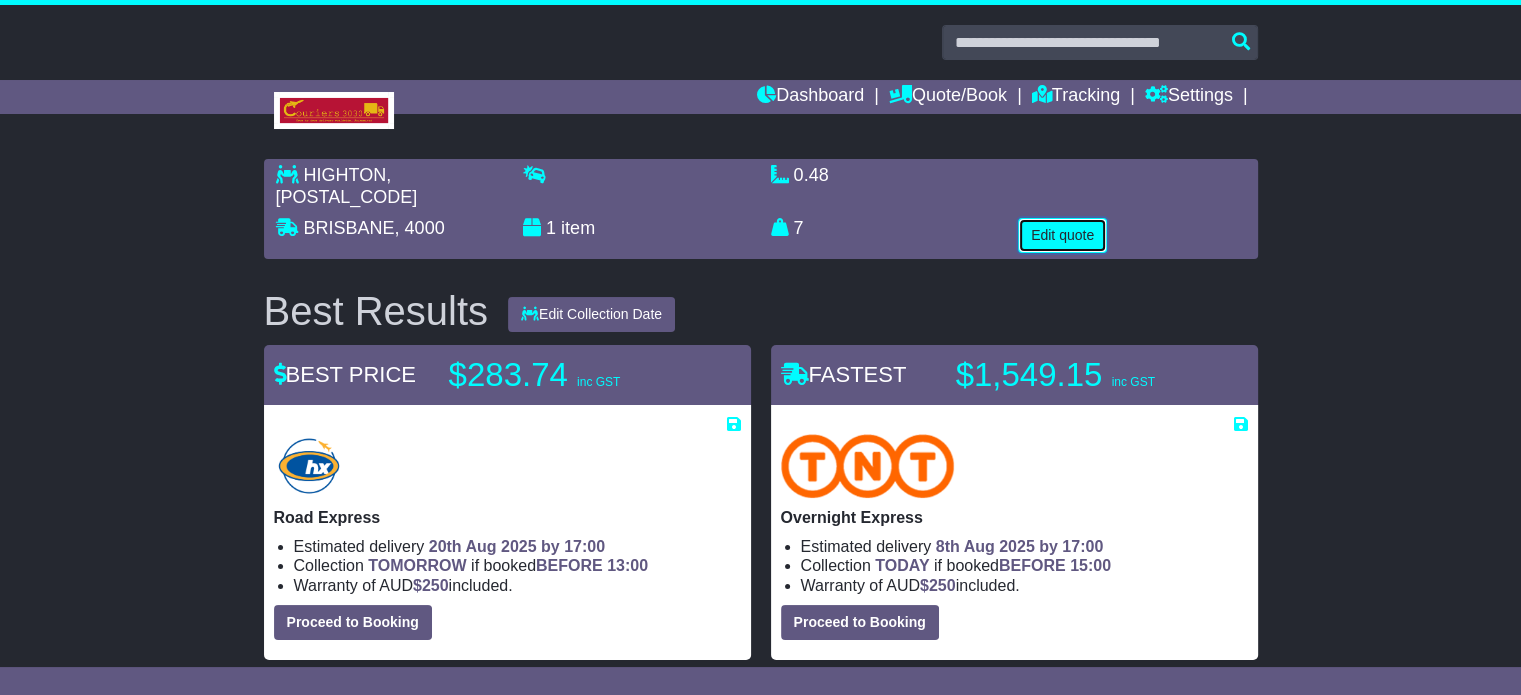 click on "Edit quote" at bounding box center [1062, 235] 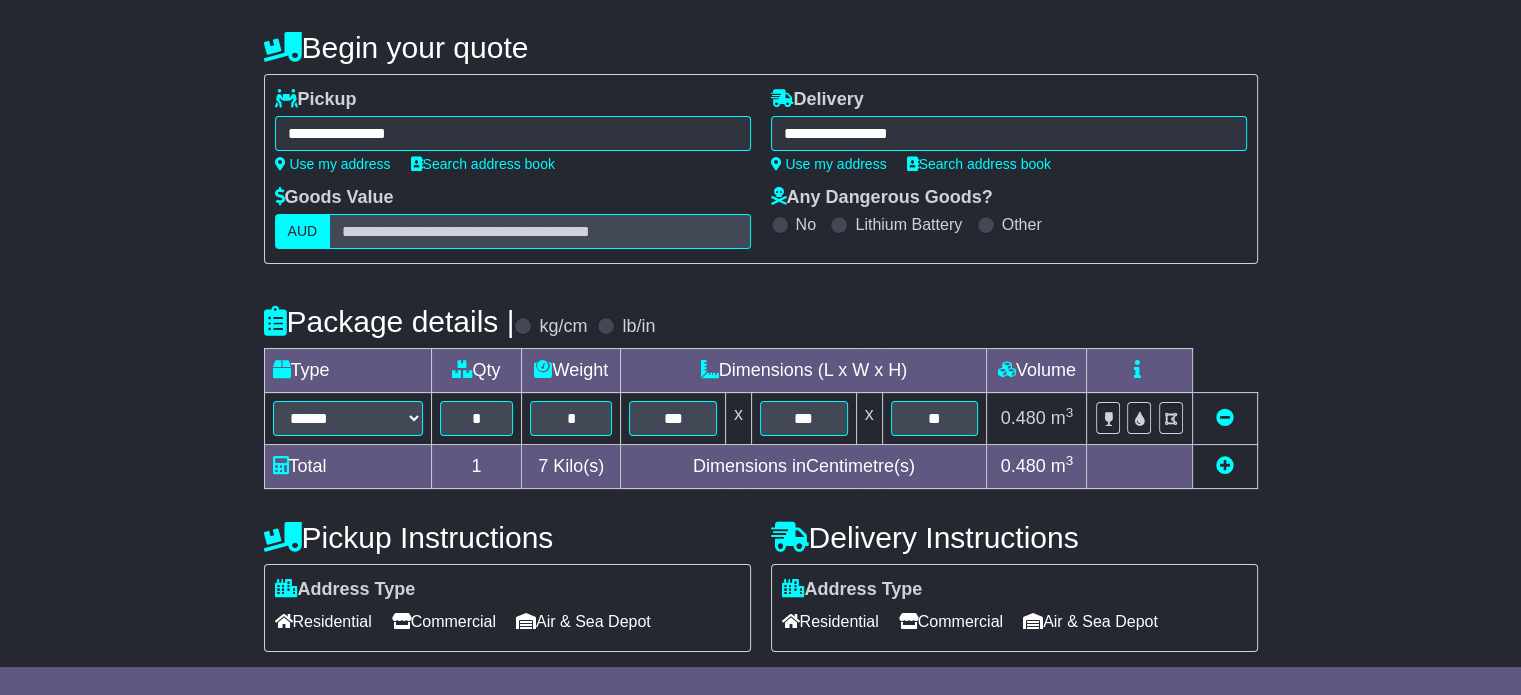 scroll, scrollTop: 161, scrollLeft: 0, axis: vertical 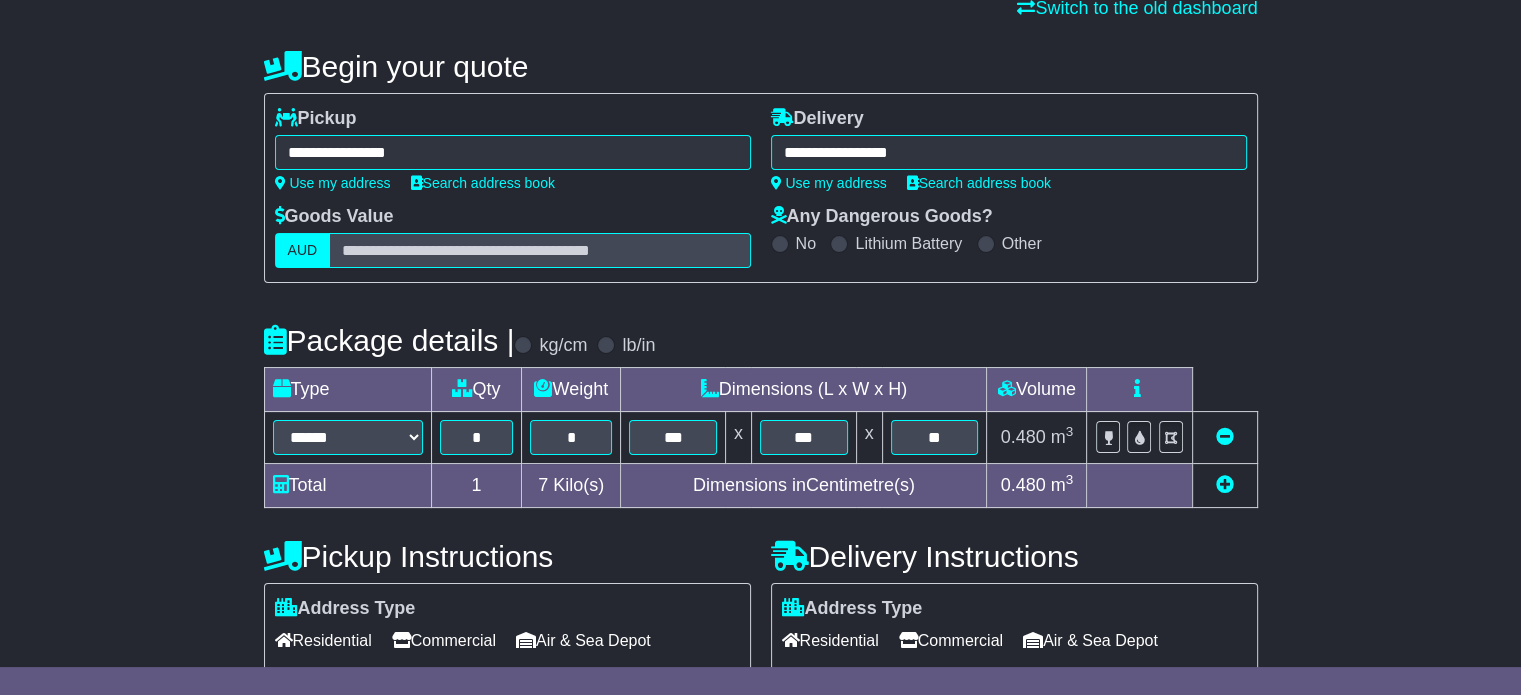 click on "**********" at bounding box center (513, 152) 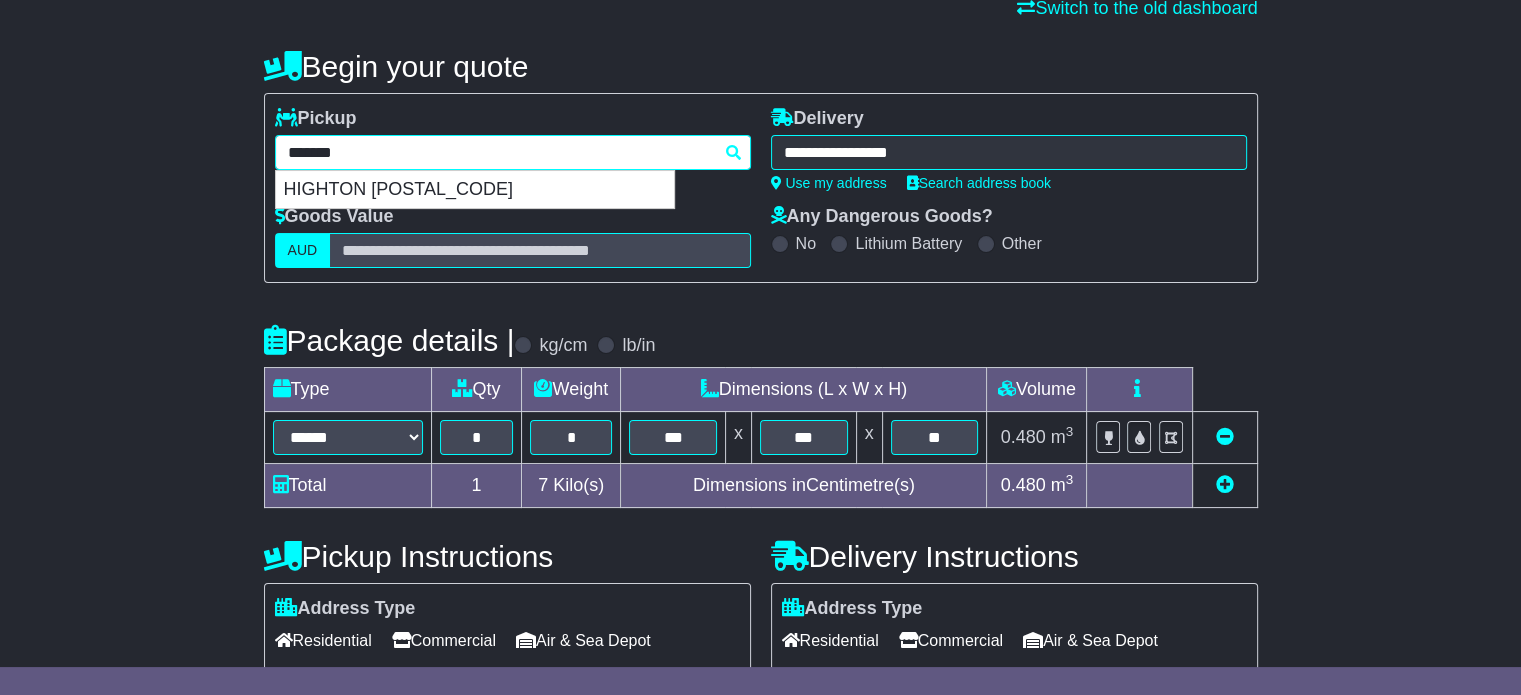 click on "*******" at bounding box center (513, 152) 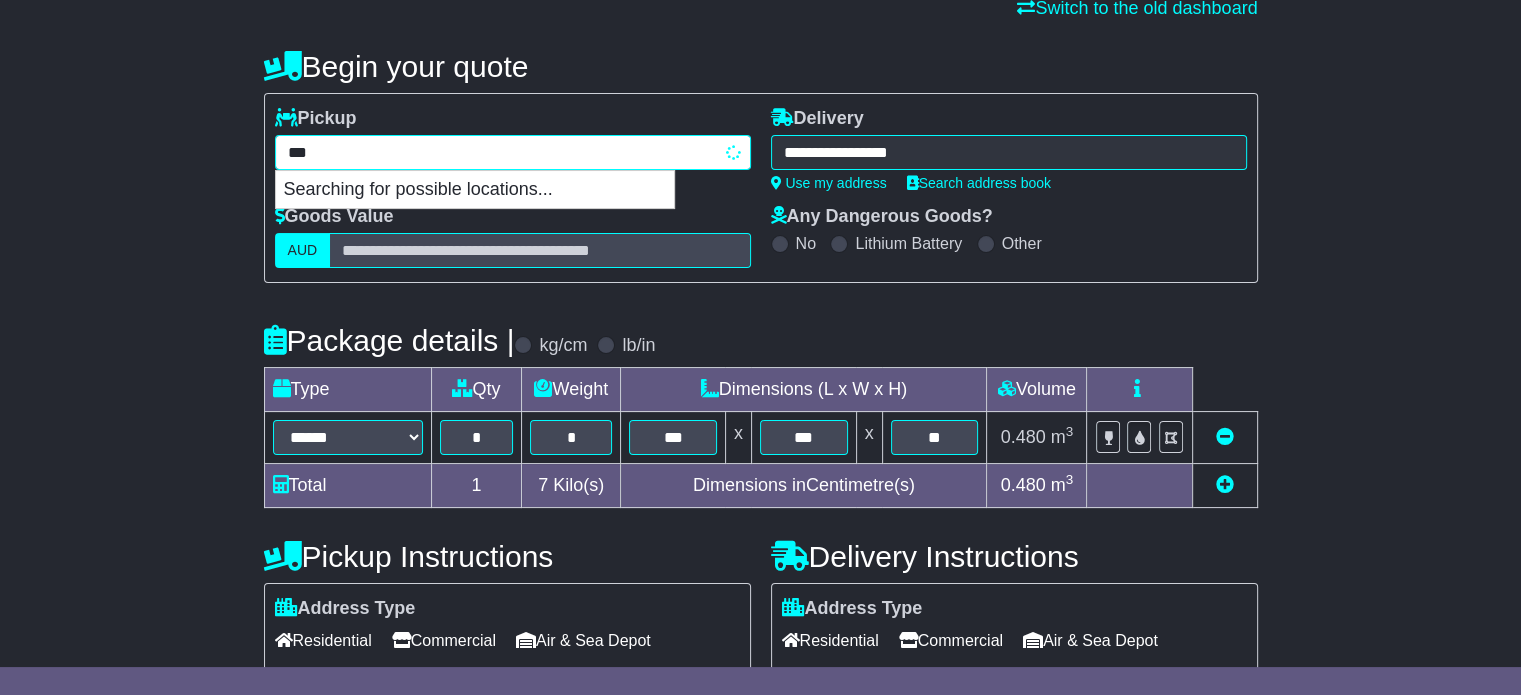 type on "****" 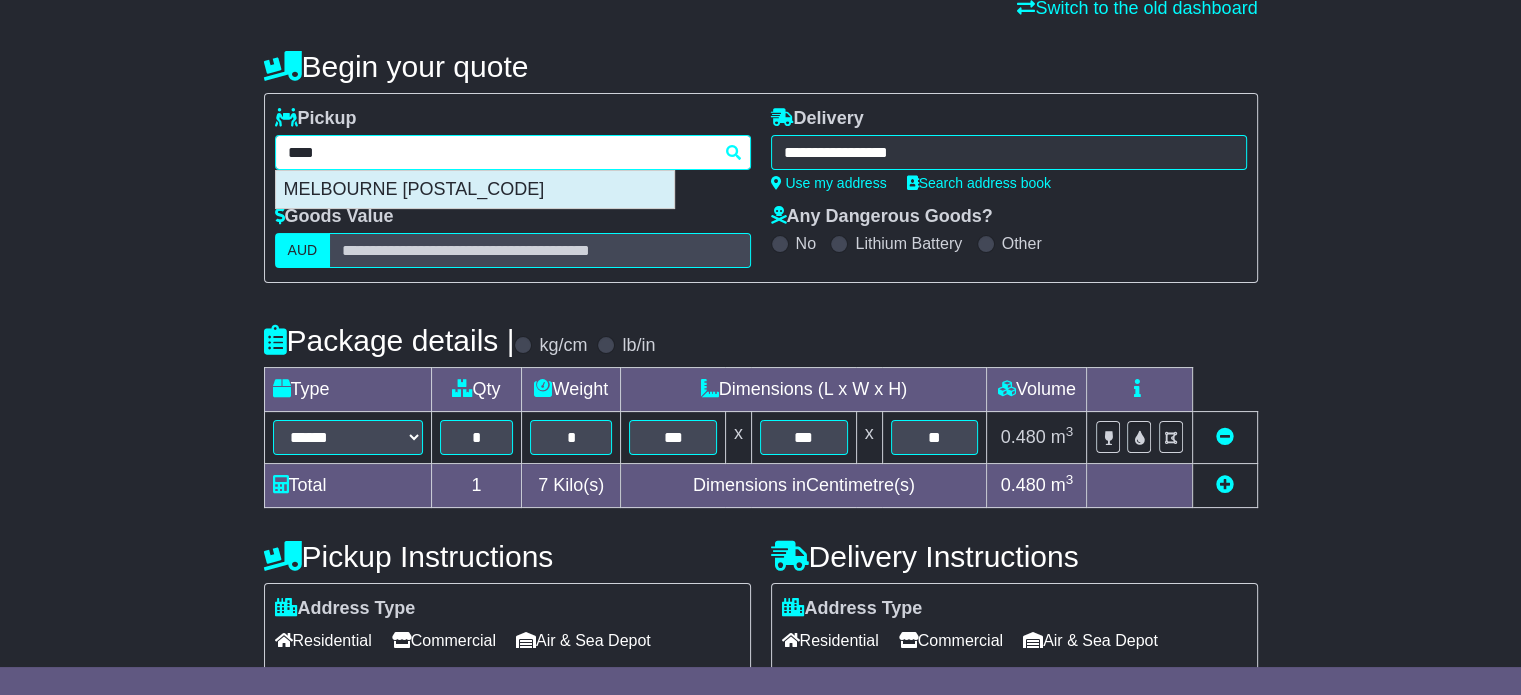 click on "MELBOURNE 3000" at bounding box center (475, 190) 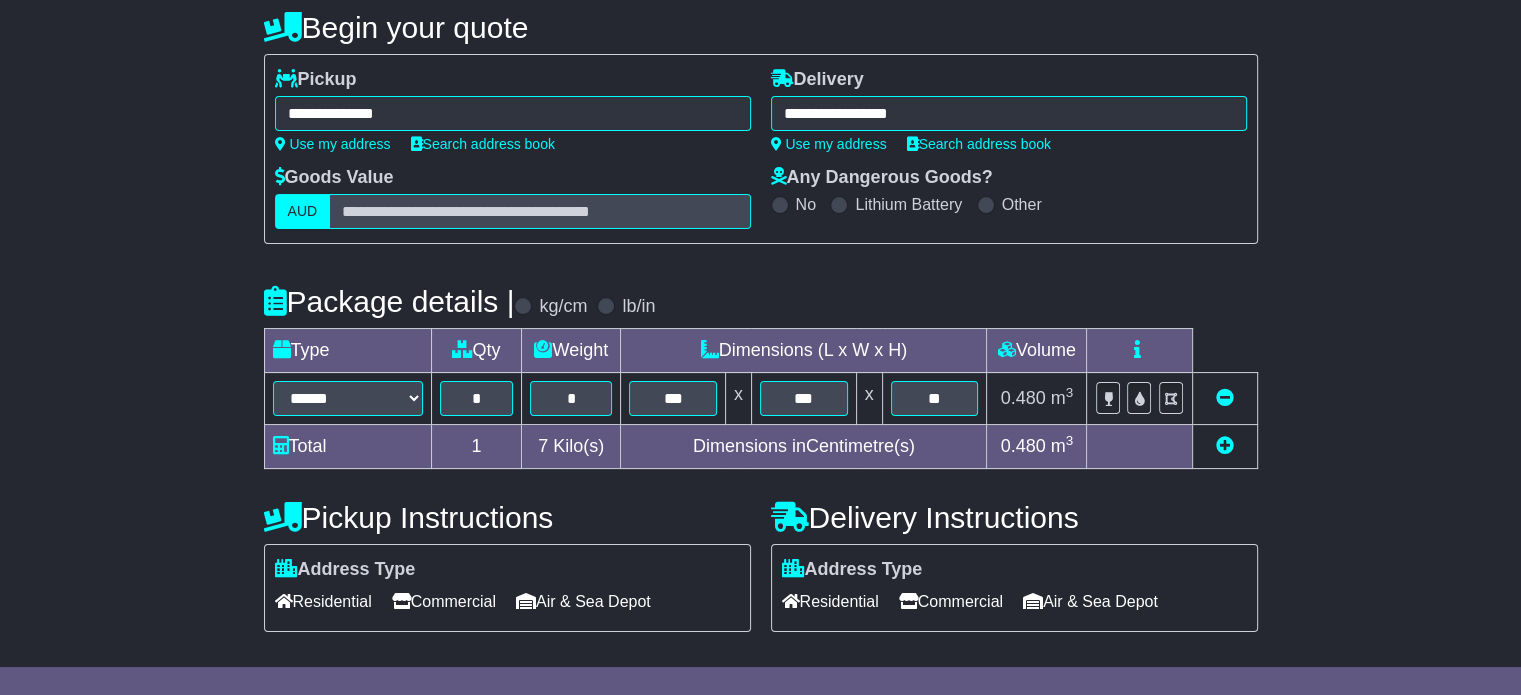 scroll, scrollTop: 361, scrollLeft: 0, axis: vertical 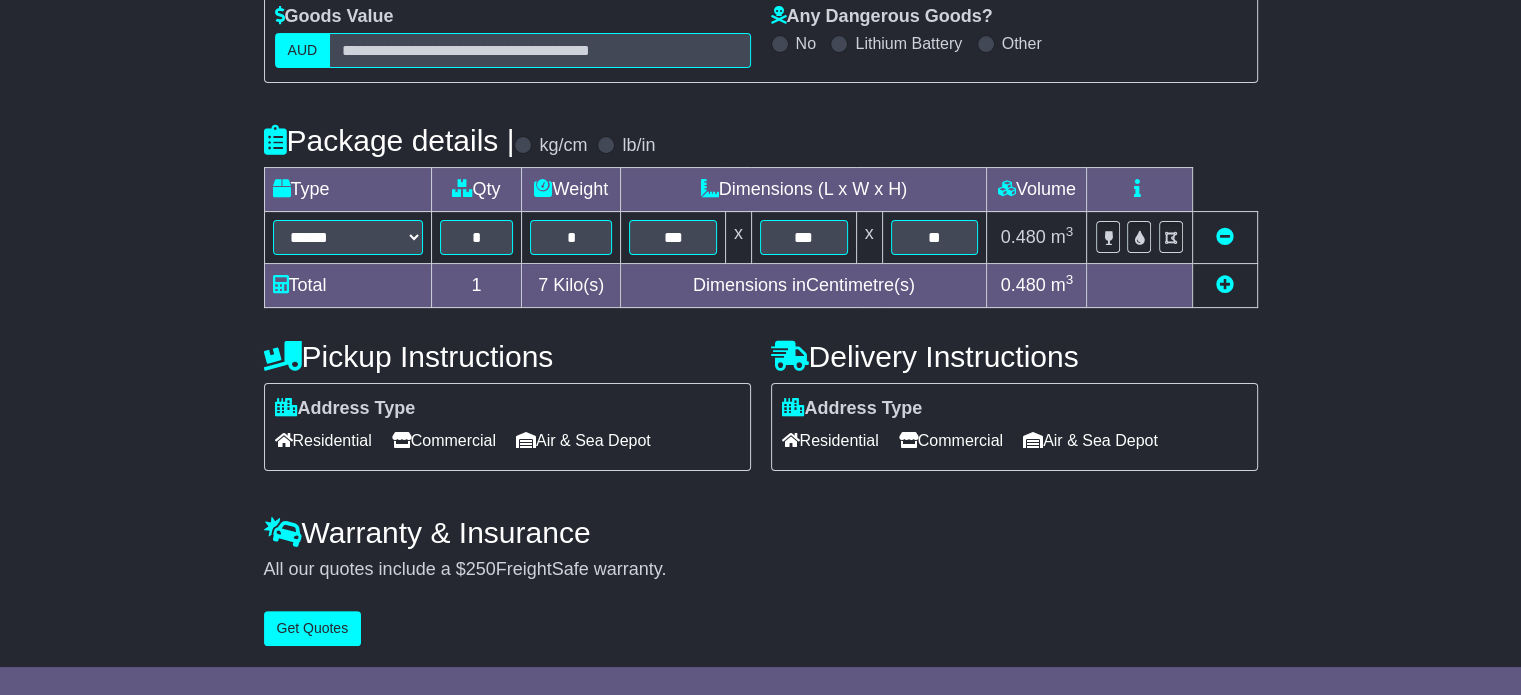 click on "Commercial" at bounding box center (444, 440) 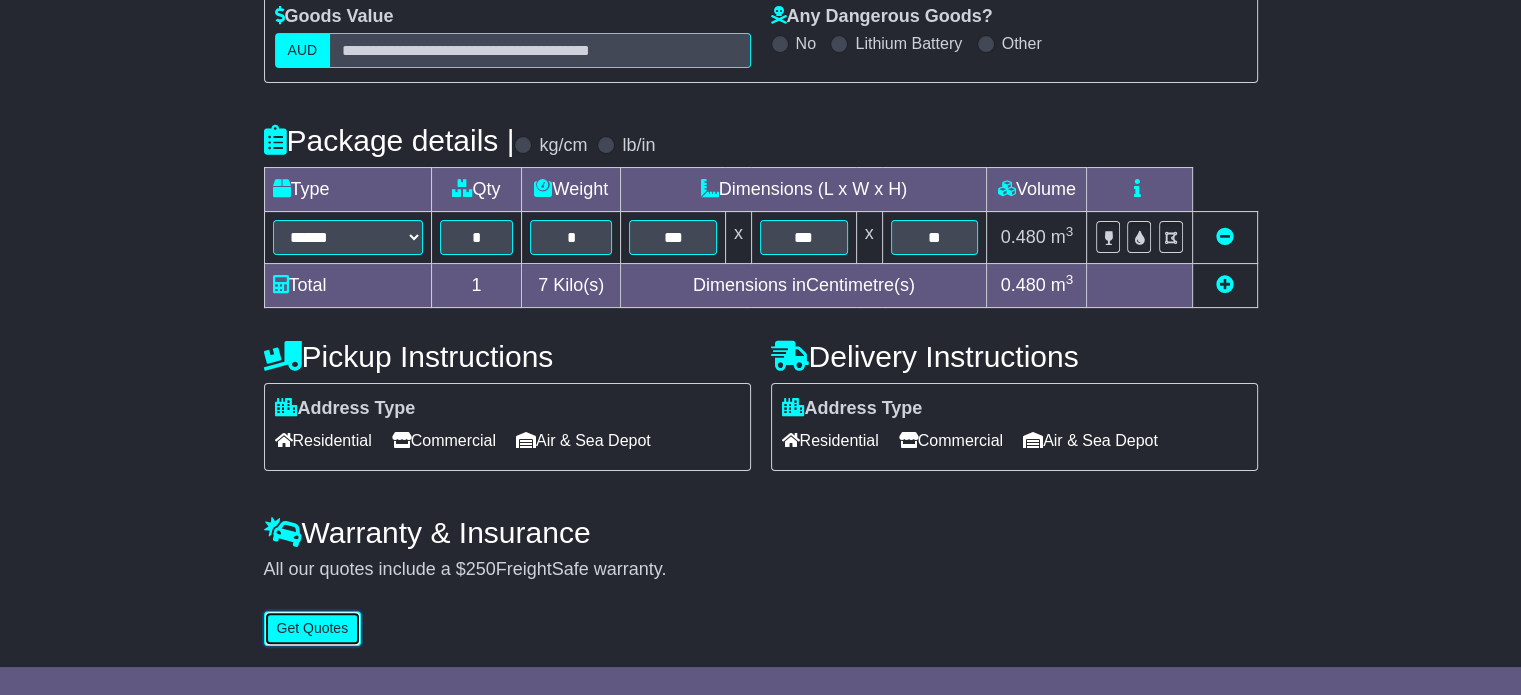 click on "**********" at bounding box center (761, 243) 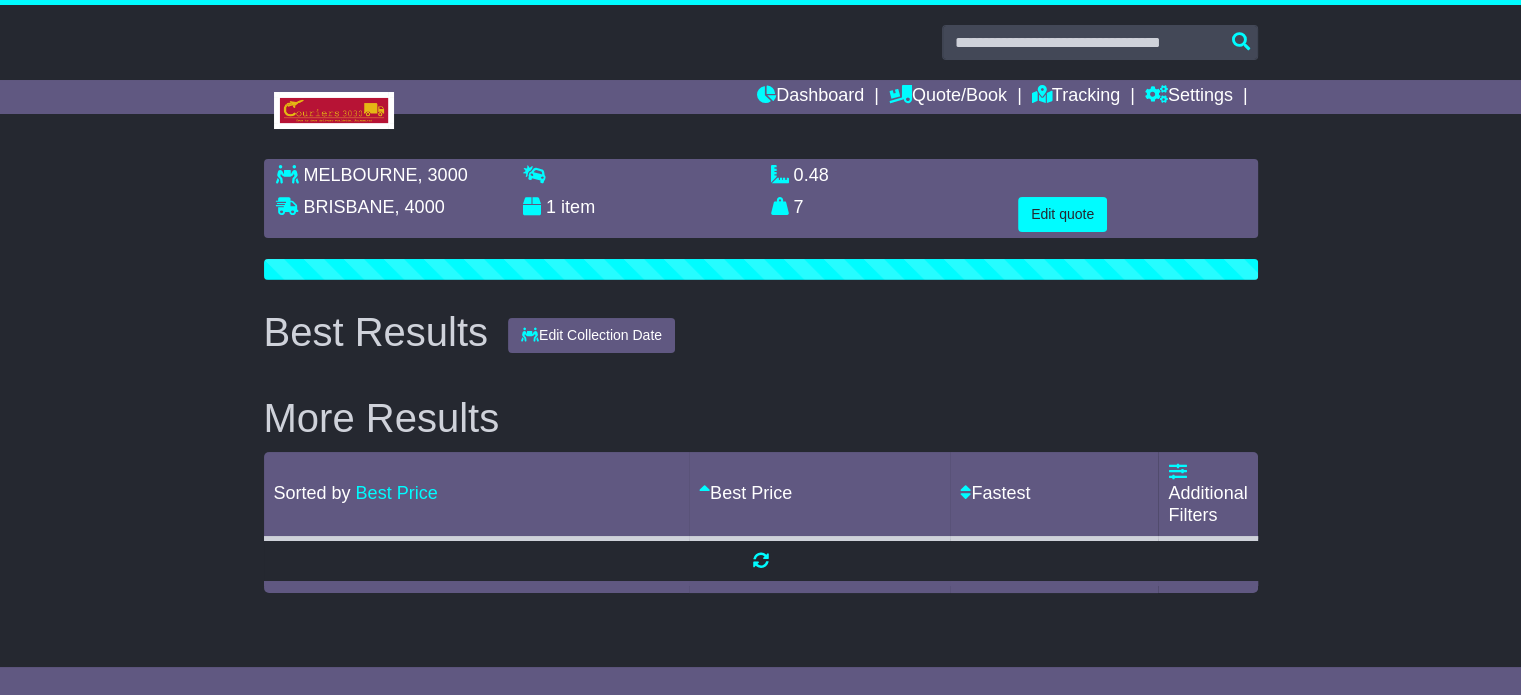 scroll, scrollTop: 0, scrollLeft: 0, axis: both 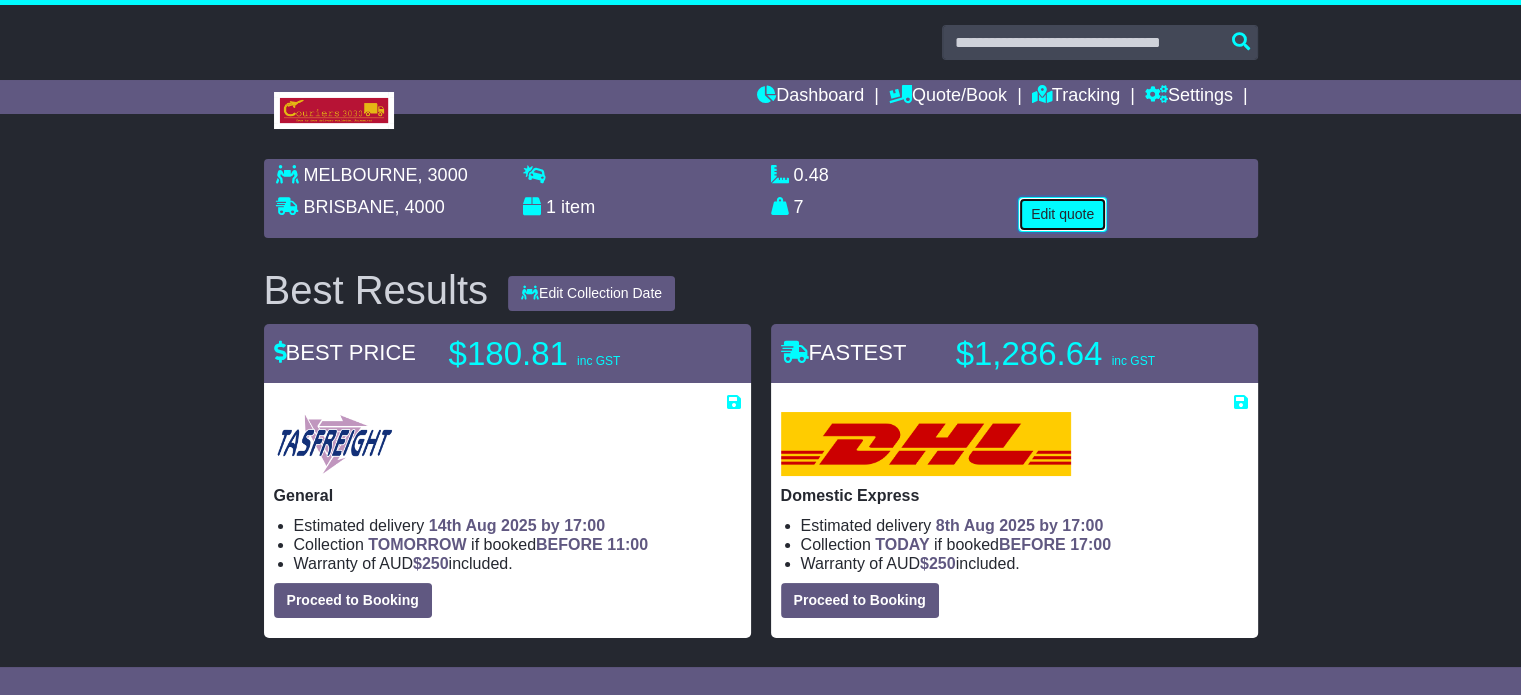 click on "Edit quote" at bounding box center (1062, 214) 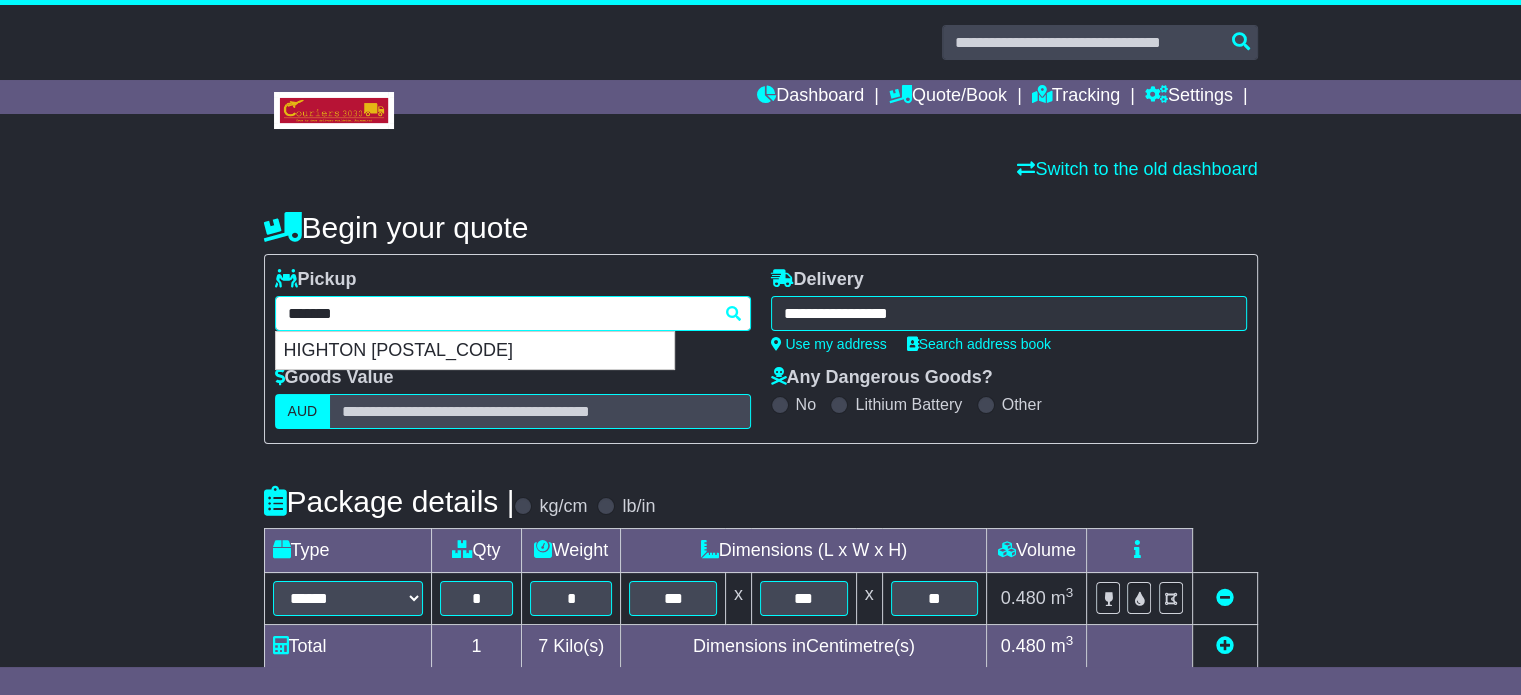 click on "**********" at bounding box center [513, 313] 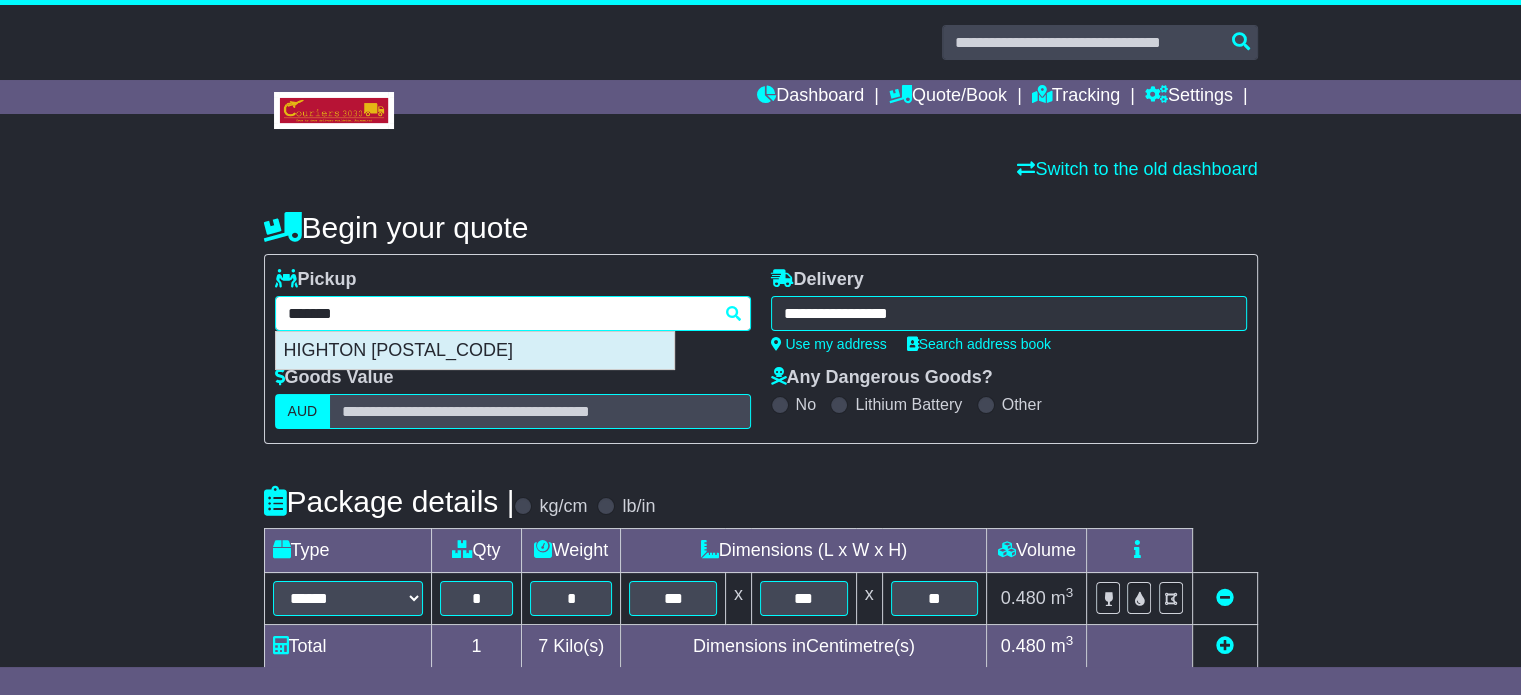 click on "HIGHTON 3216" at bounding box center [475, 351] 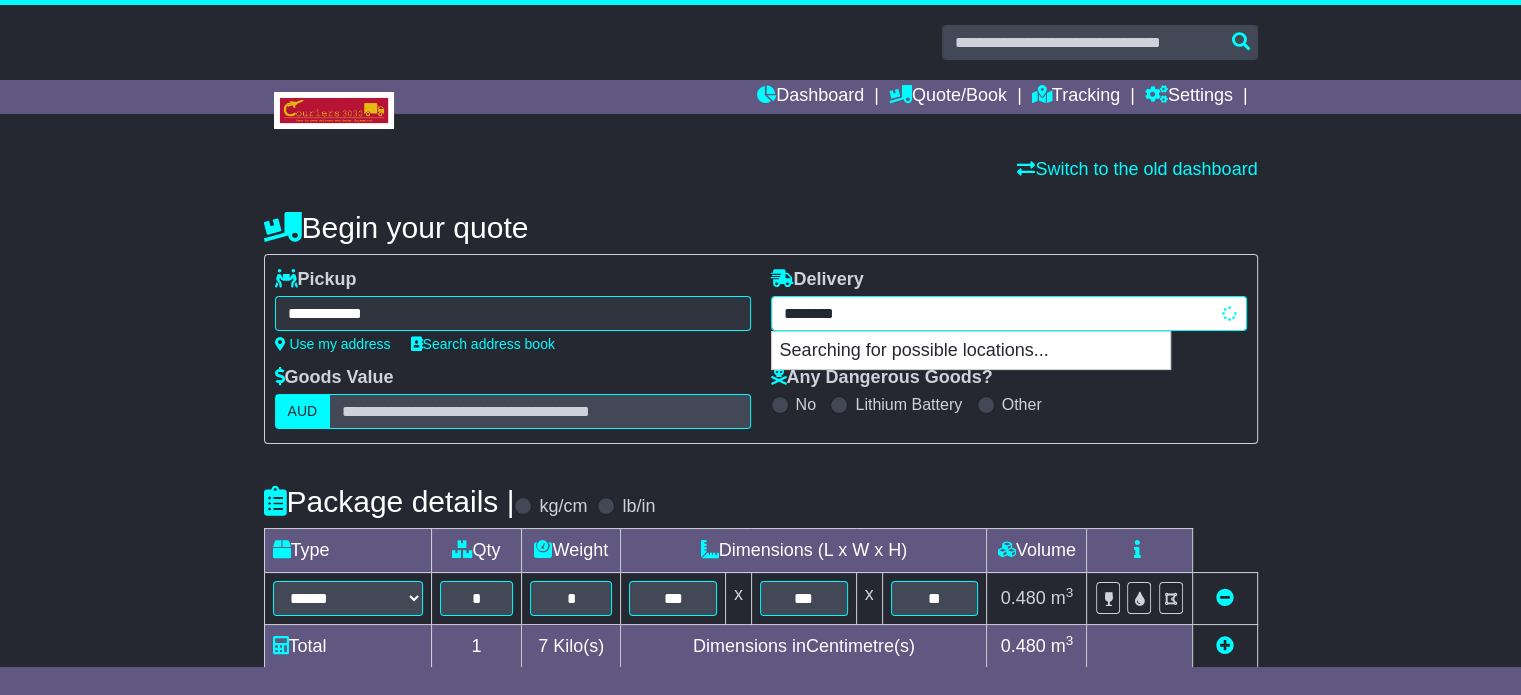 click on "**********" at bounding box center [1009, 313] 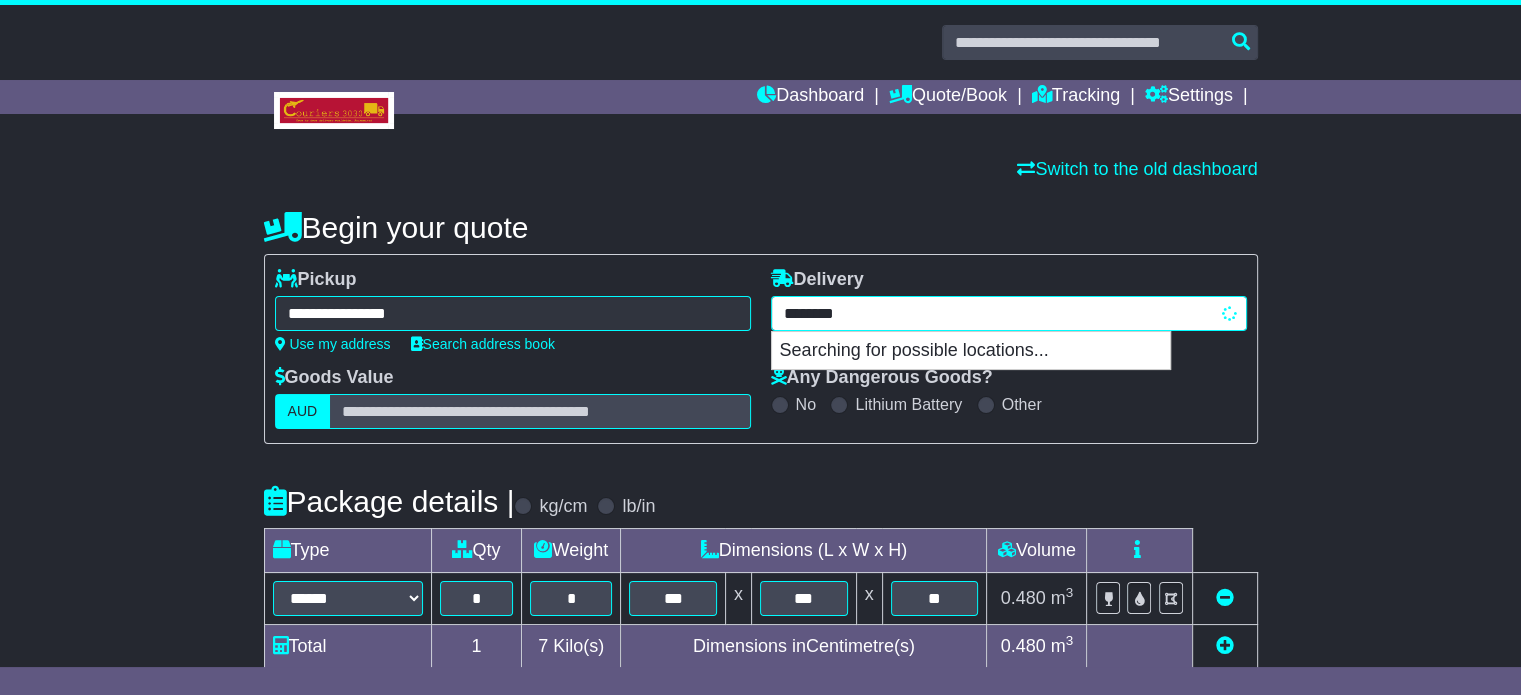 click on "********" at bounding box center [1009, 313] 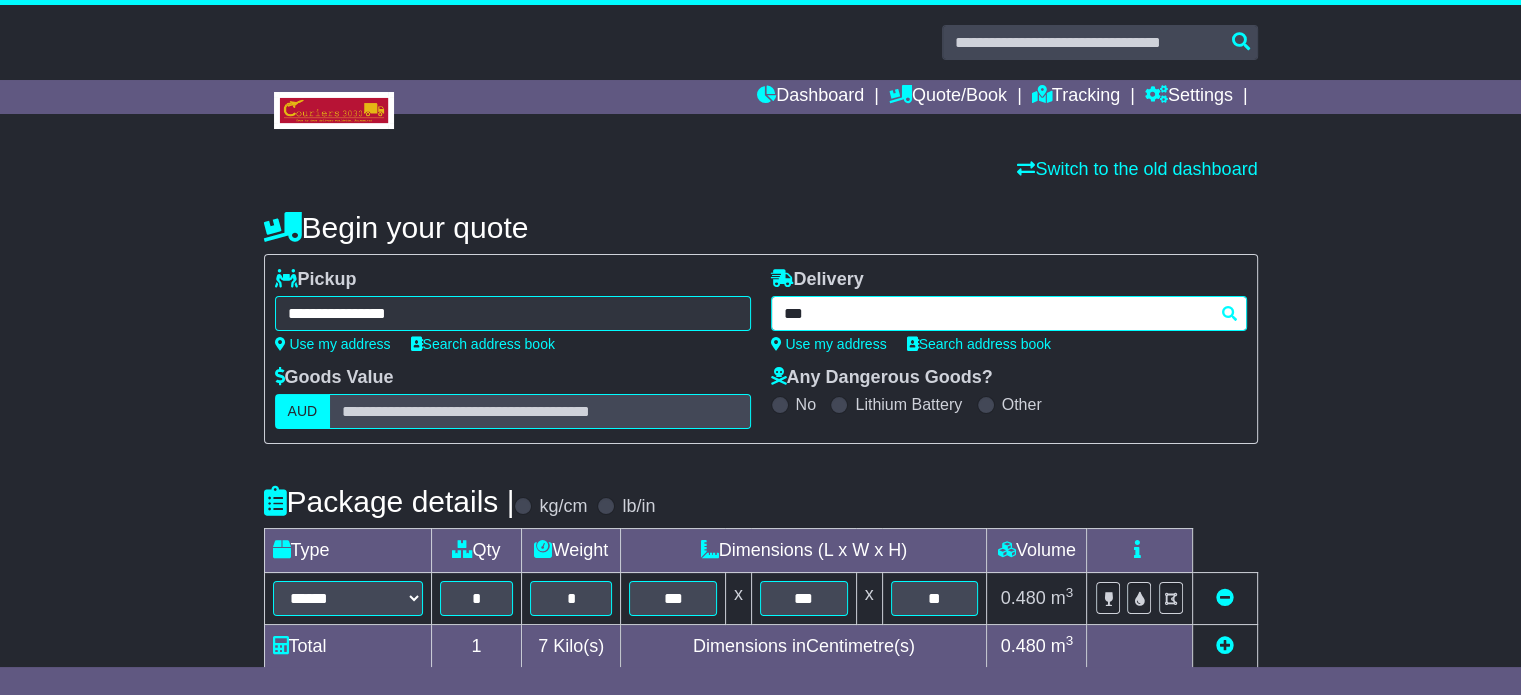 type on "****" 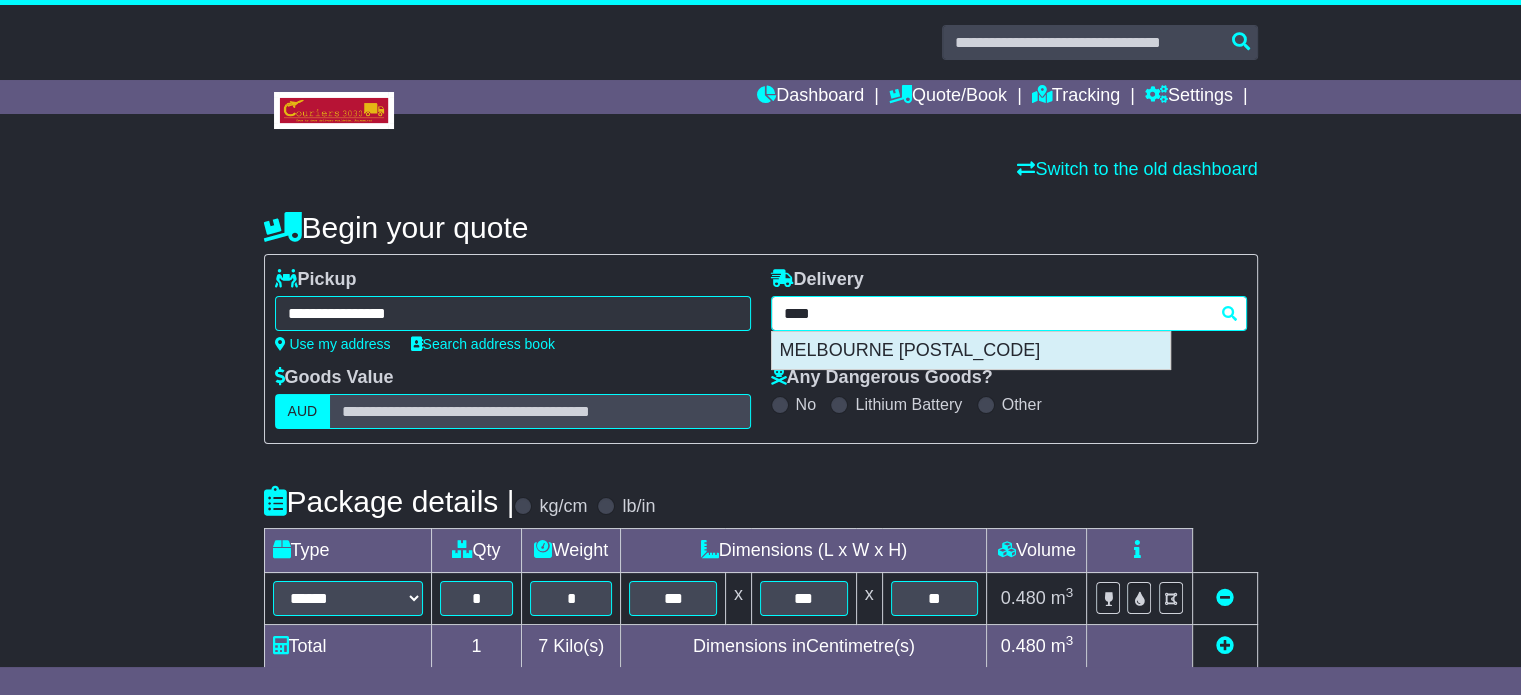 click on "MELBOURNE 3000" at bounding box center (971, 351) 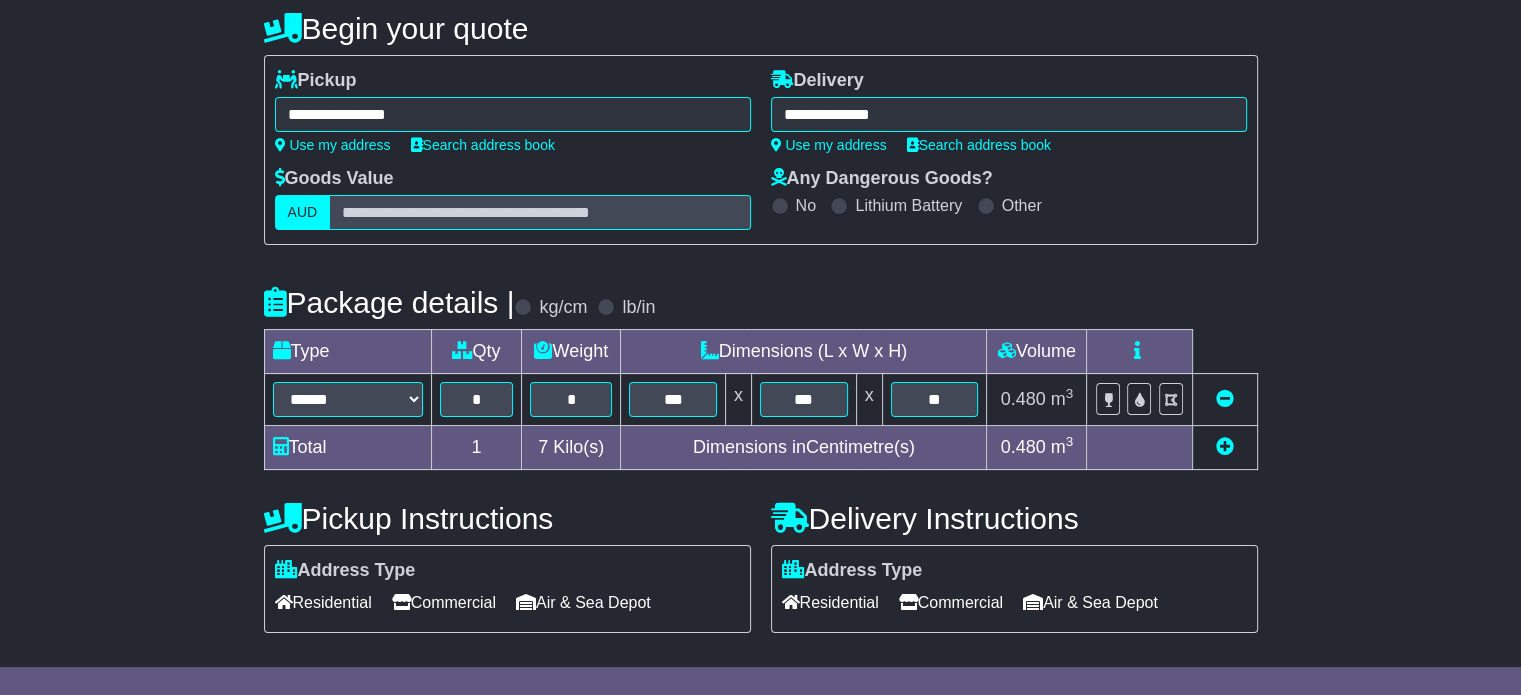 scroll, scrollTop: 361, scrollLeft: 0, axis: vertical 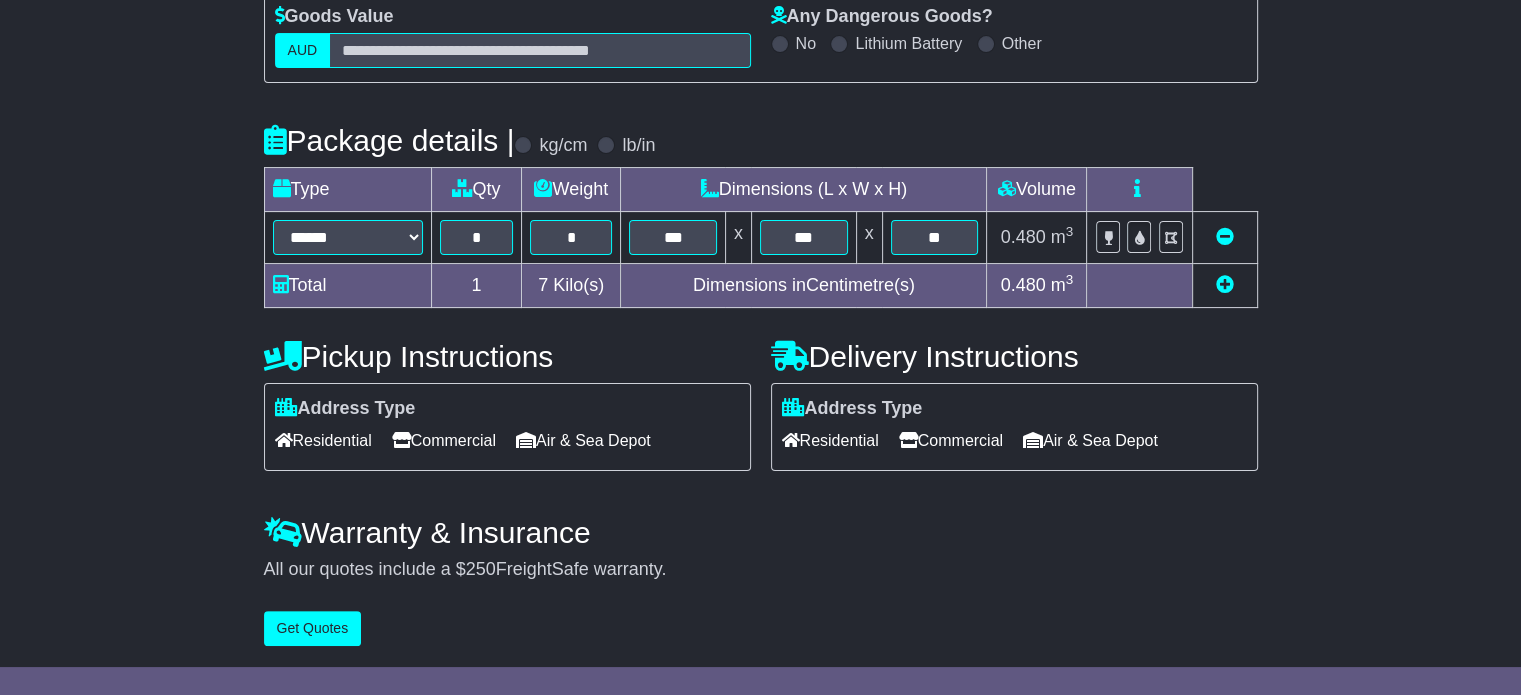 click on "Residential" at bounding box center (323, 440) 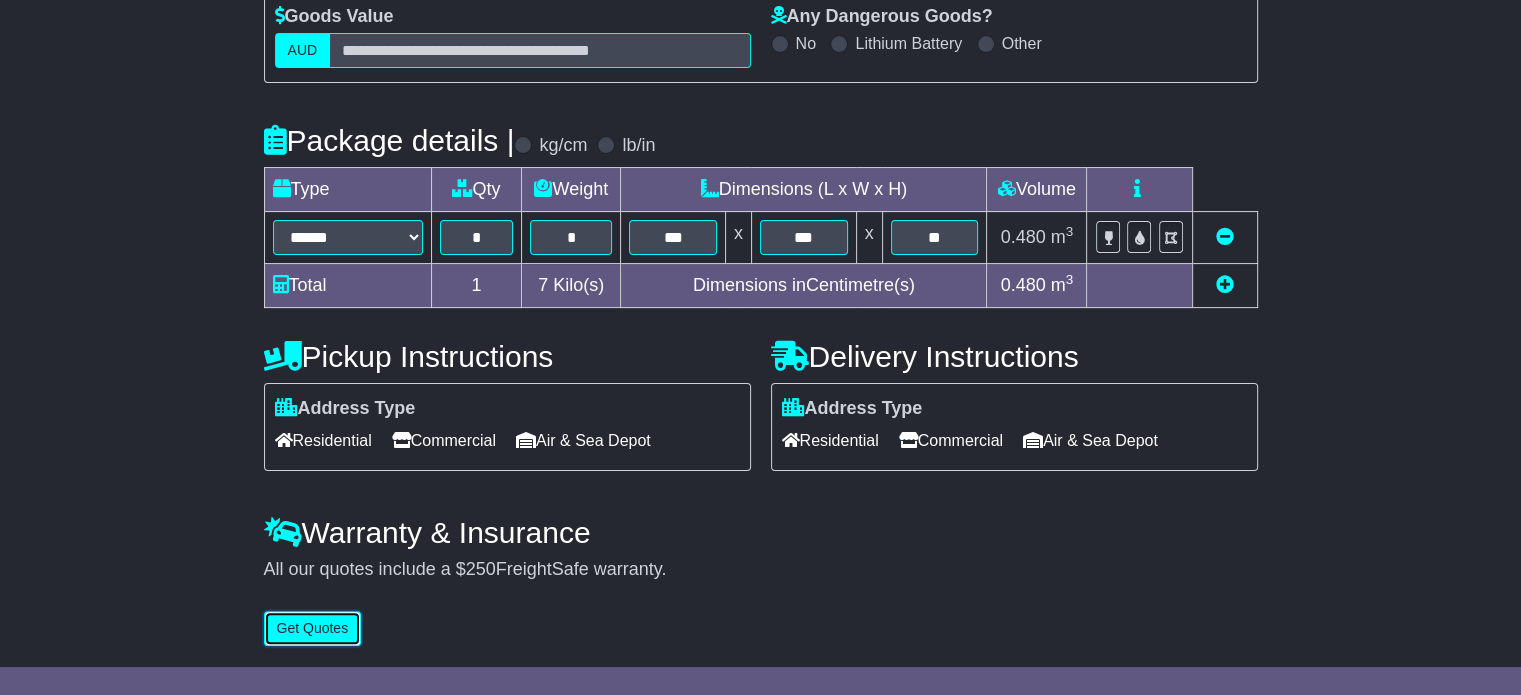 click on "Get Quotes" at bounding box center (313, 628) 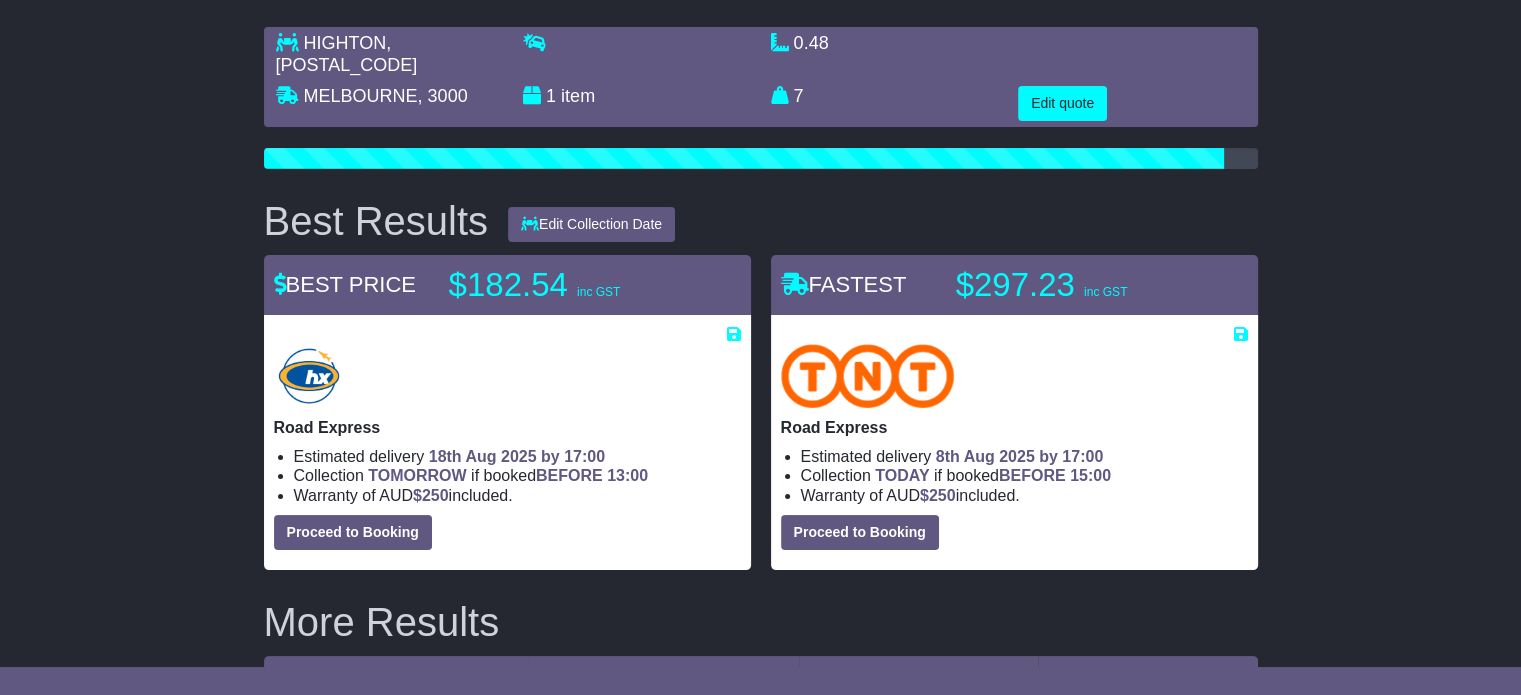 scroll, scrollTop: 0, scrollLeft: 0, axis: both 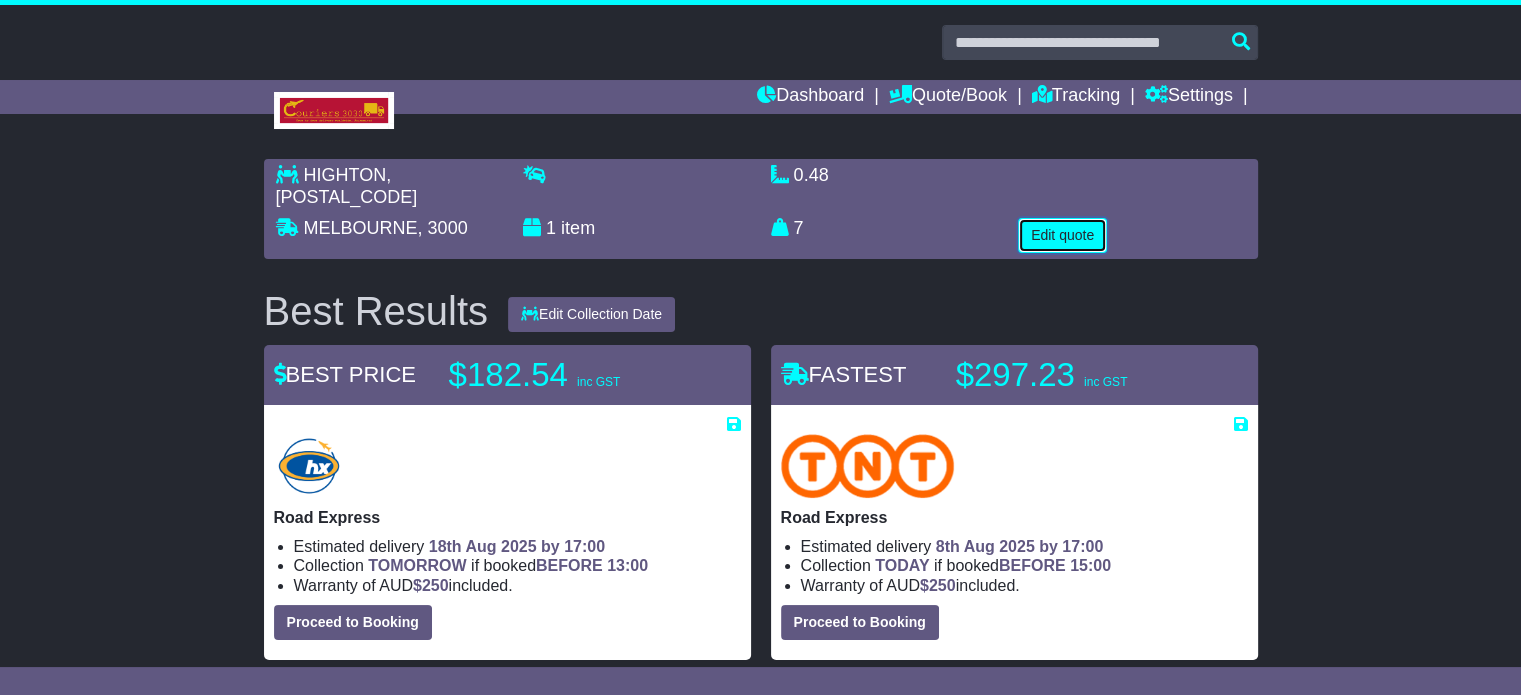 click on "Edit quote" at bounding box center [1062, 235] 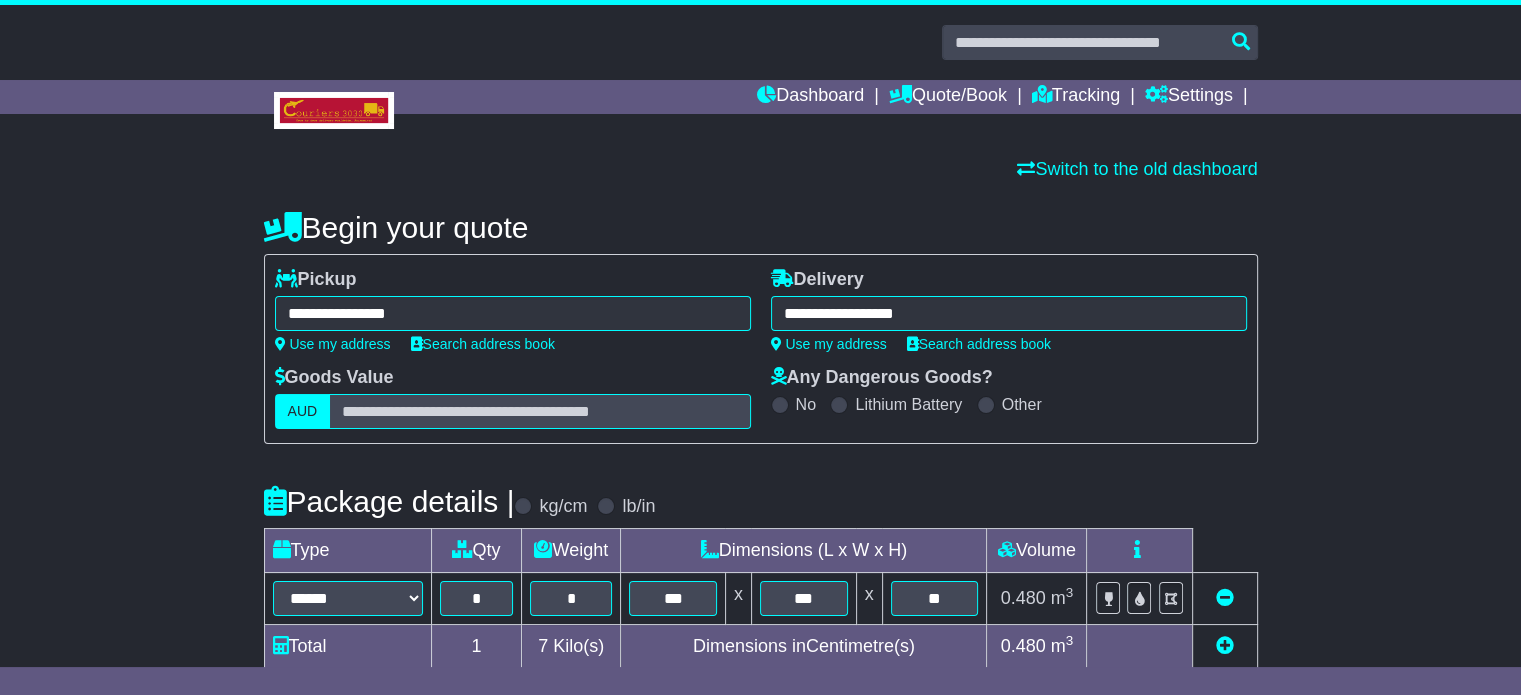 click on "**********" at bounding box center (1009, 313) 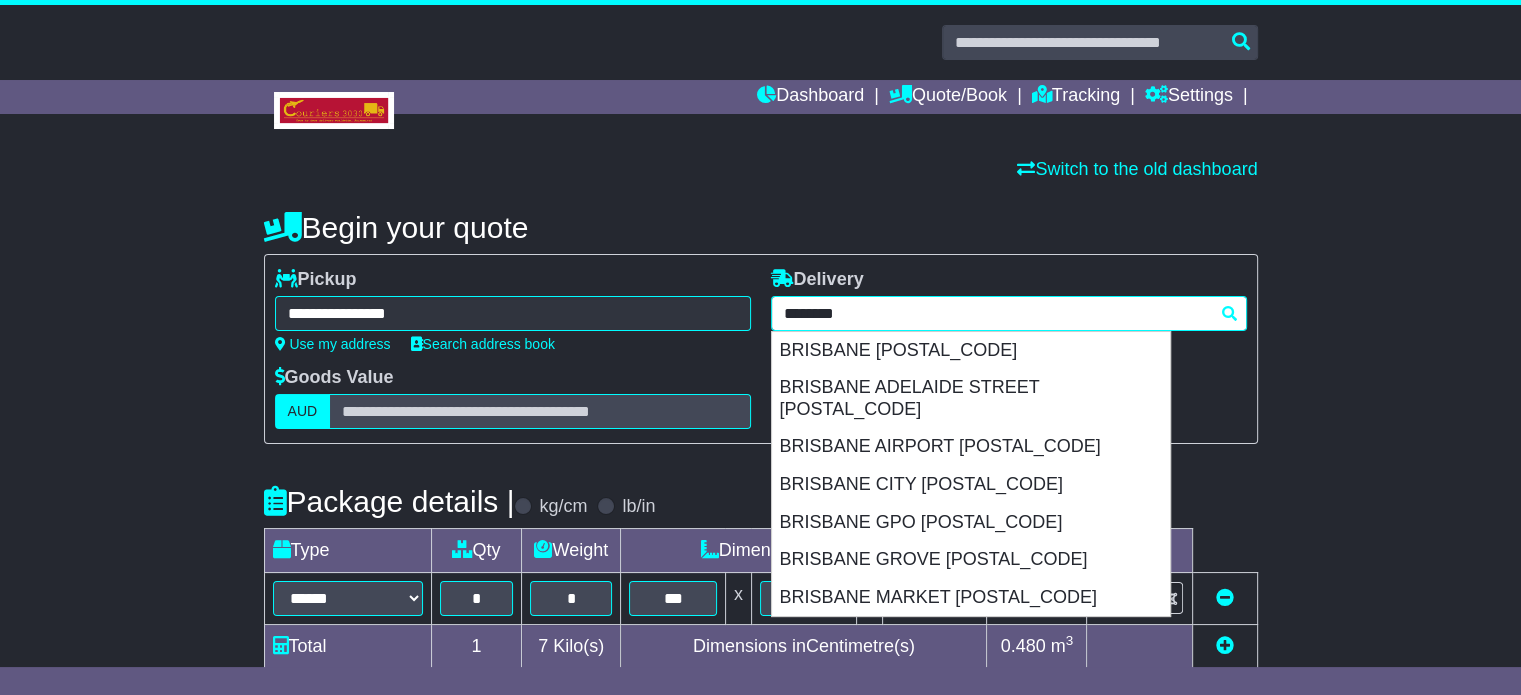click on "********" at bounding box center (1009, 313) 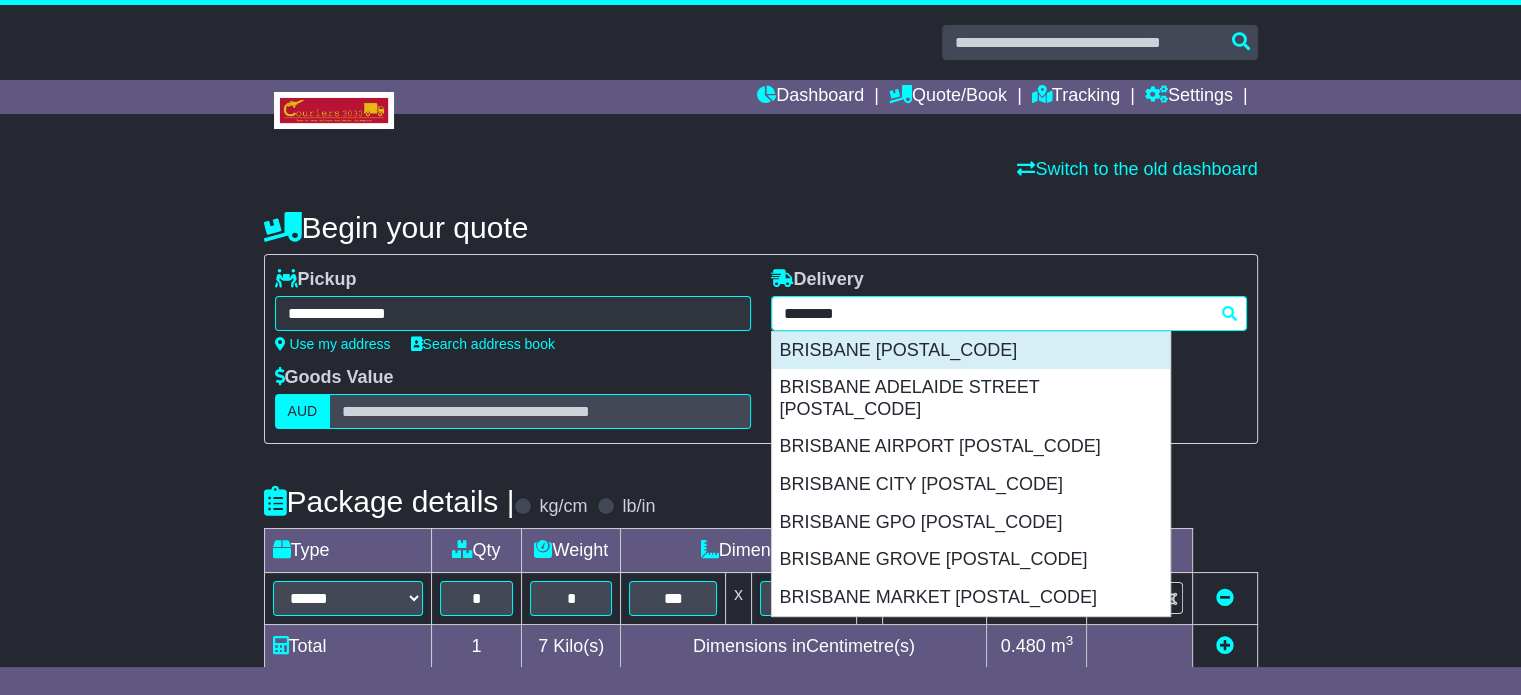 click on "BRISBANE 4000" at bounding box center [971, 351] 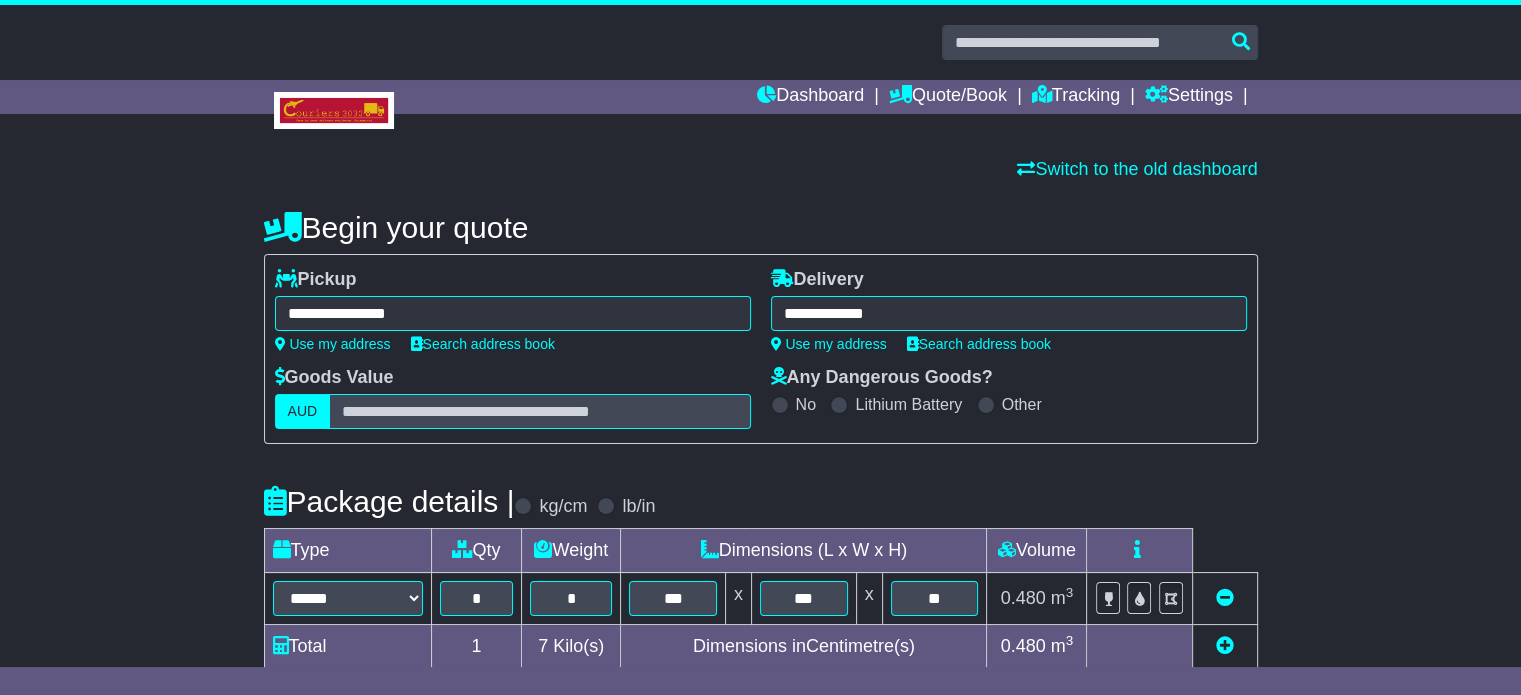 type on "**********" 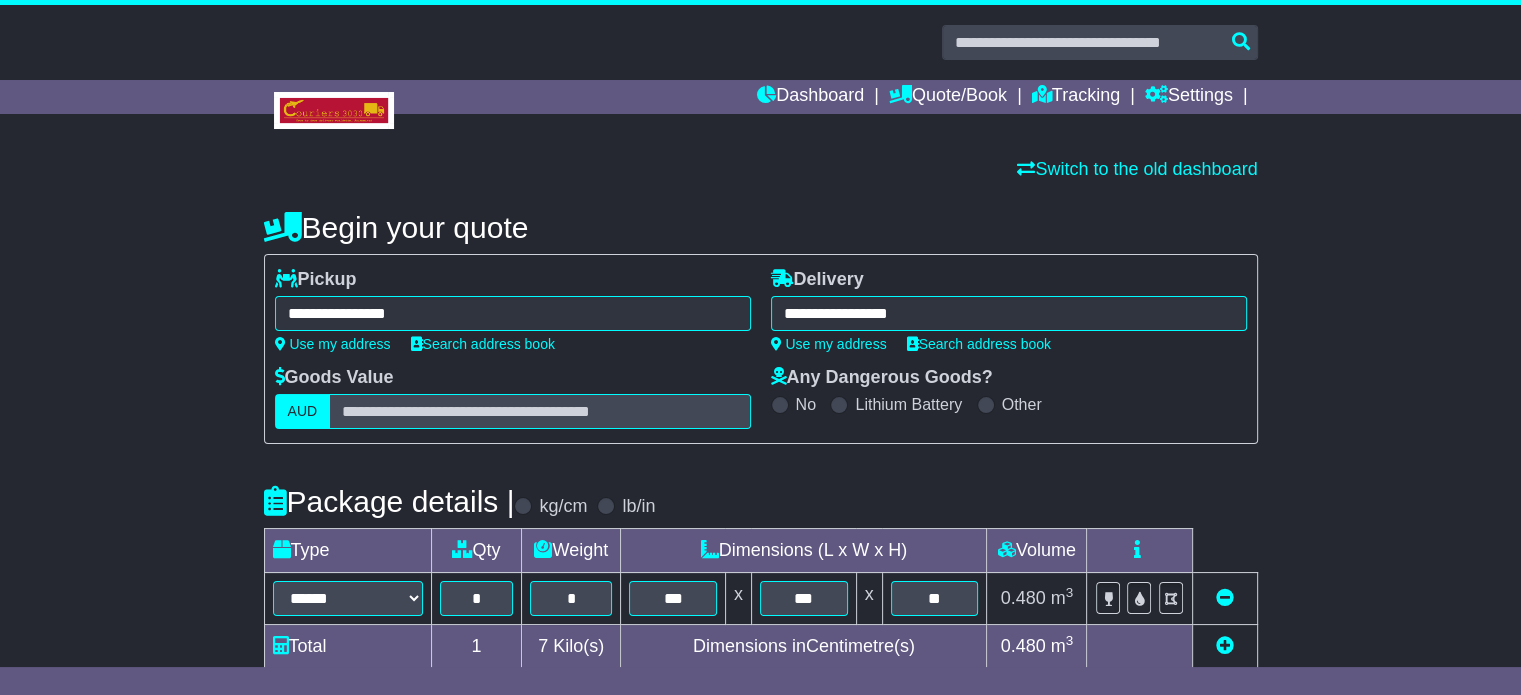 scroll, scrollTop: 361, scrollLeft: 0, axis: vertical 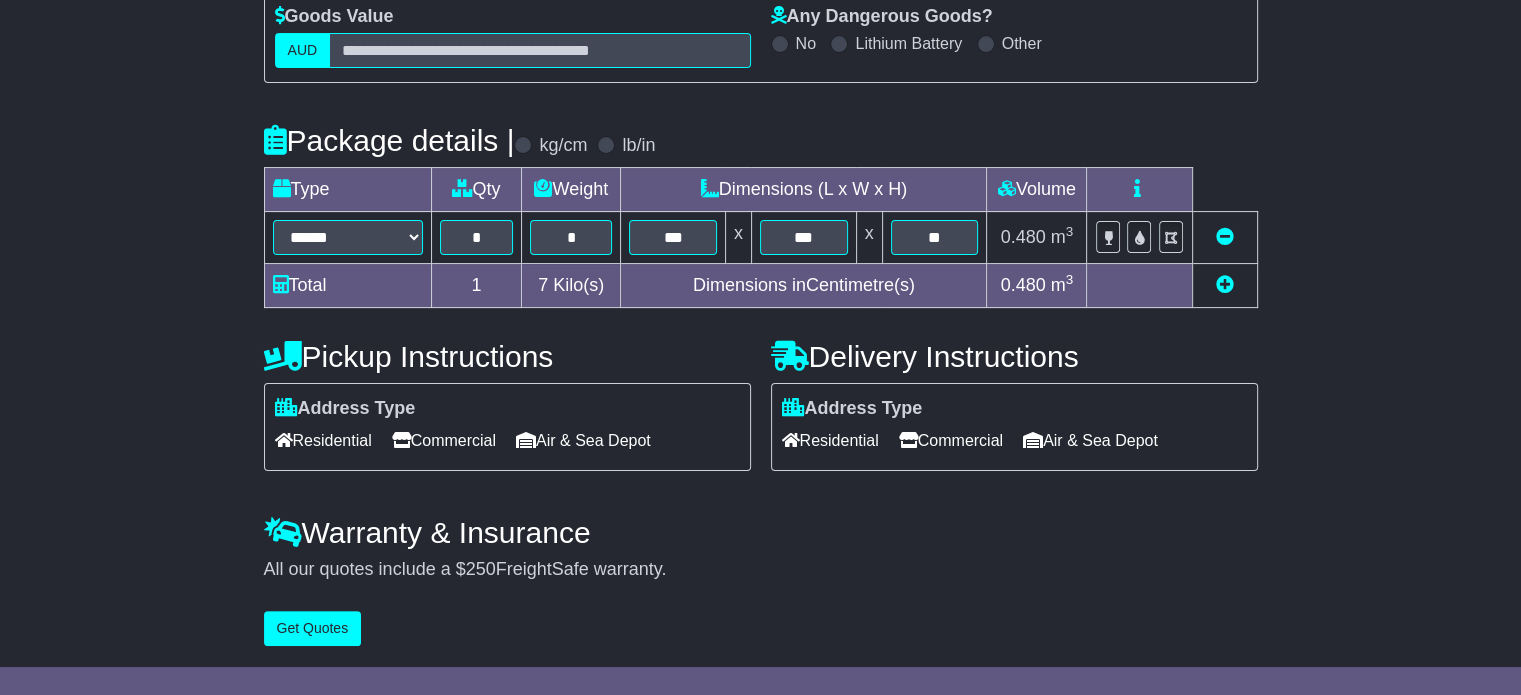 click on "Residential" at bounding box center (830, 440) 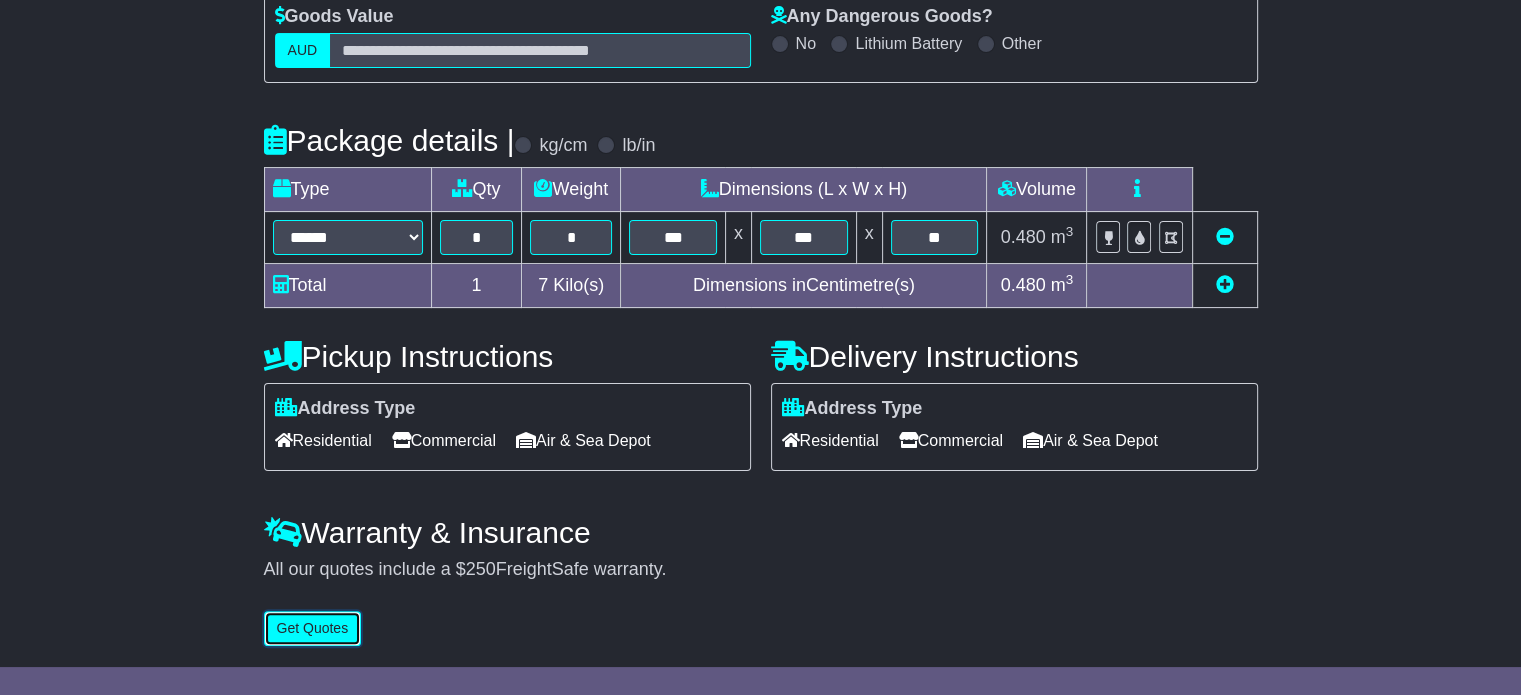 click on "Get Quotes" at bounding box center [313, 628] 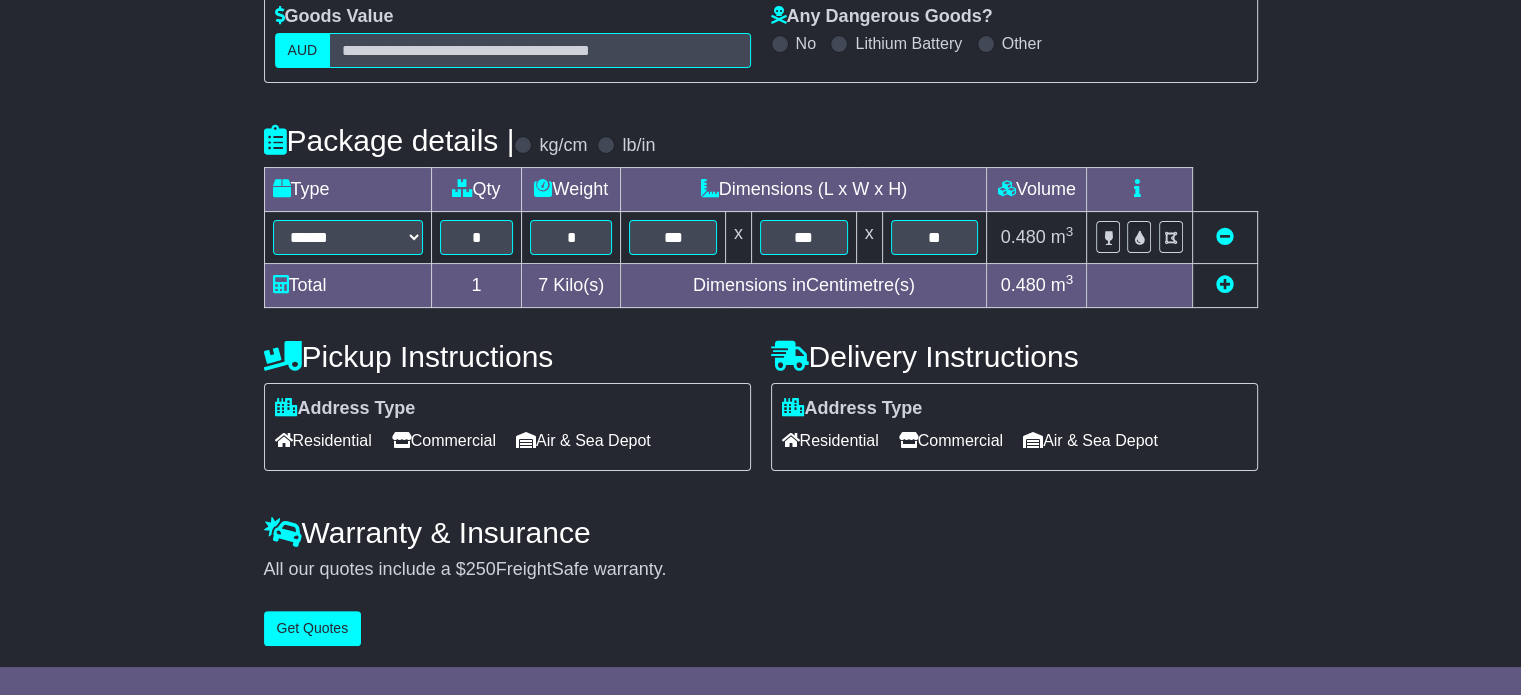 scroll, scrollTop: 0, scrollLeft: 0, axis: both 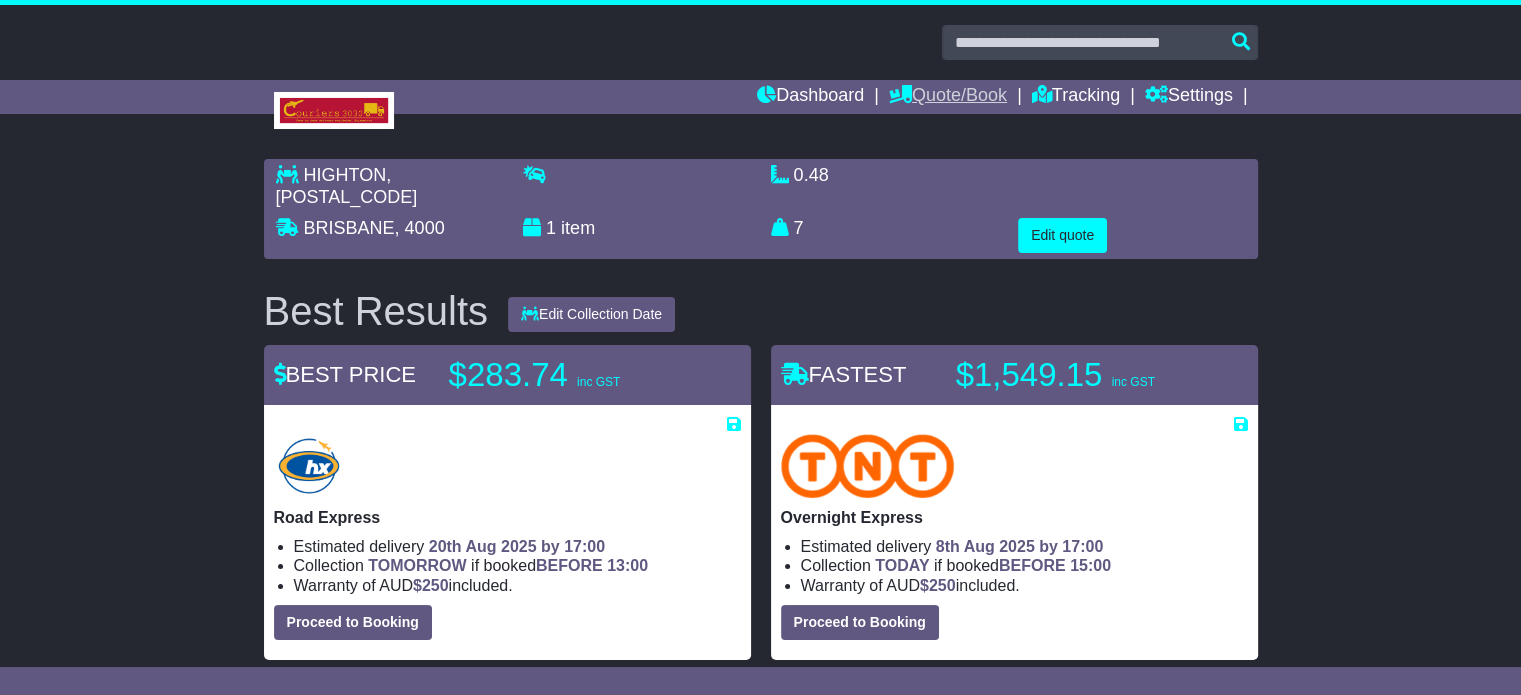 click on "Quote/Book" at bounding box center (948, 97) 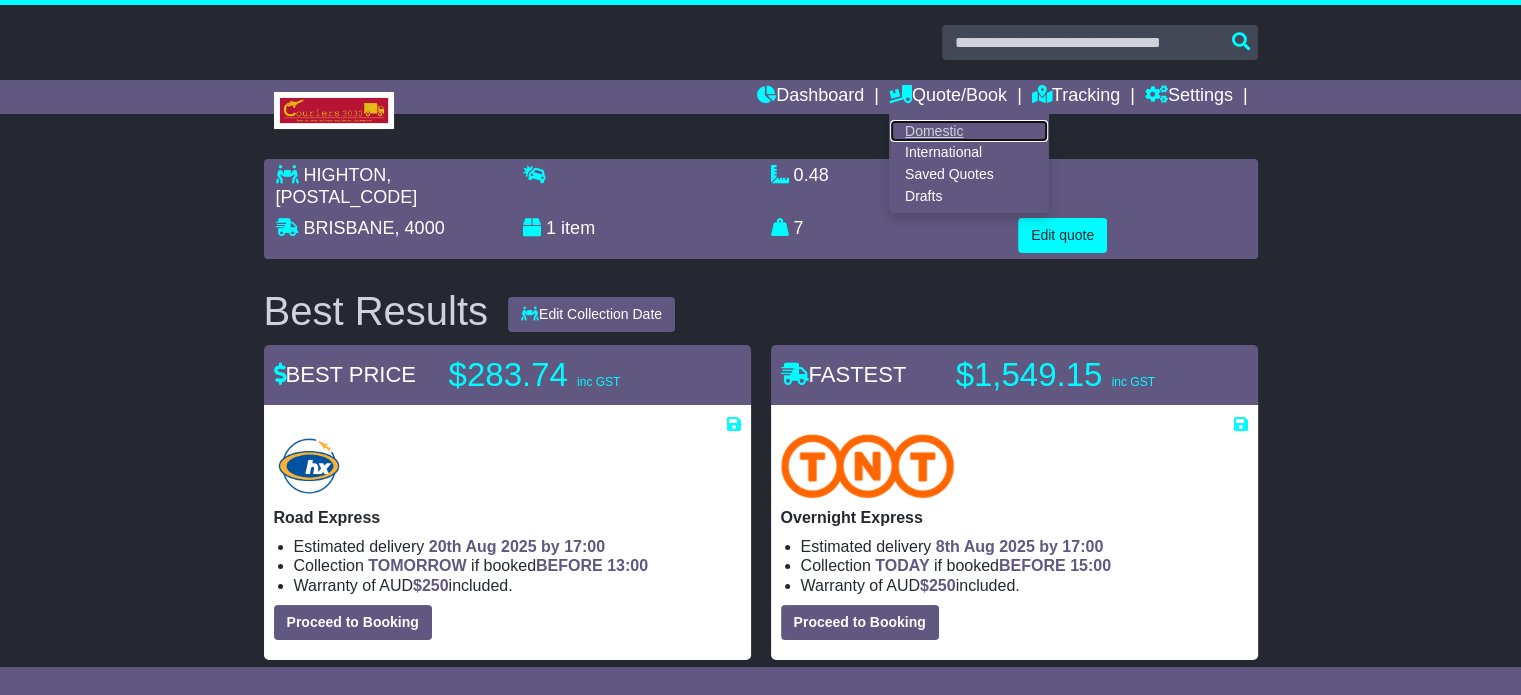 click on "Domestic" at bounding box center [969, 131] 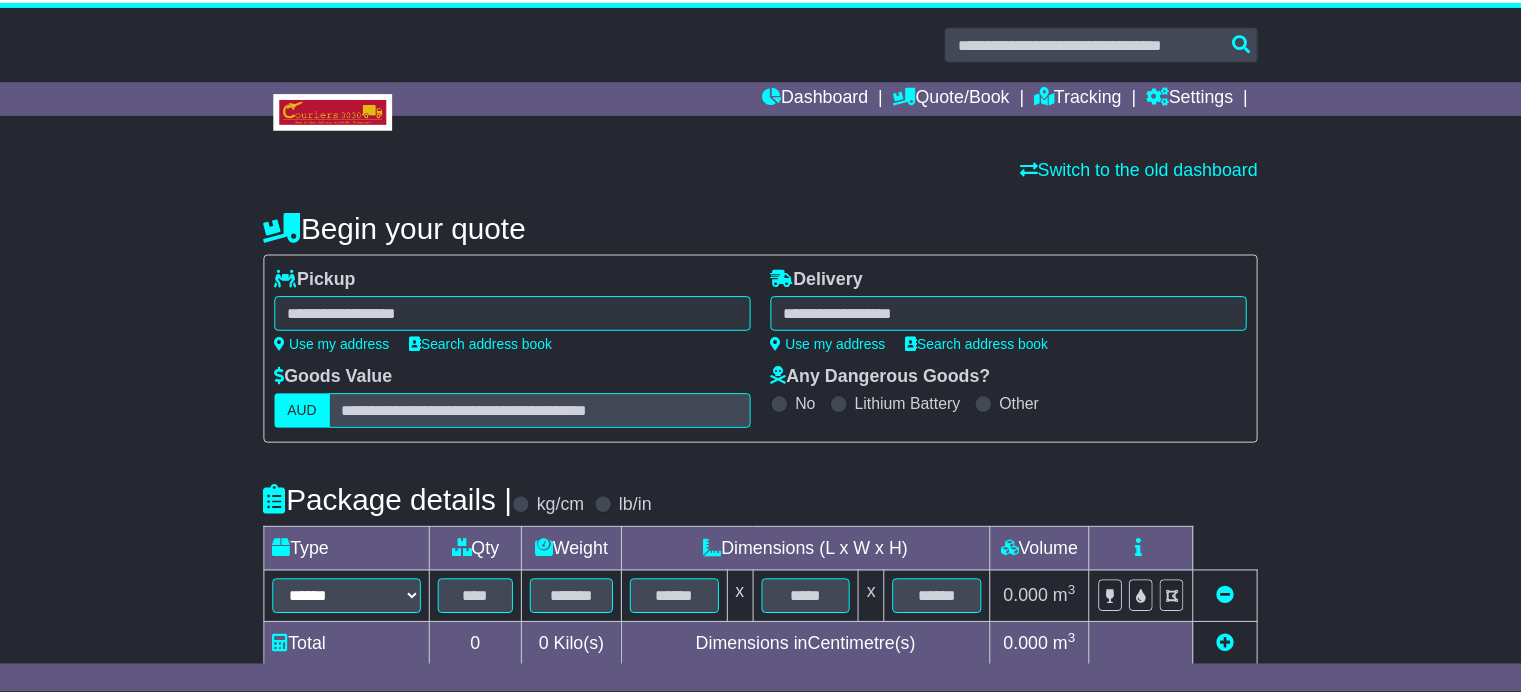 scroll, scrollTop: 0, scrollLeft: 0, axis: both 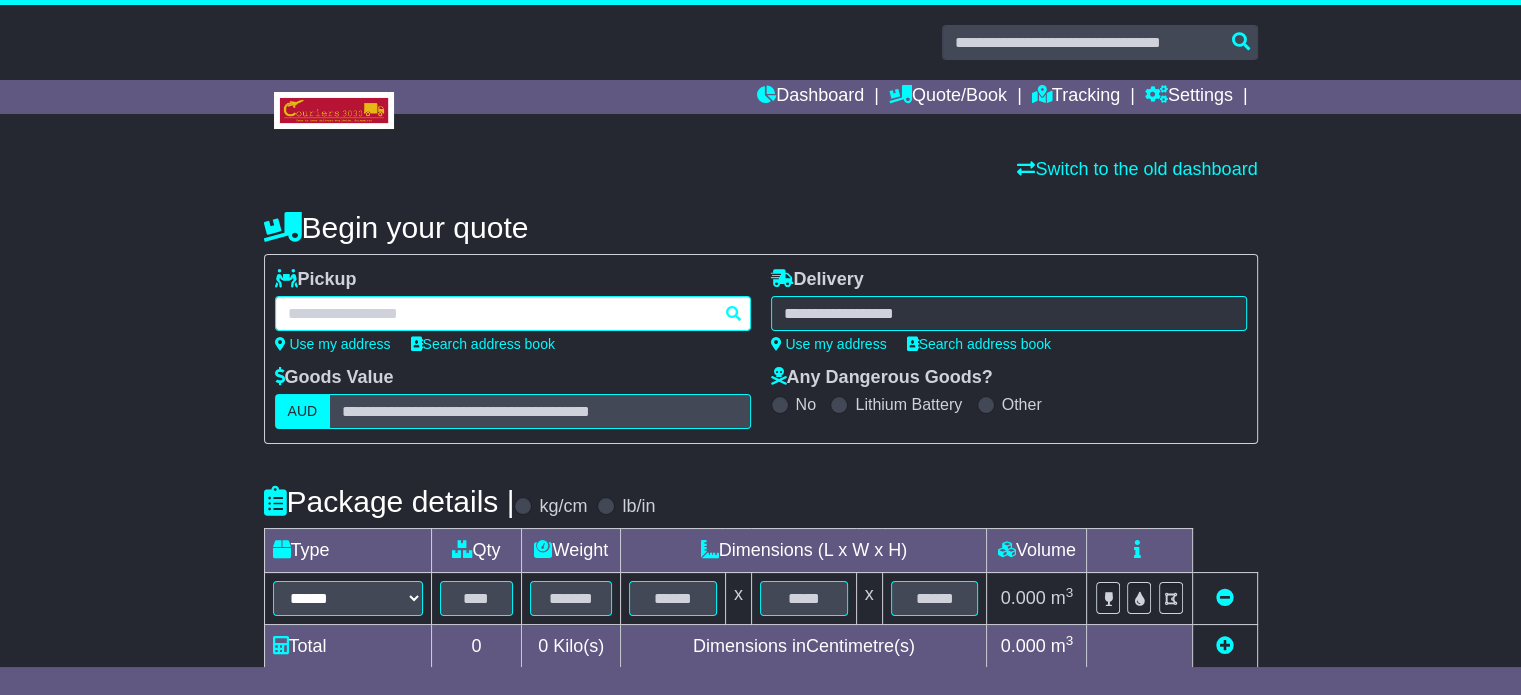 click at bounding box center [513, 313] 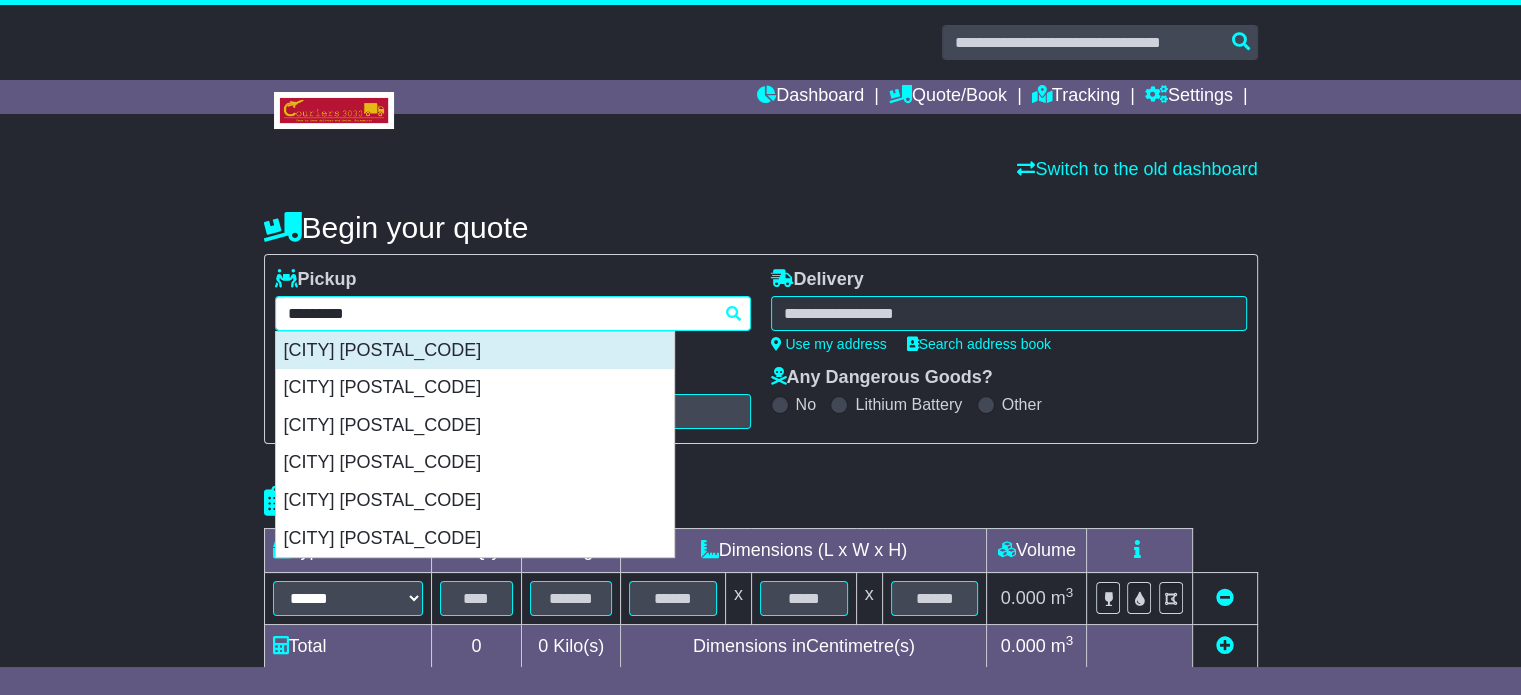 click on "[CITY] [POSTAL_CODE]" at bounding box center [475, 351] 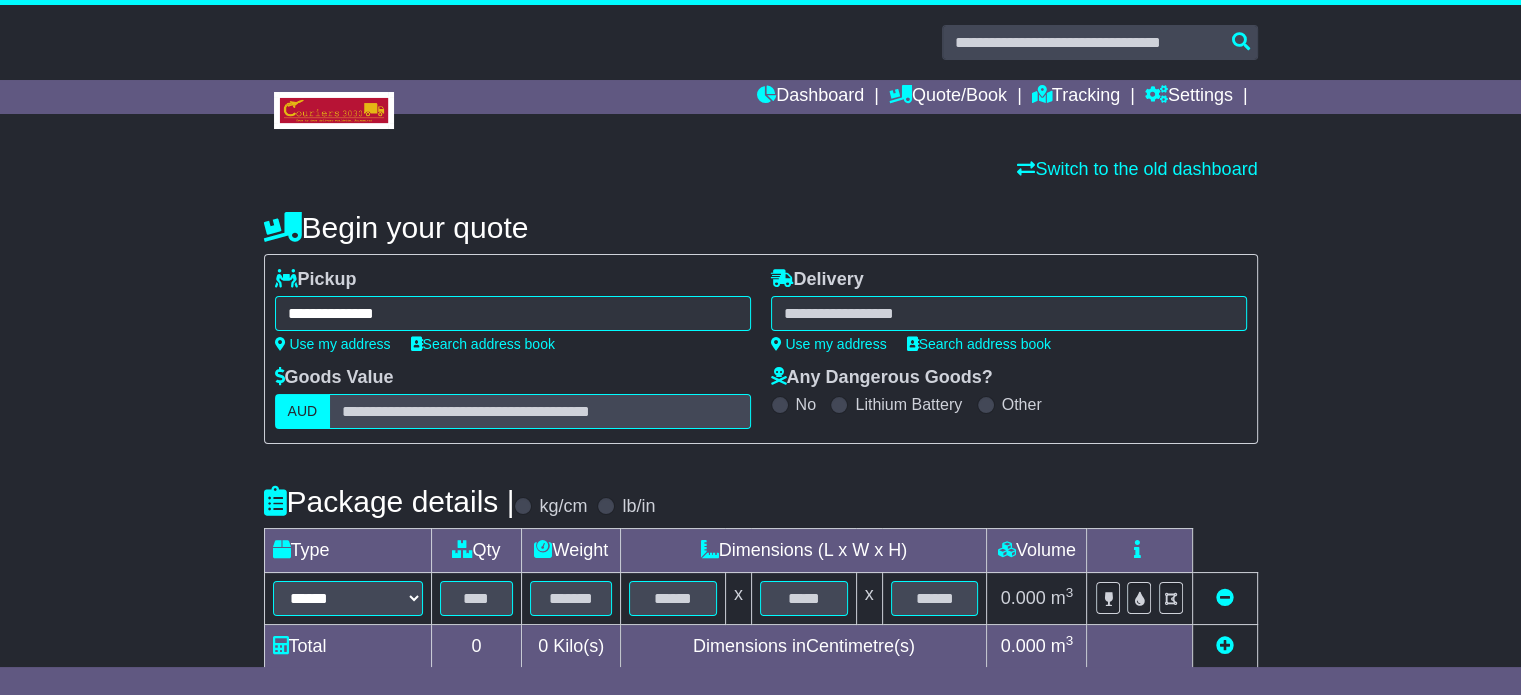 click on "**********" at bounding box center [513, 313] 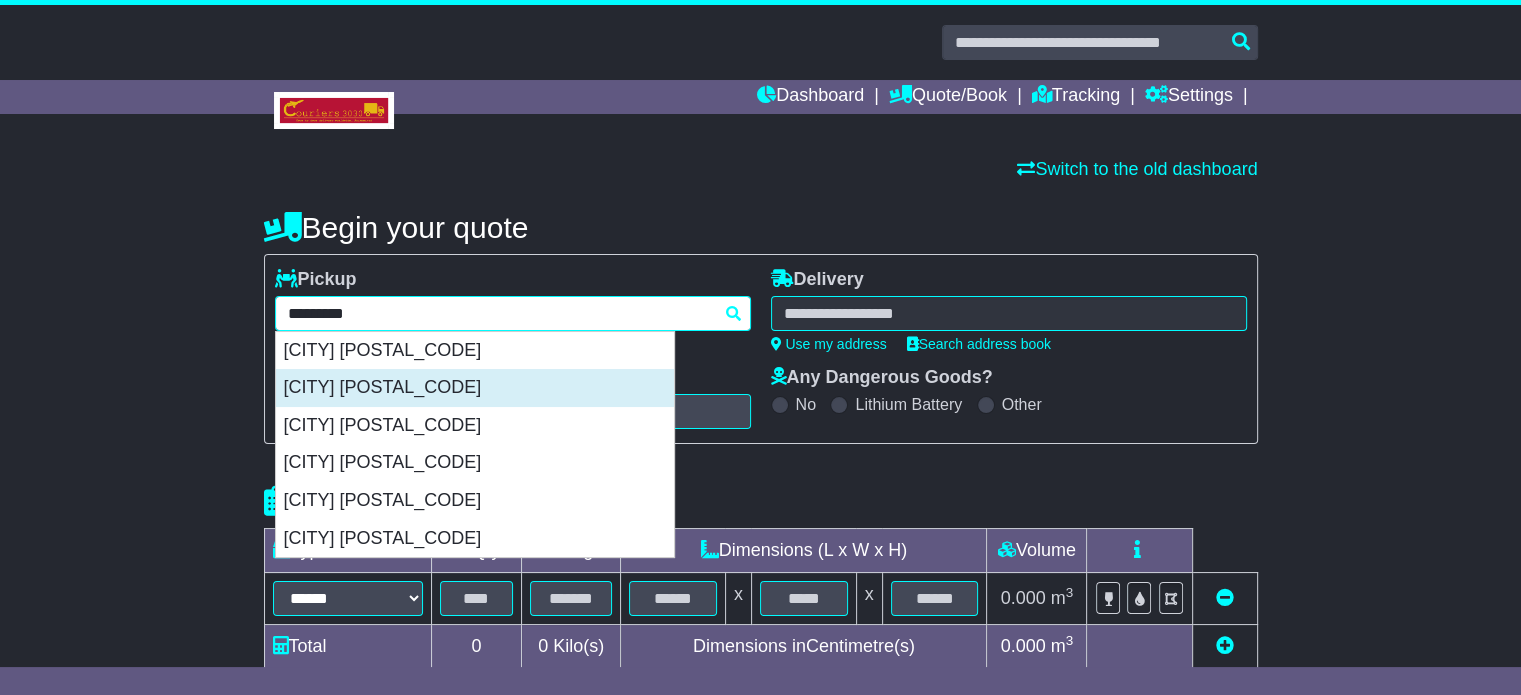 click on "[CITY] [POSTAL_CODE]" at bounding box center (475, 388) 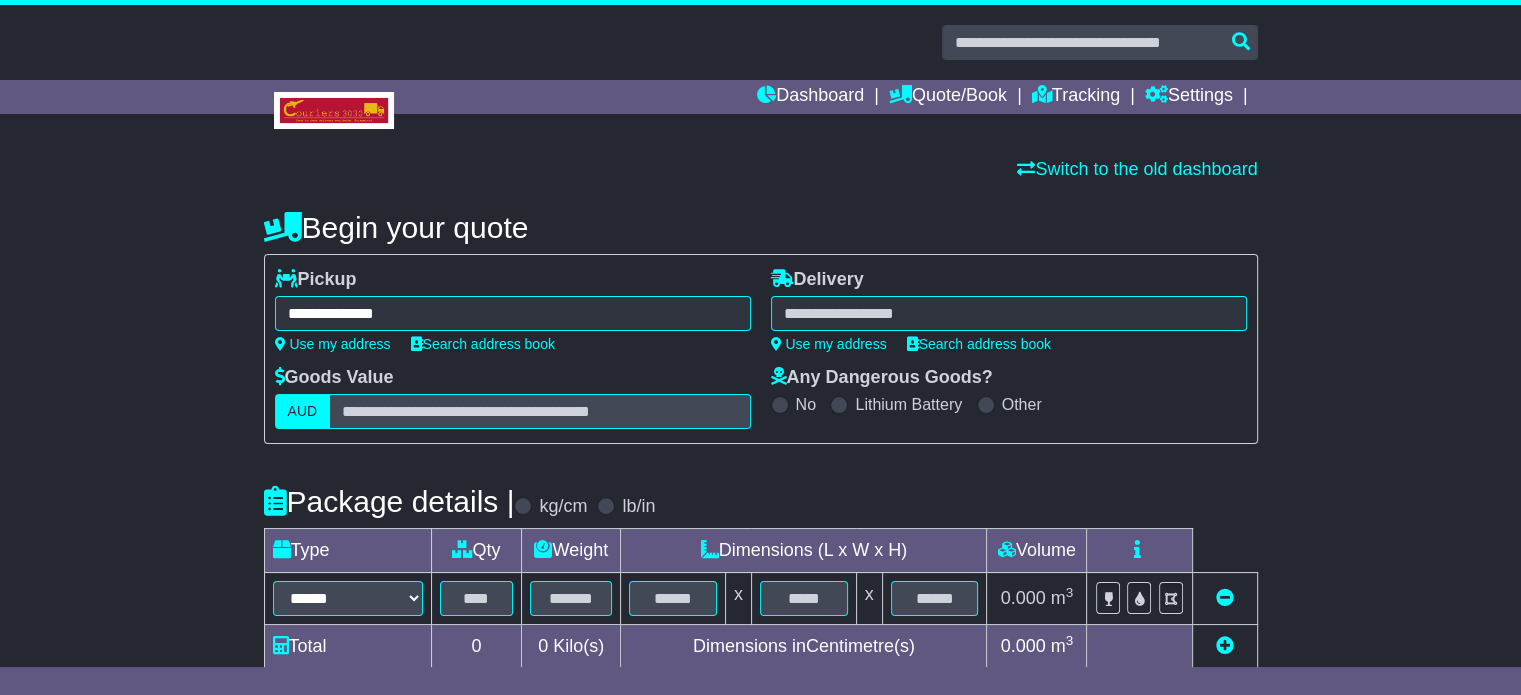 type on "**********" 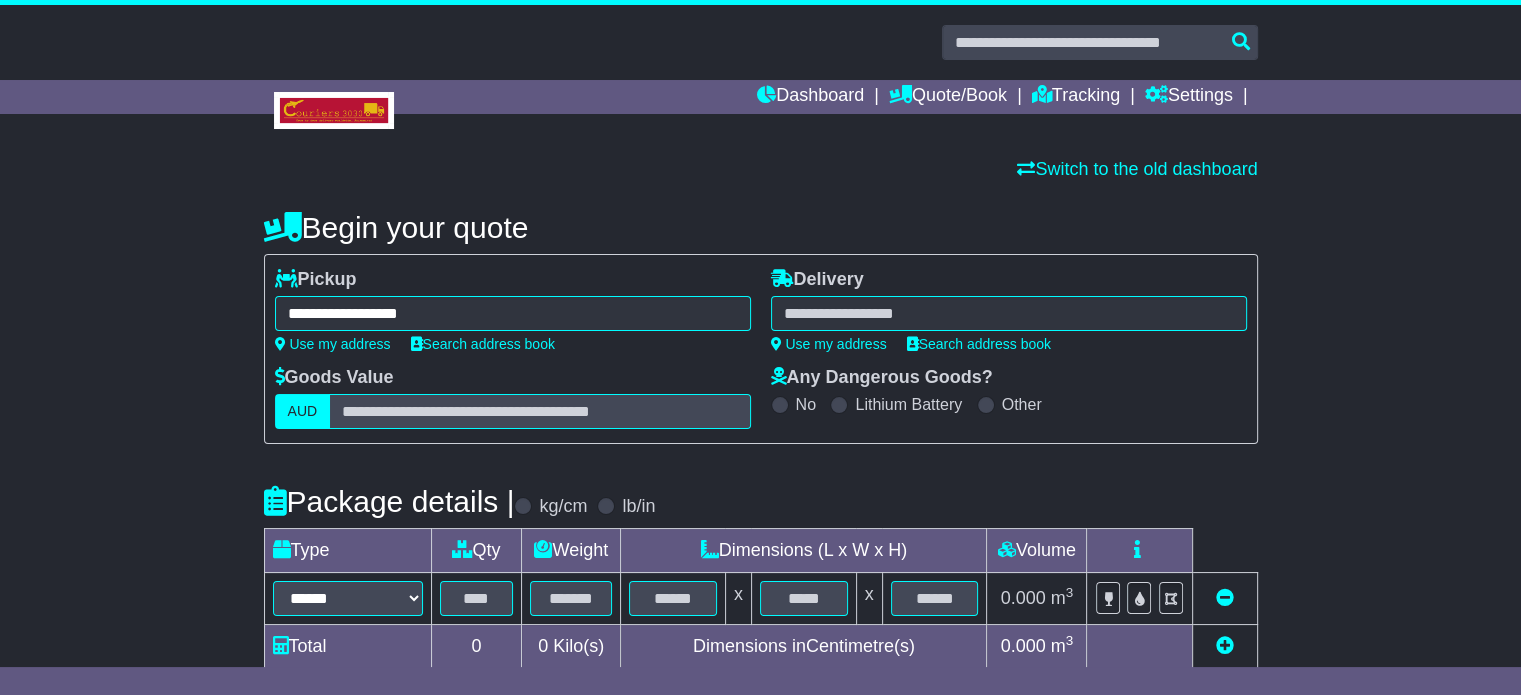 click at bounding box center (1009, 313) 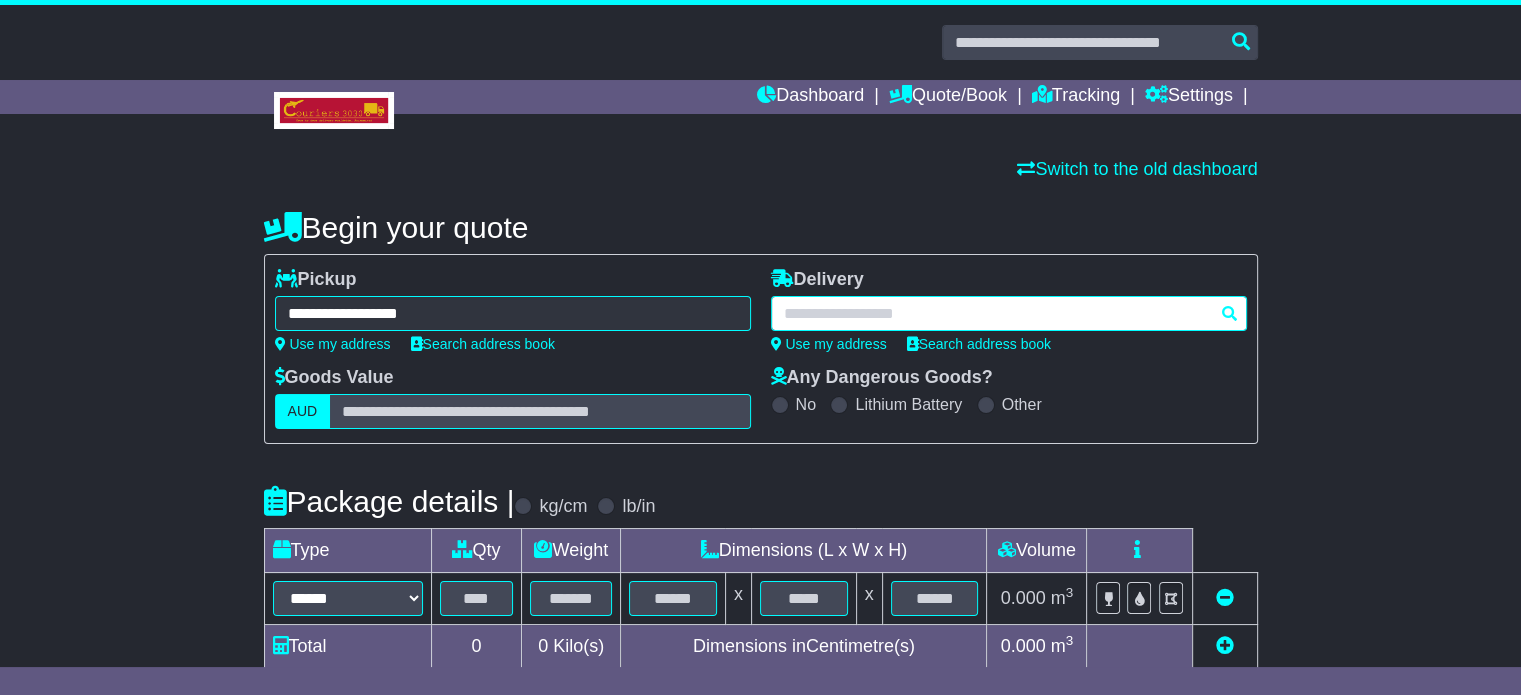 paste on "******" 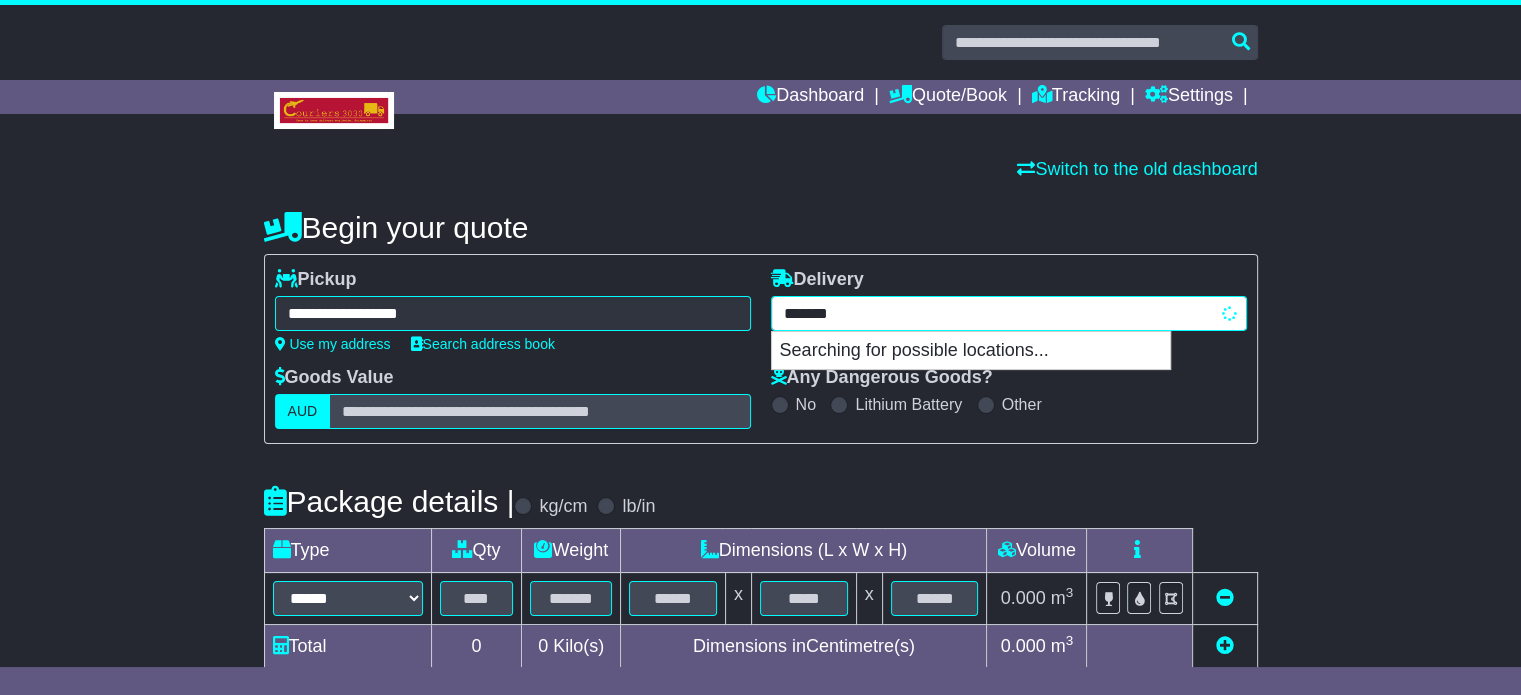 type on "********" 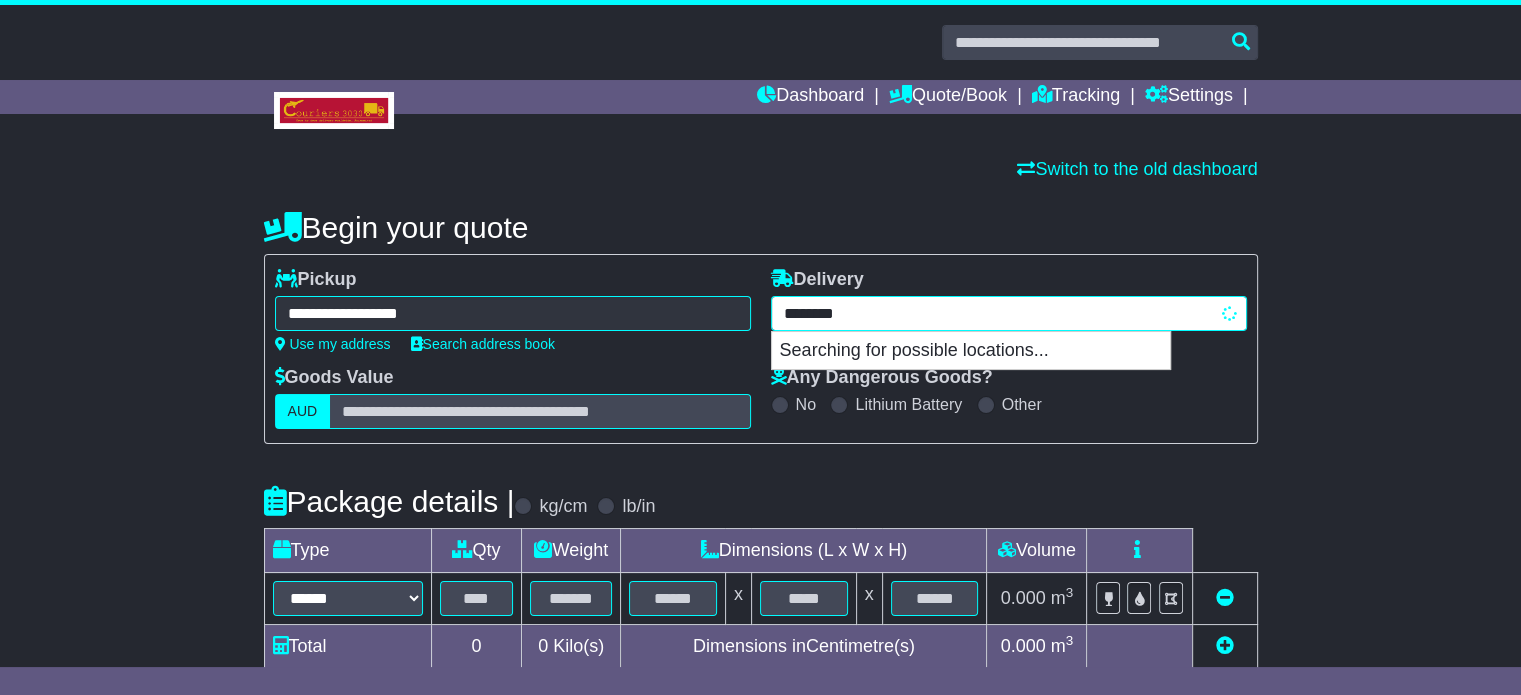type on "**********" 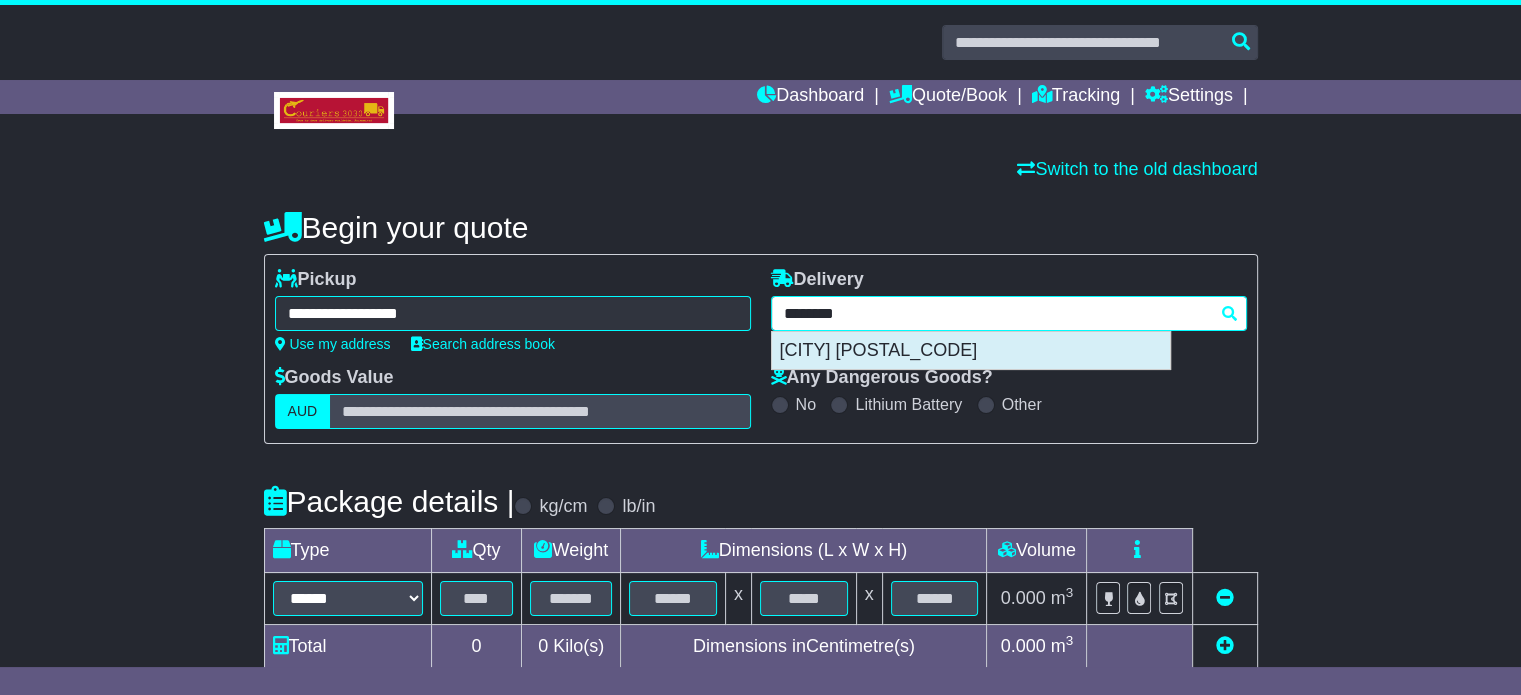 click on "[CITY] [POSTAL_CODE]" at bounding box center [971, 351] 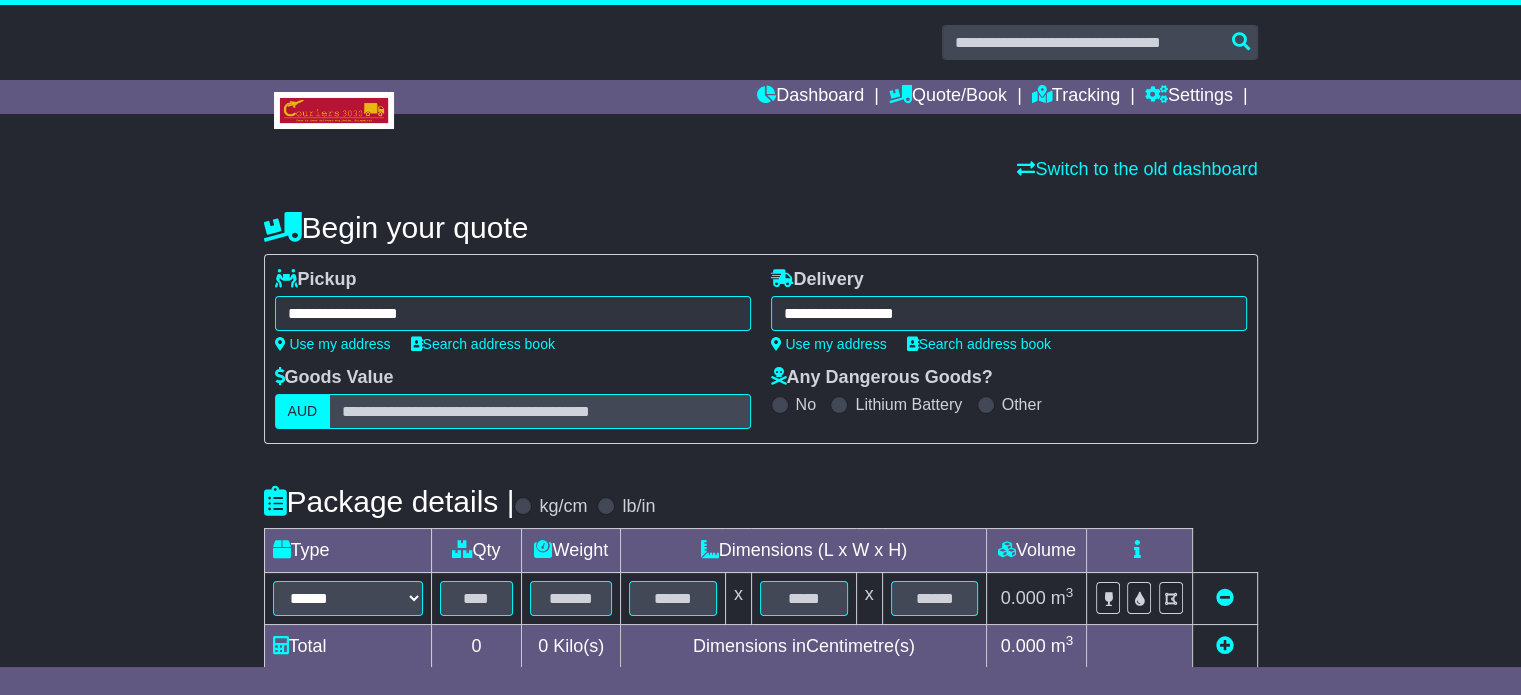 type on "**********" 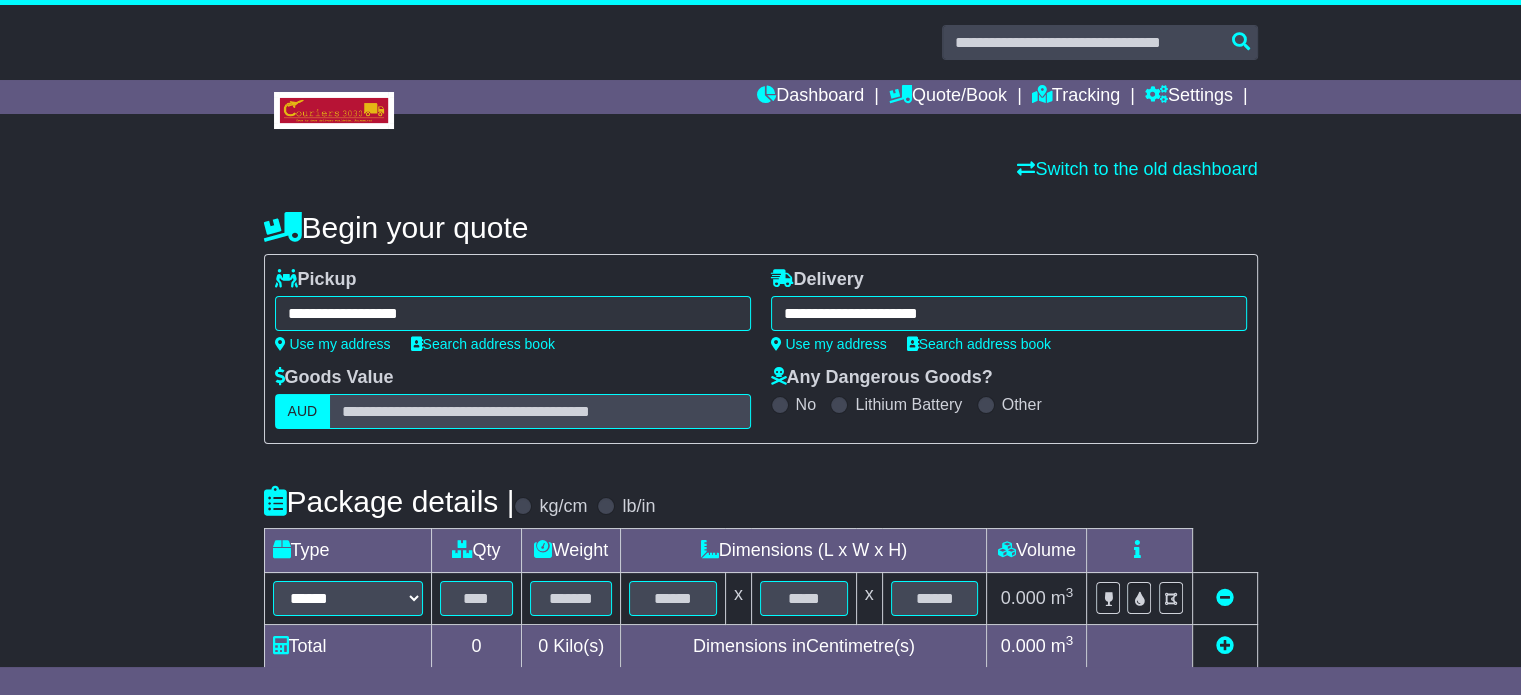 scroll, scrollTop: 300, scrollLeft: 0, axis: vertical 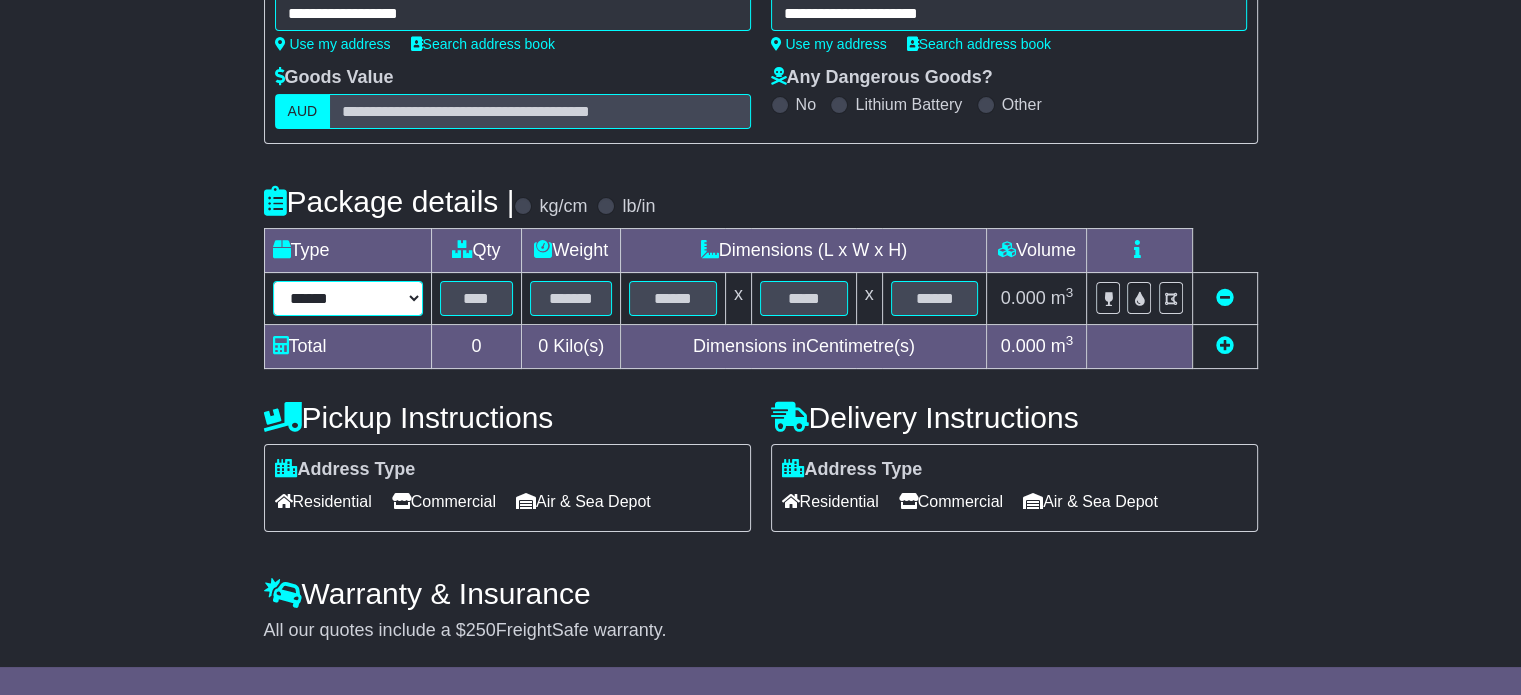 click on "****** ****** *** ******** ***** **** **** ****** *** *******" at bounding box center (348, 298) 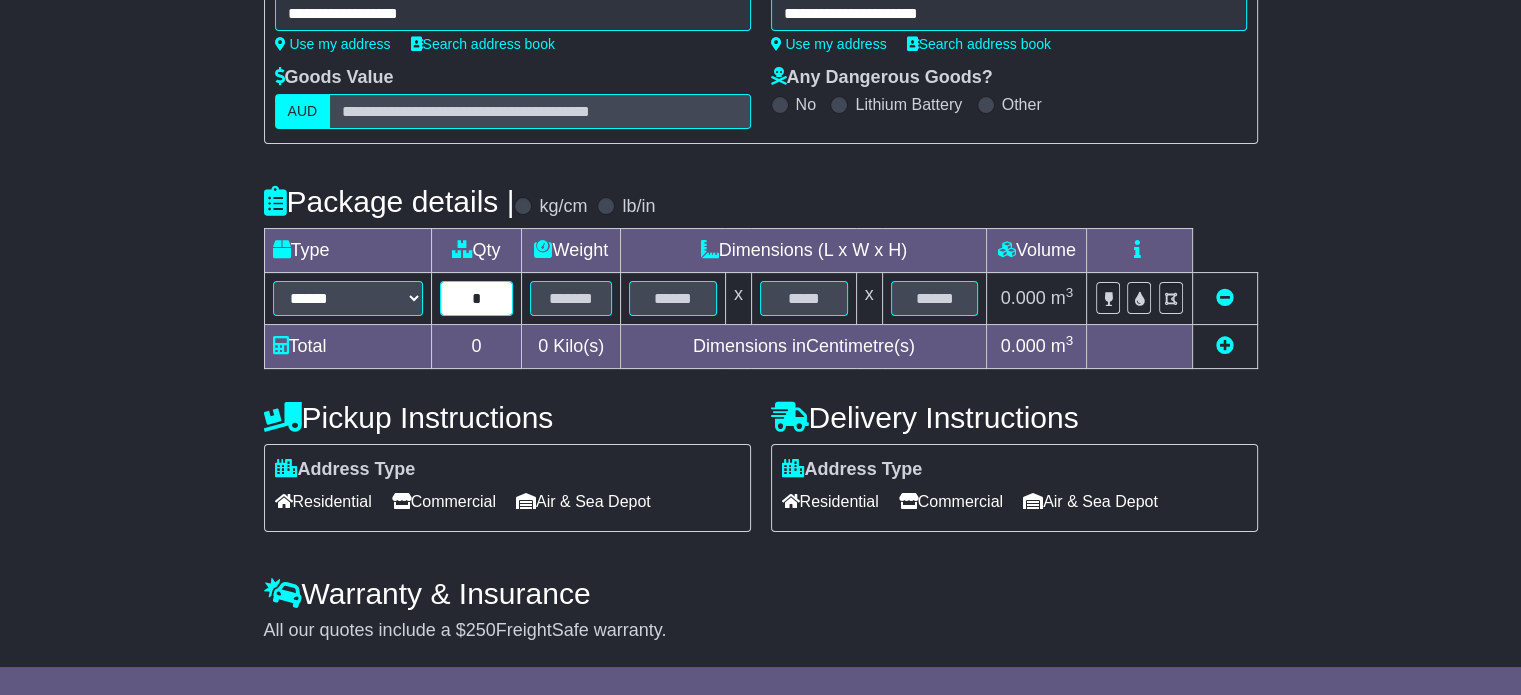 type on "*" 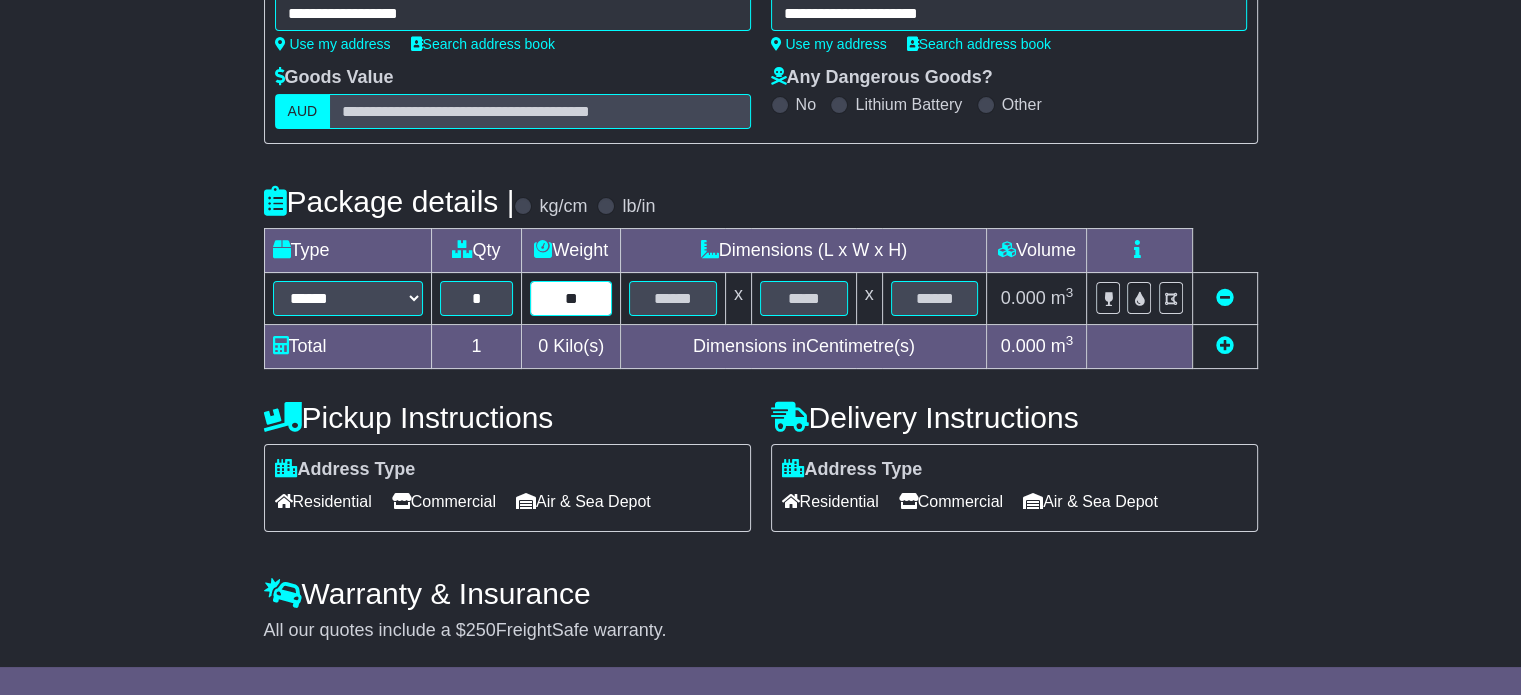 type on "**" 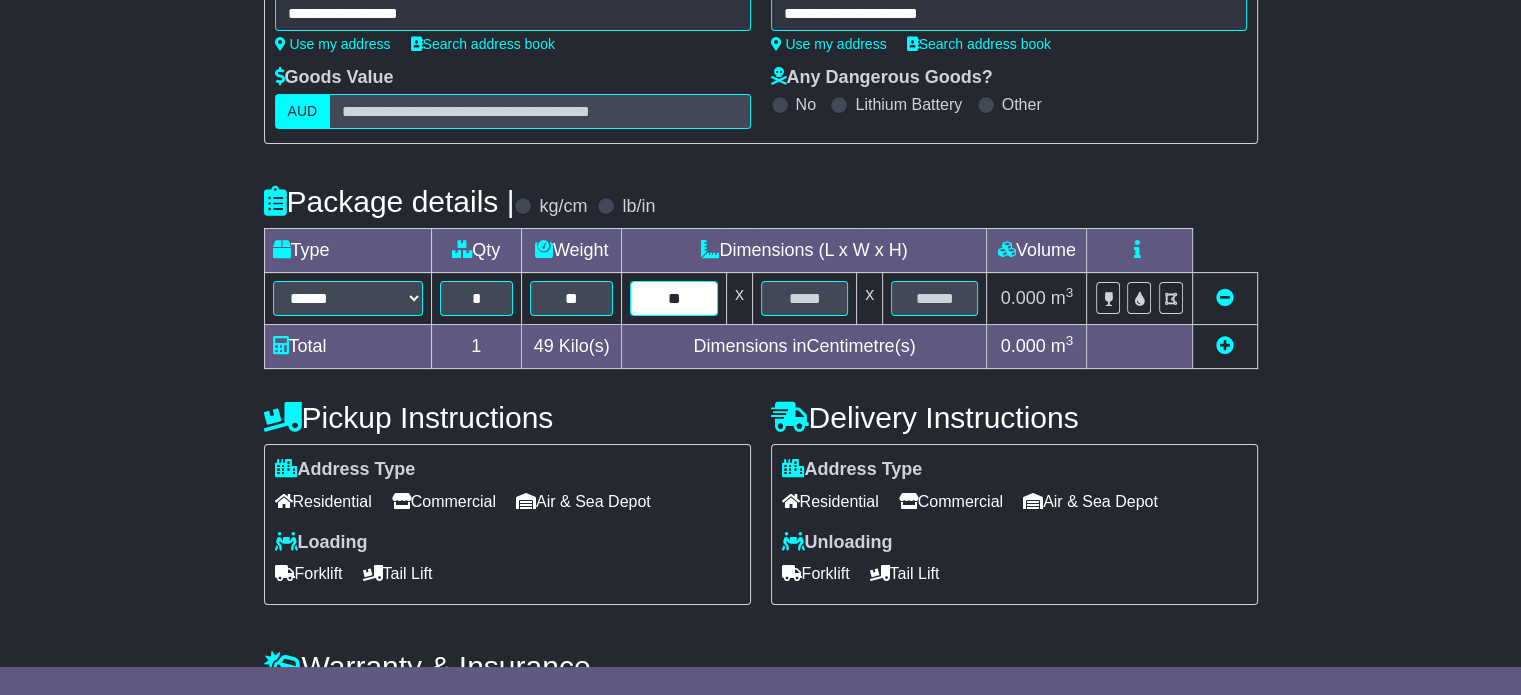 type on "**" 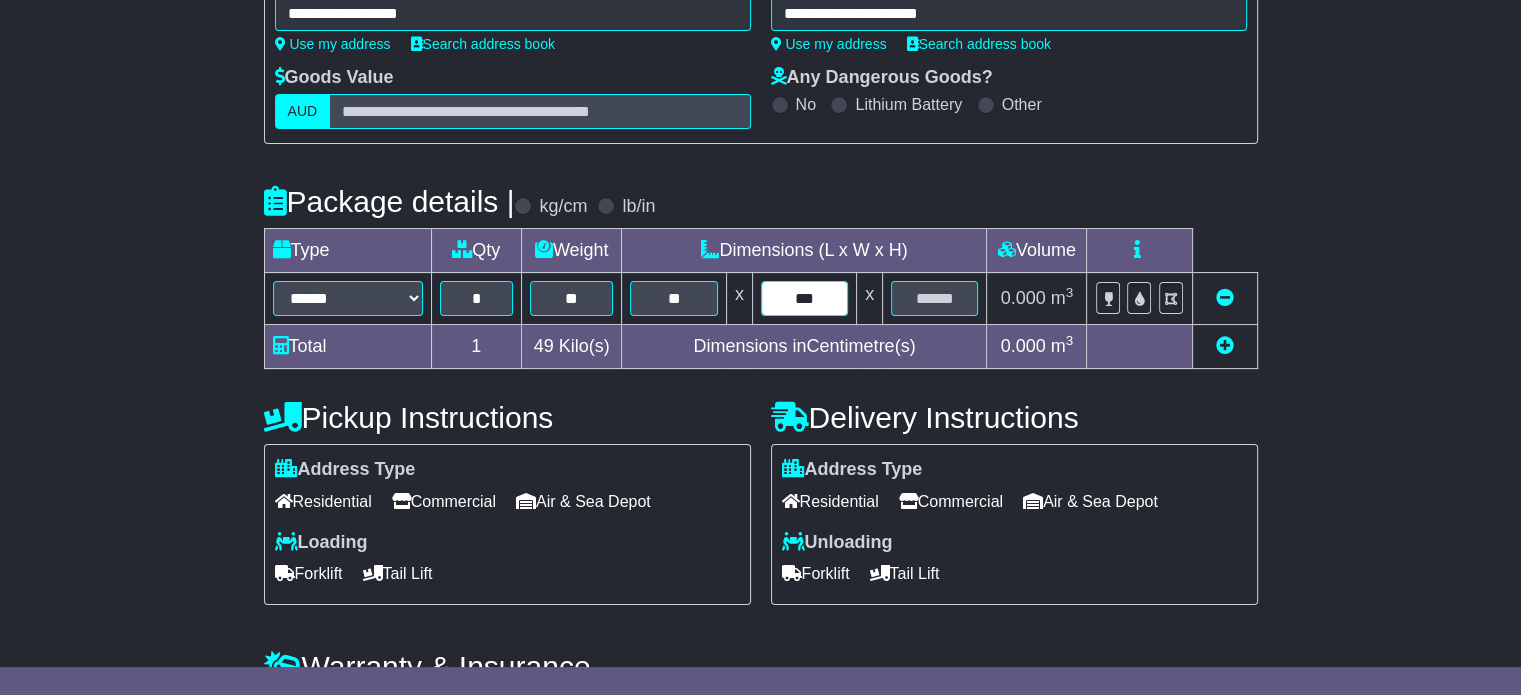 type on "***" 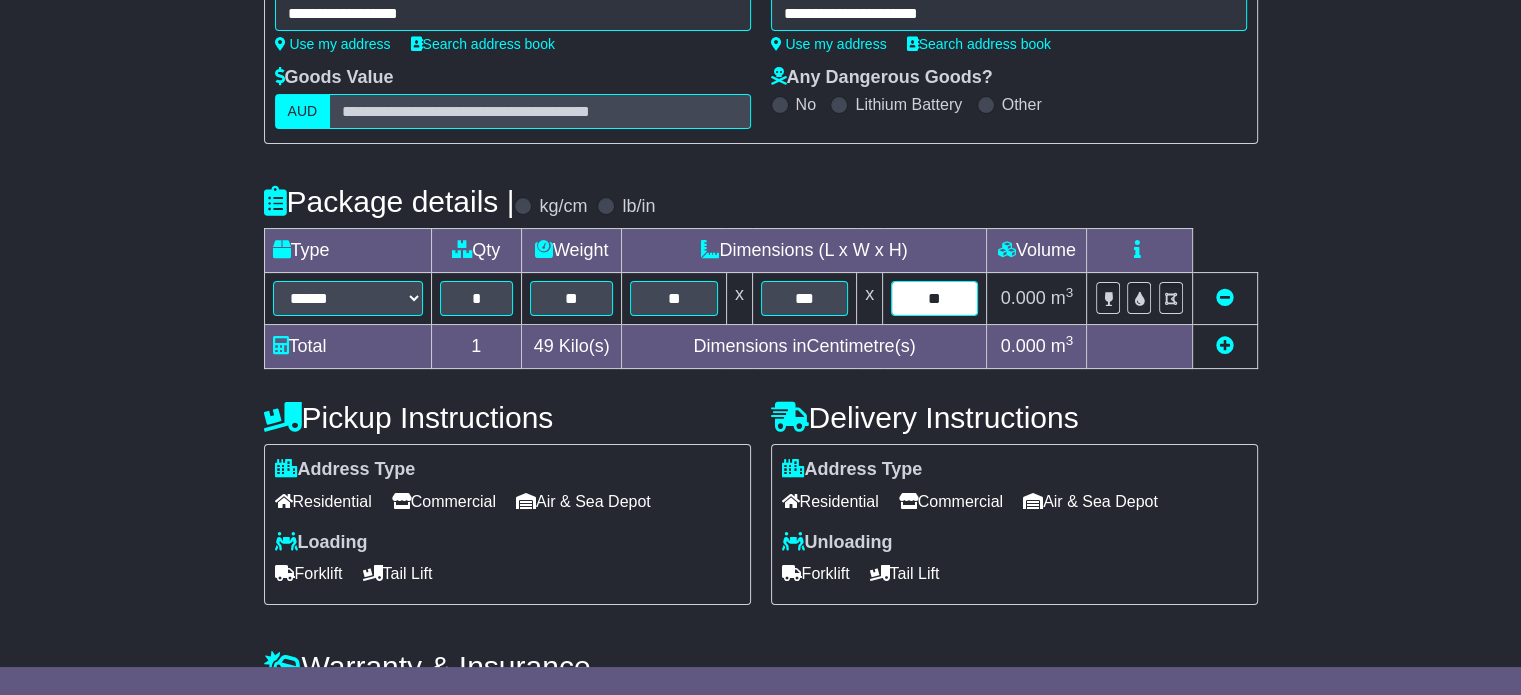 type on "**" 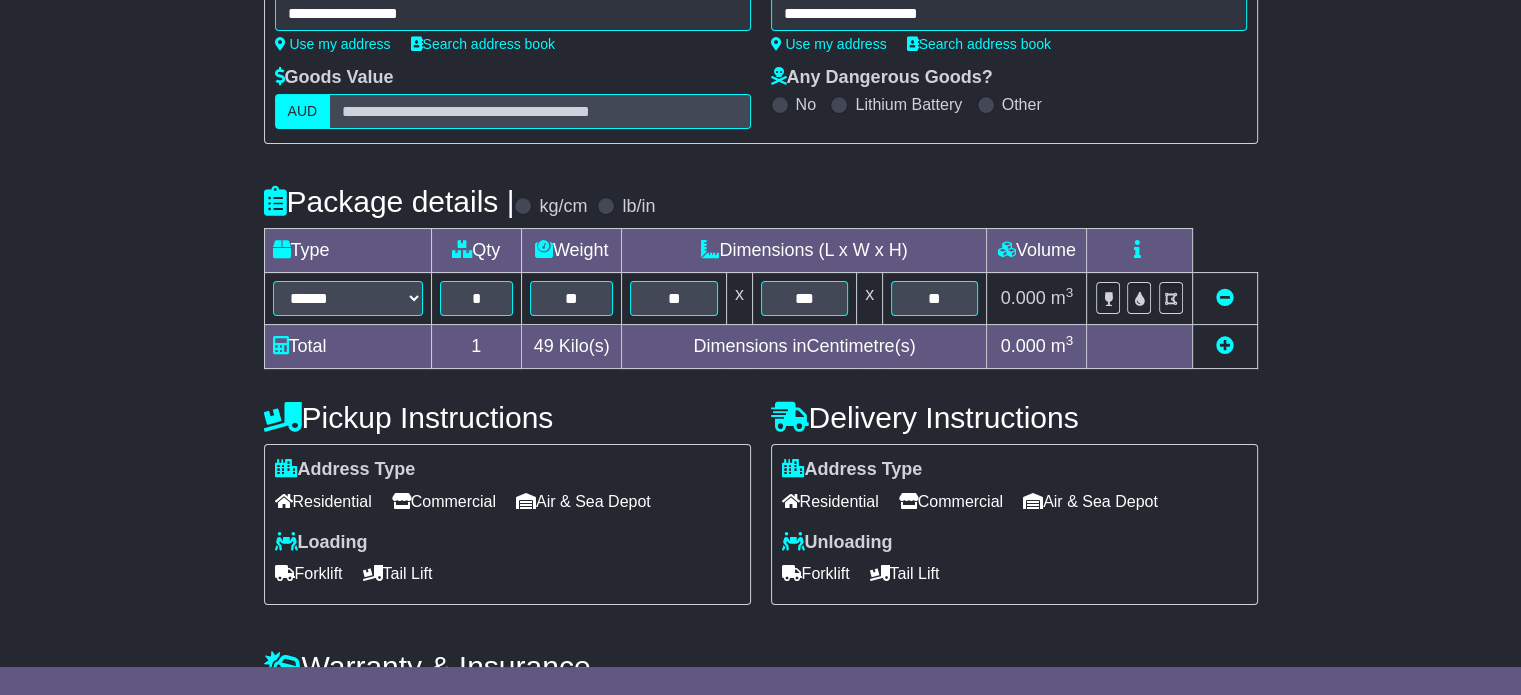 type 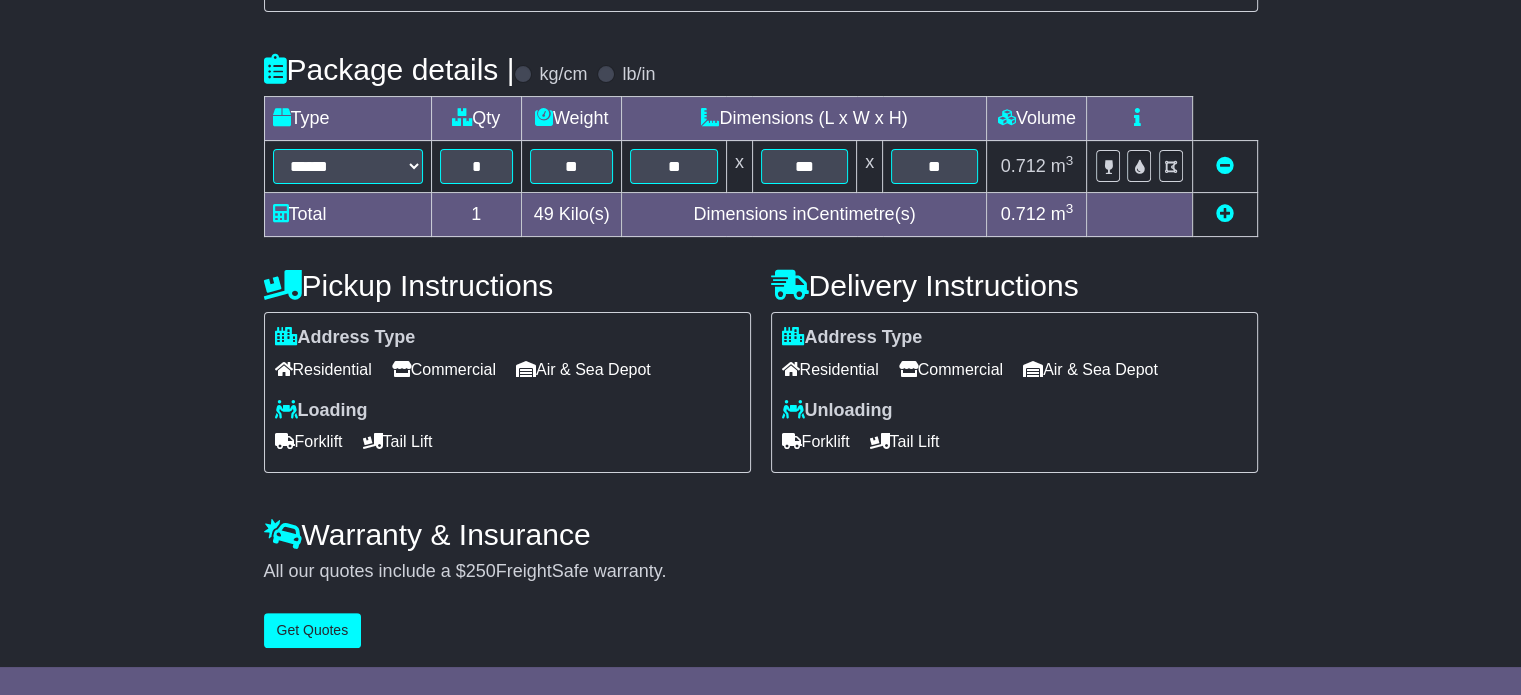 click at bounding box center [1225, 213] 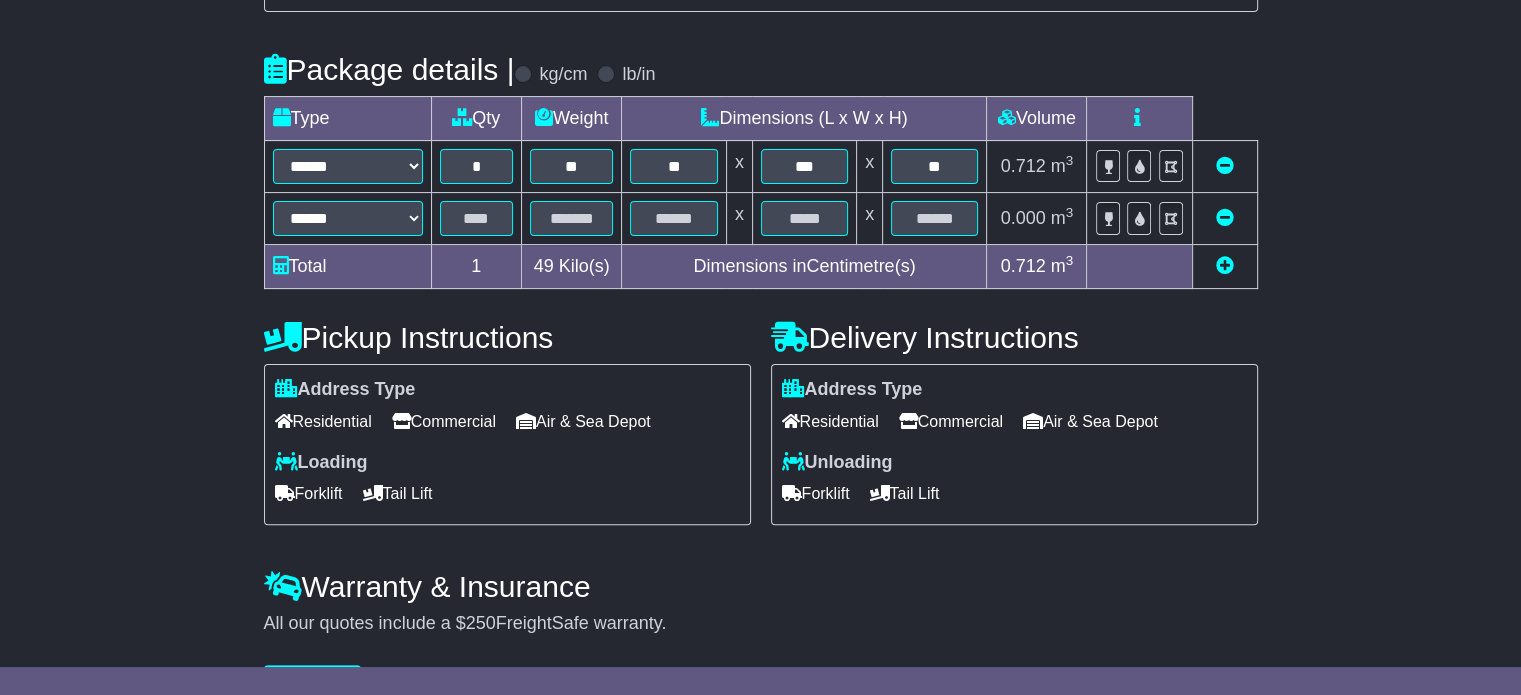 click at bounding box center [1225, 265] 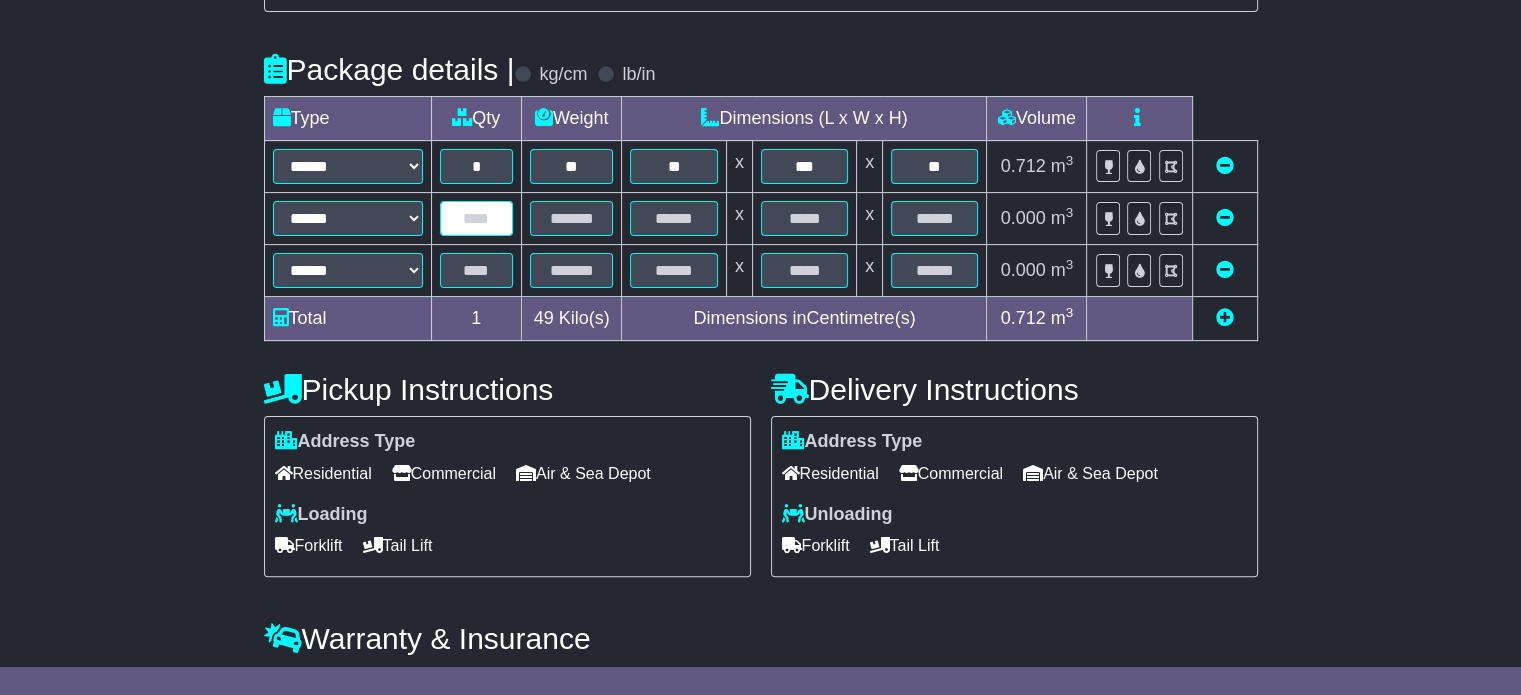 click at bounding box center (476, 218) 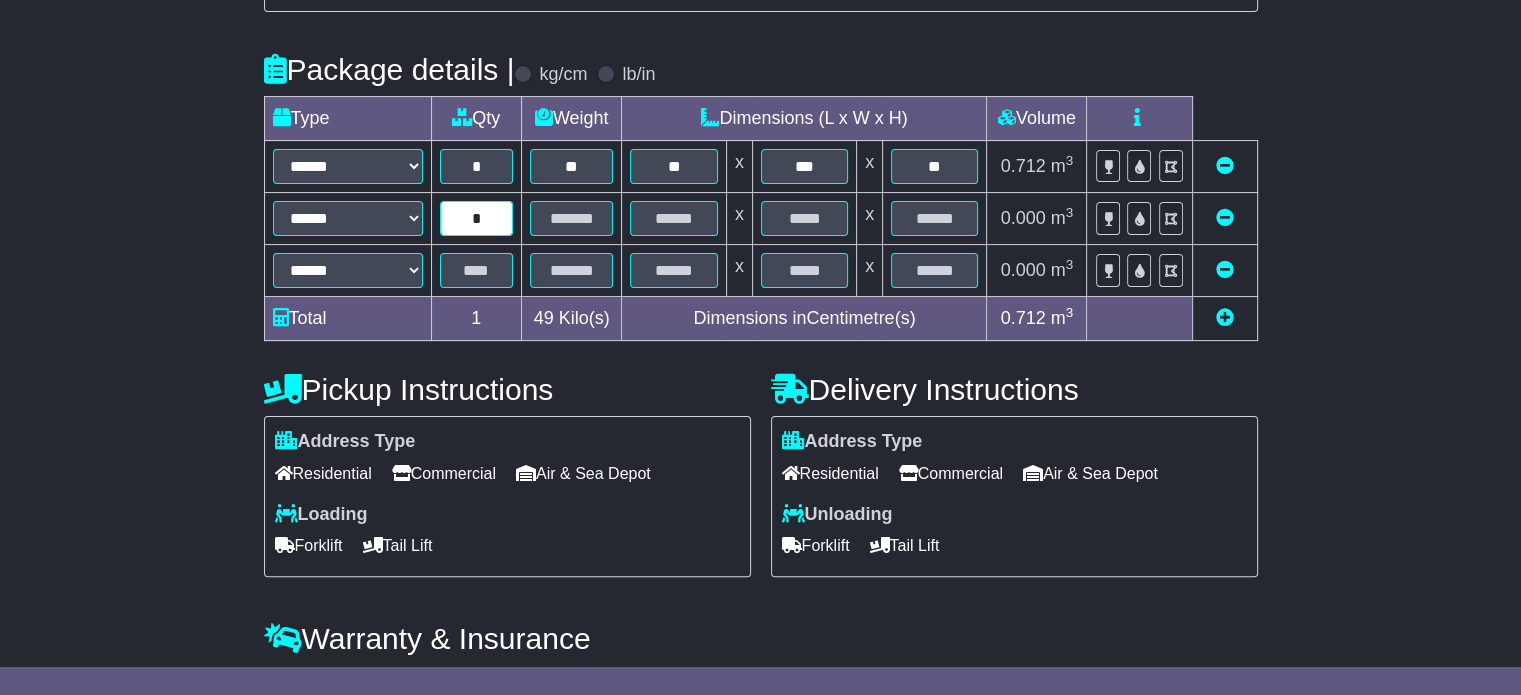 type on "*" 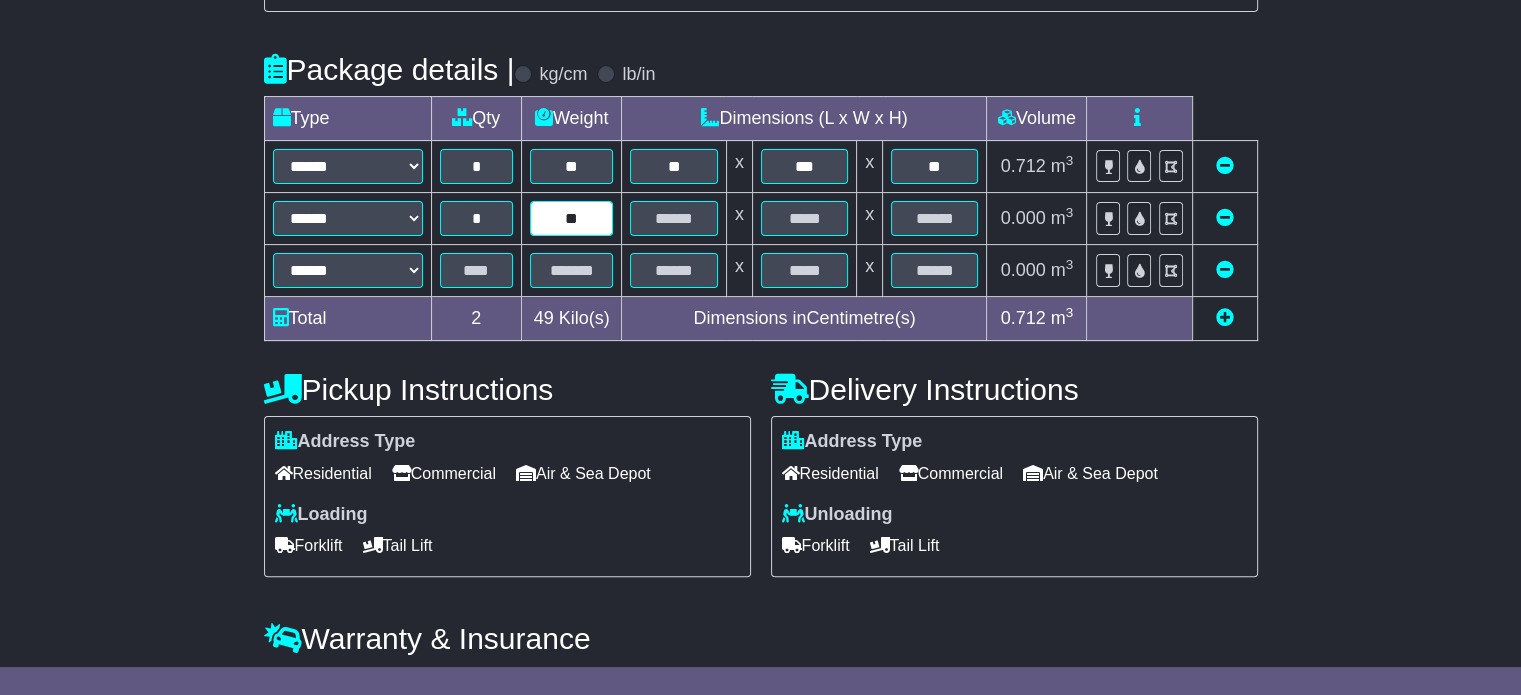type on "**" 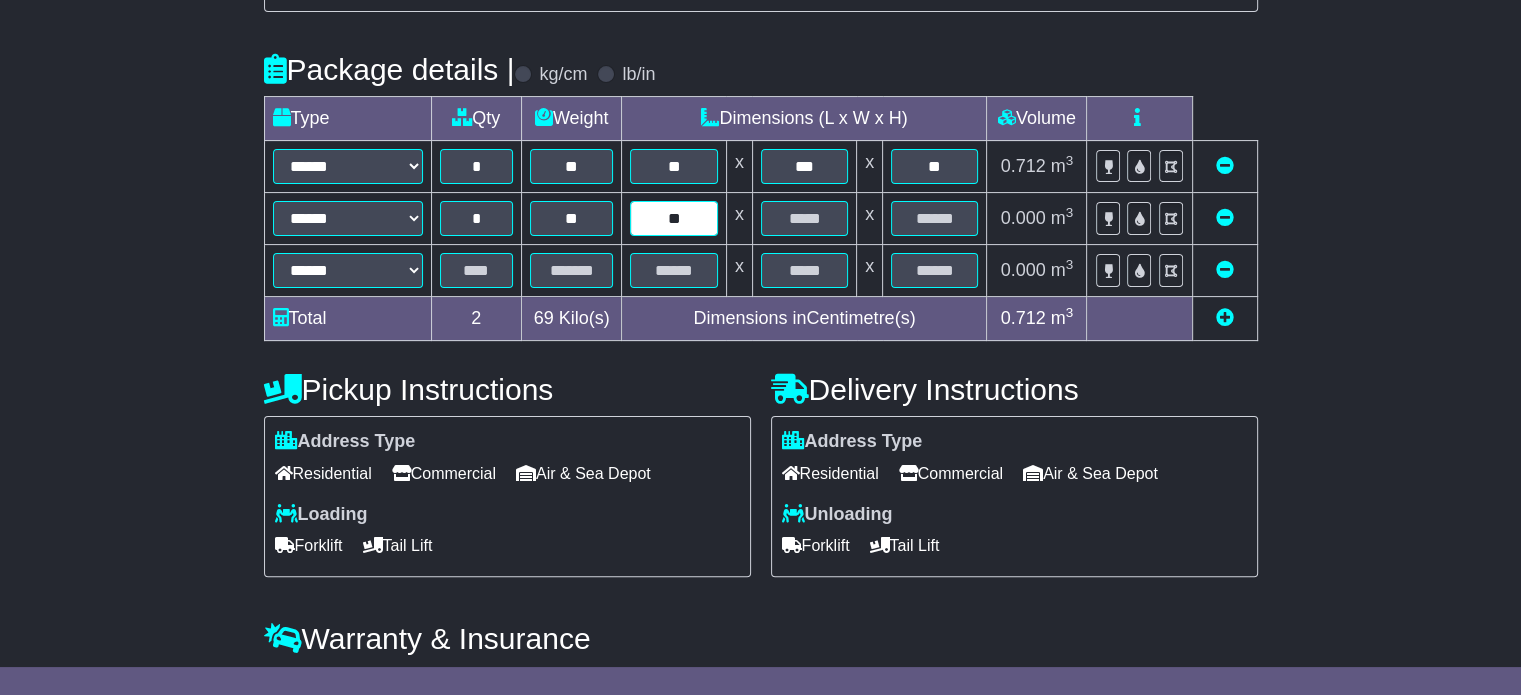type on "**" 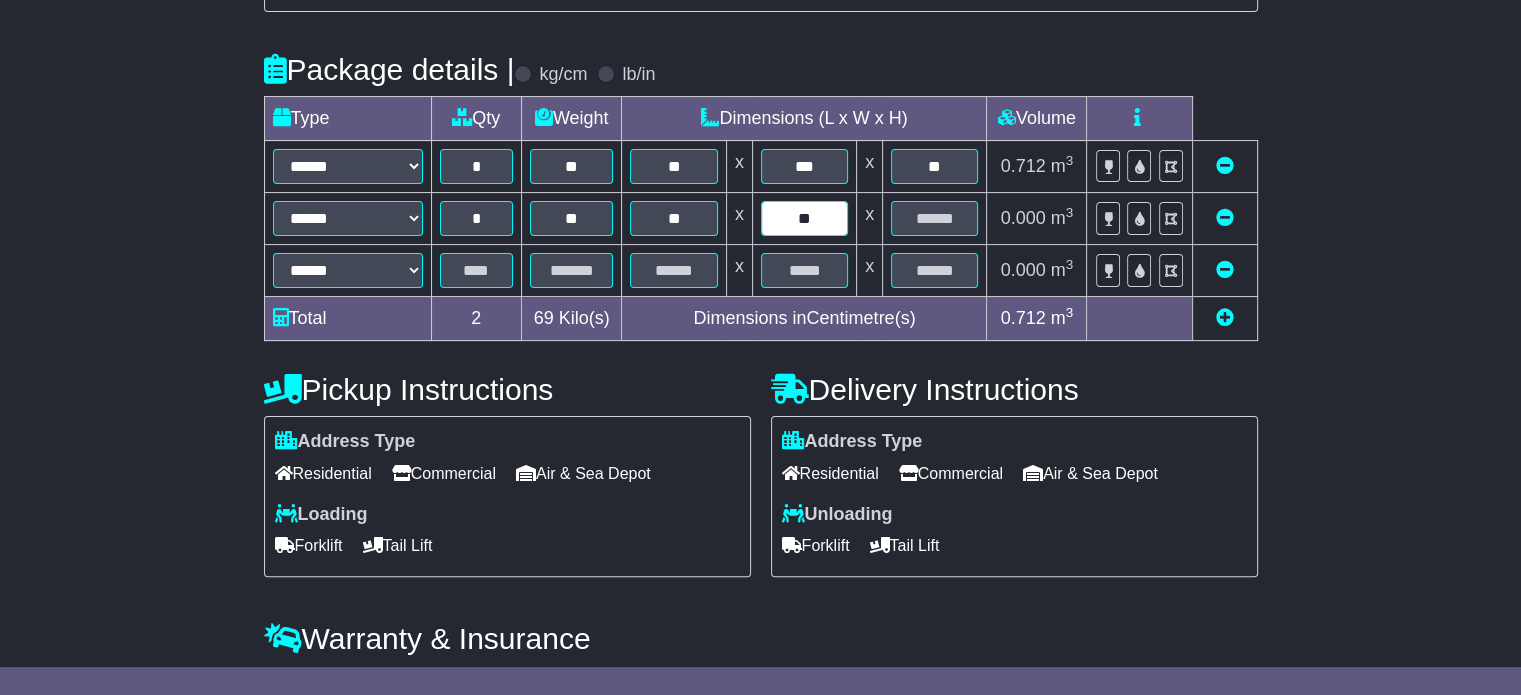 type on "**" 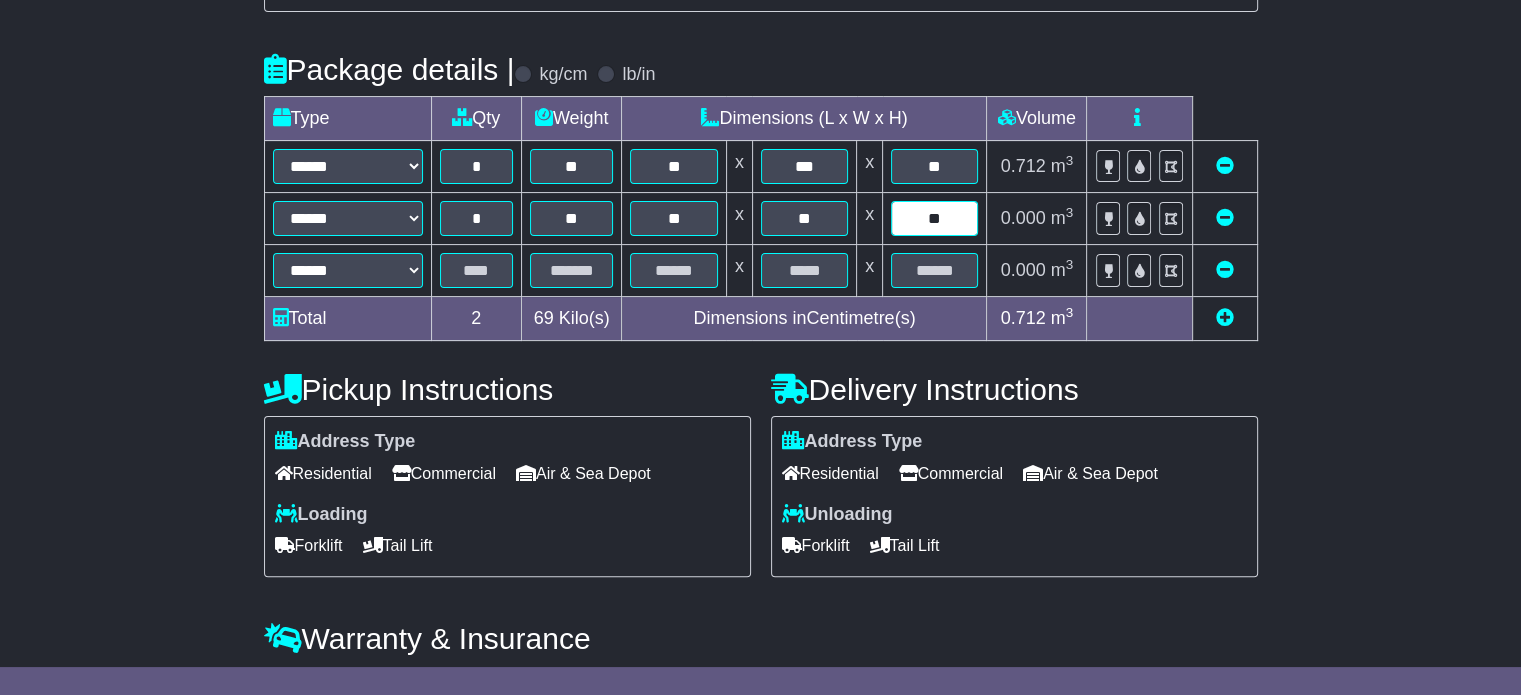 type on "**" 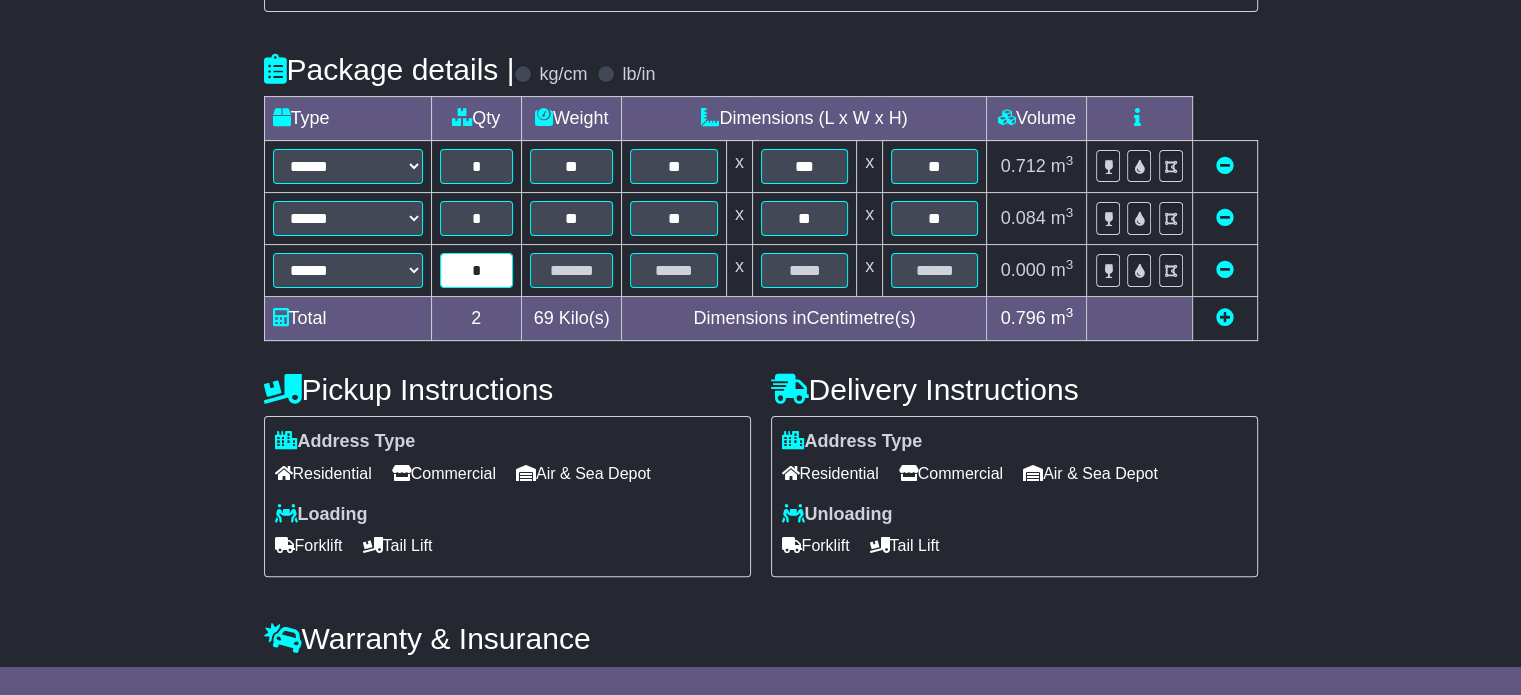 type on "*" 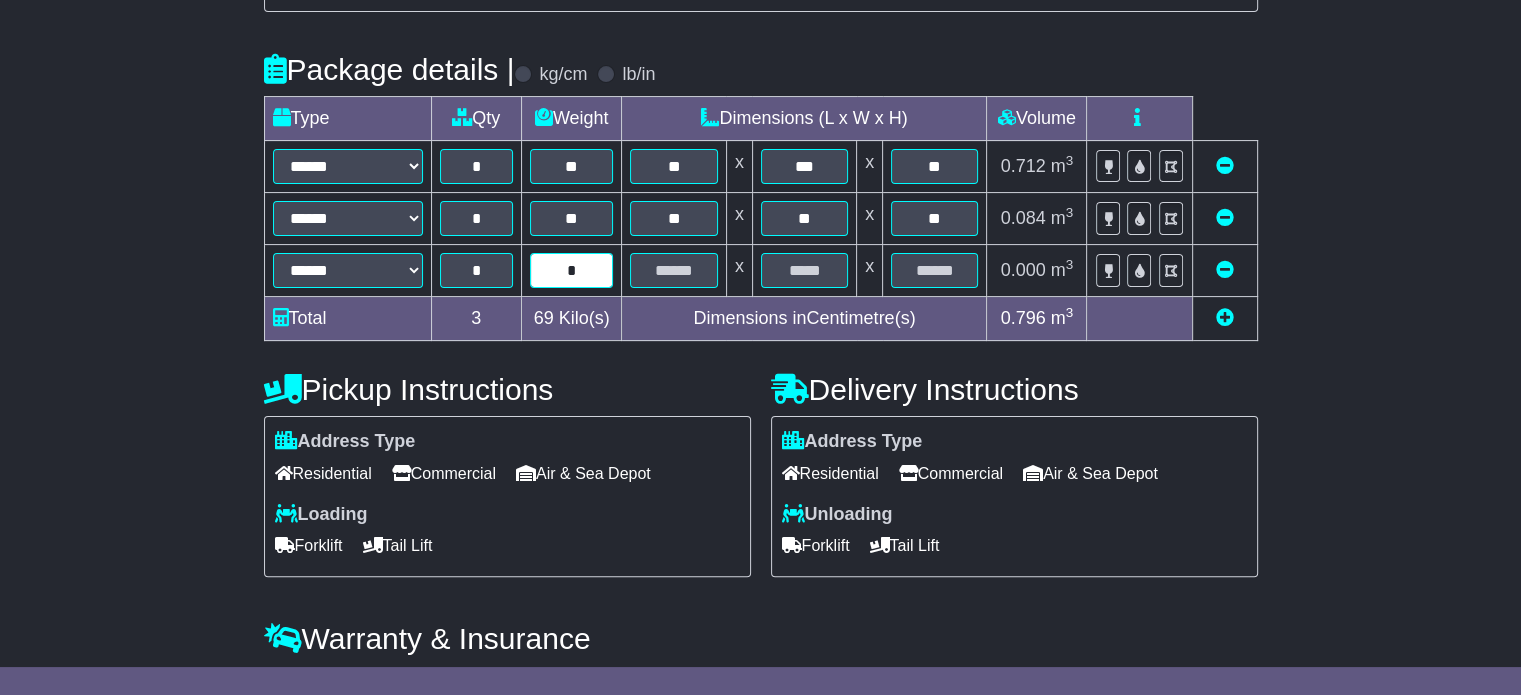type on "*" 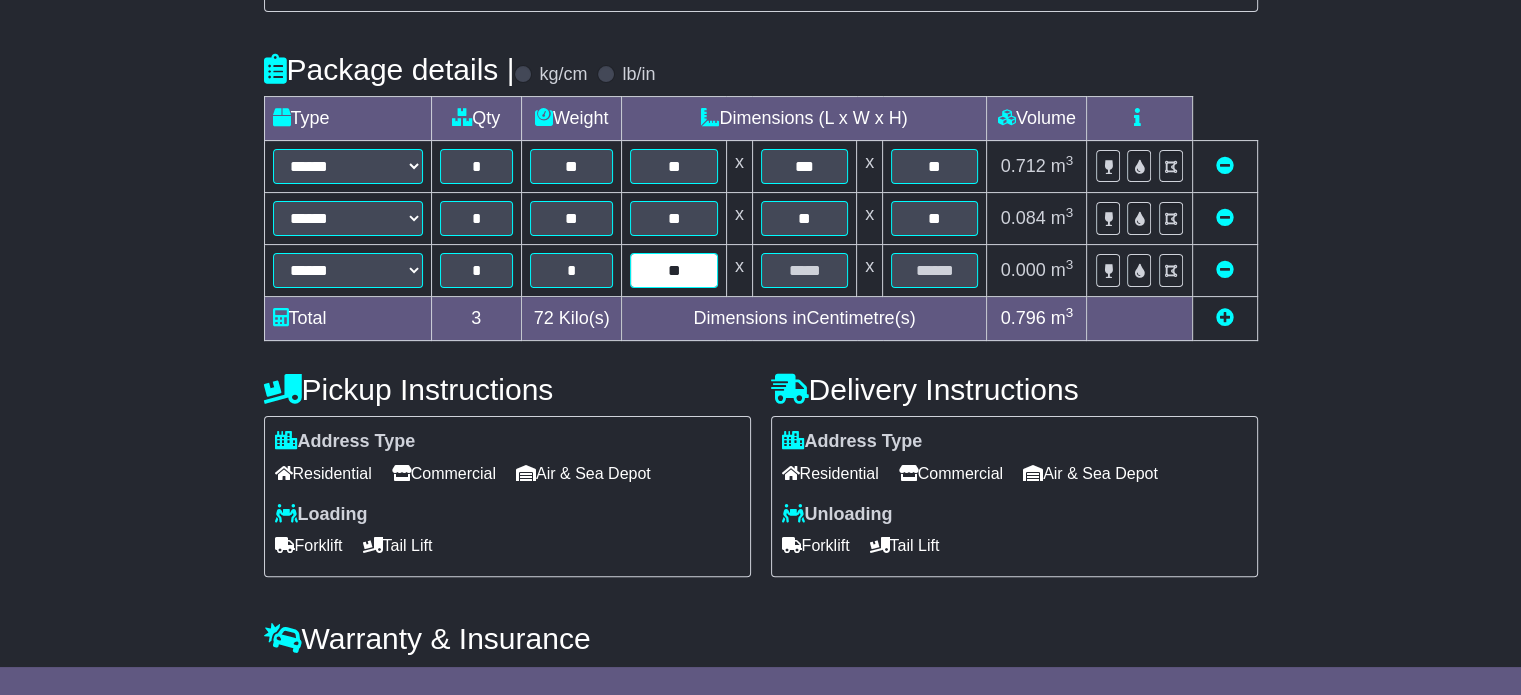 type on "**" 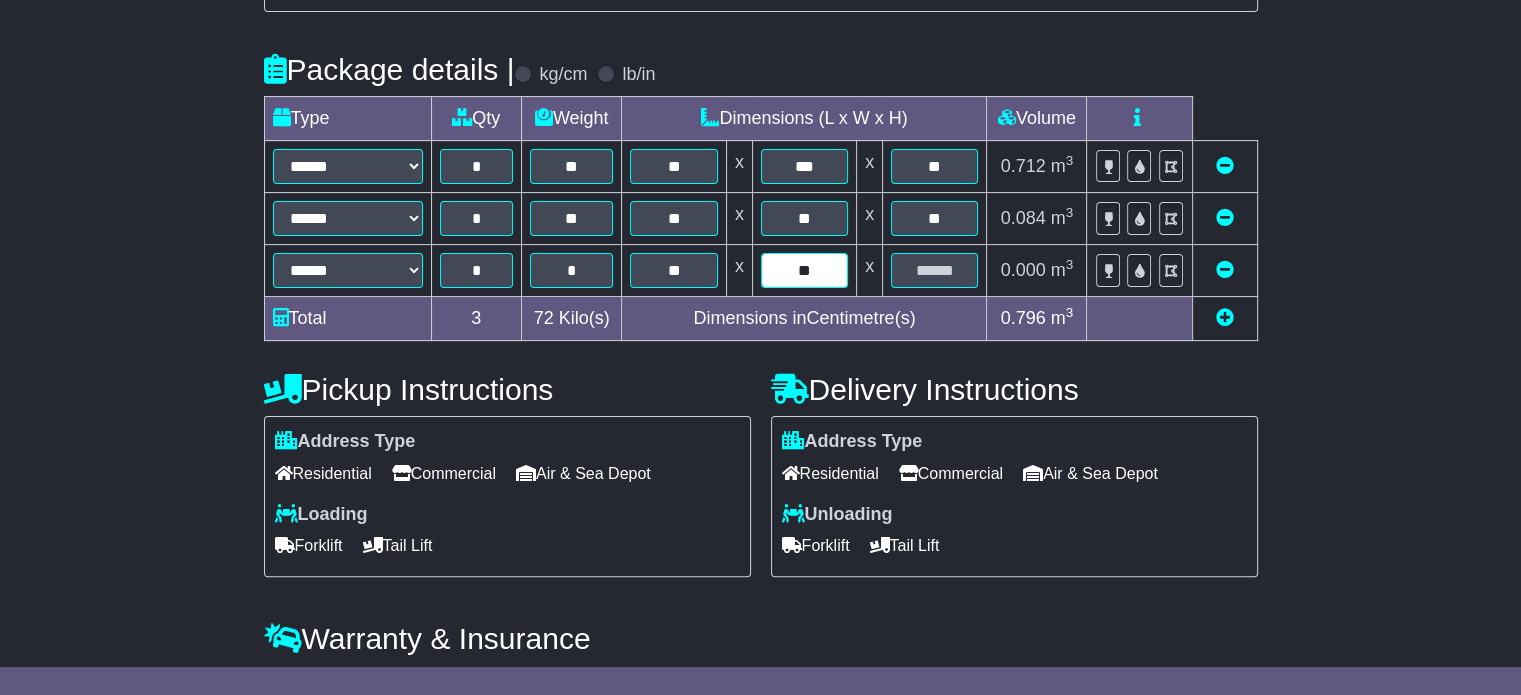 type on "**" 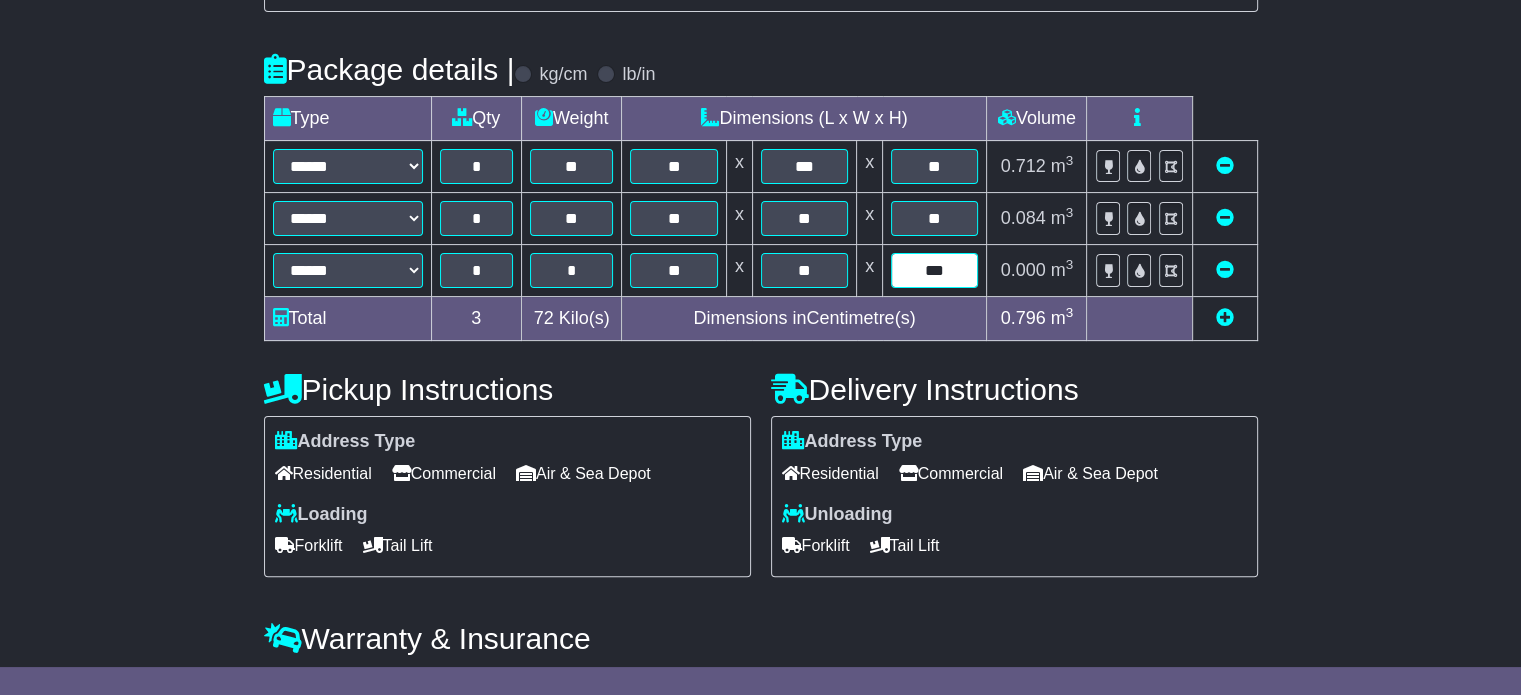 type on "***" 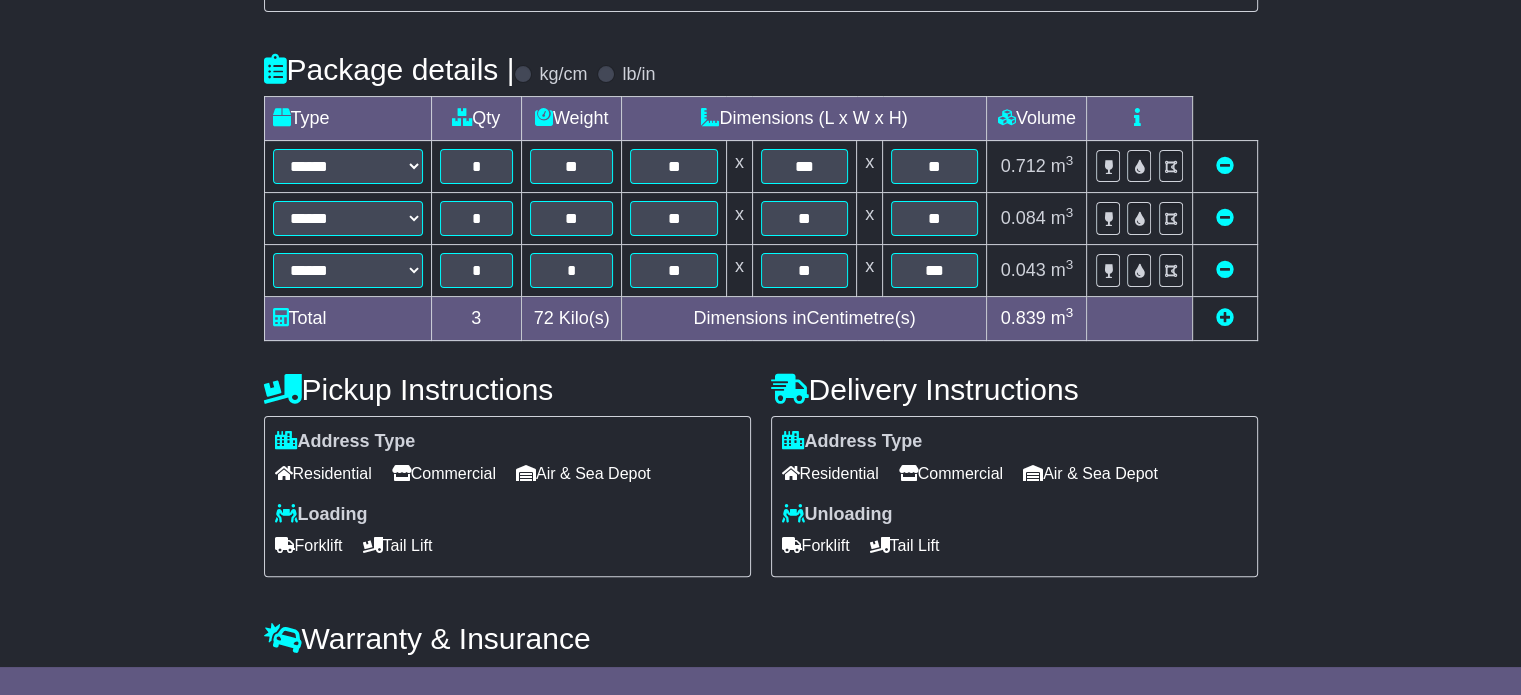 scroll, scrollTop: 536, scrollLeft: 0, axis: vertical 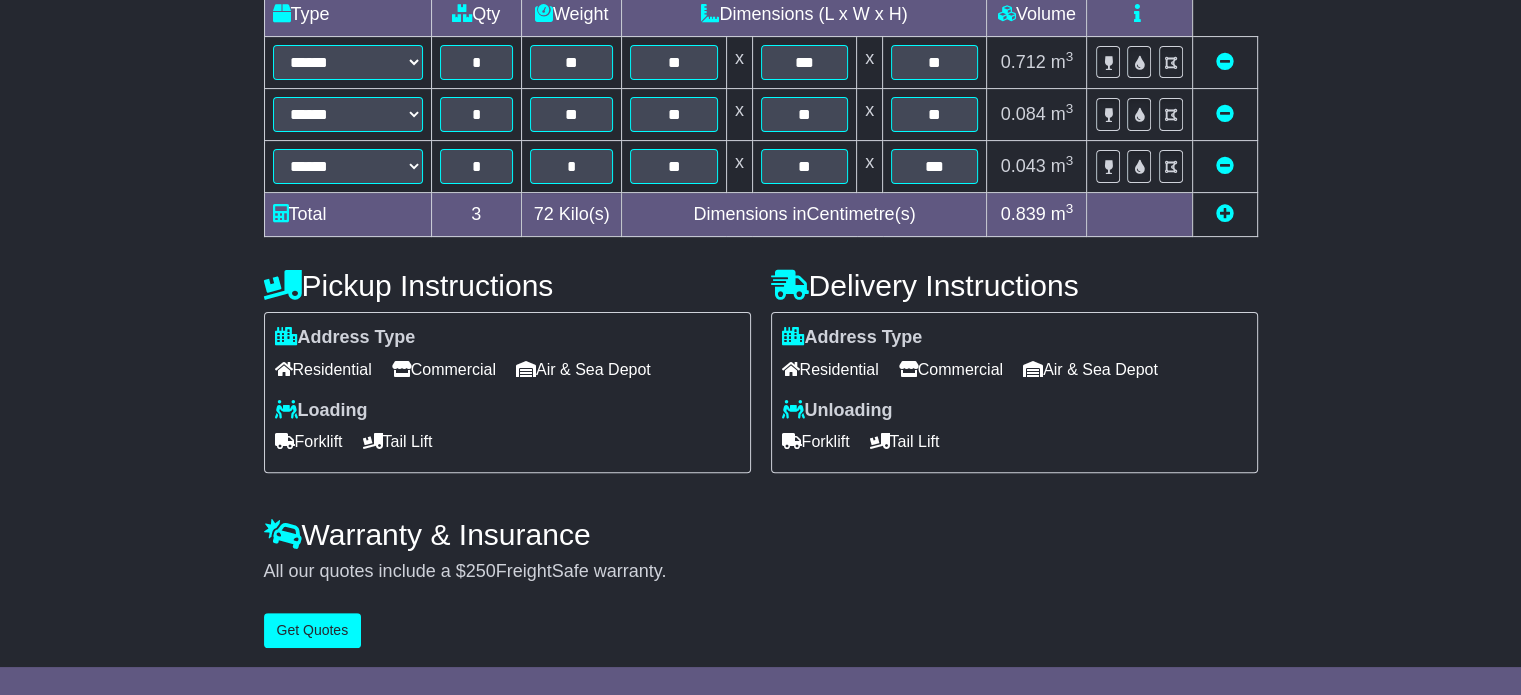 click on "Commercial" at bounding box center (444, 369) 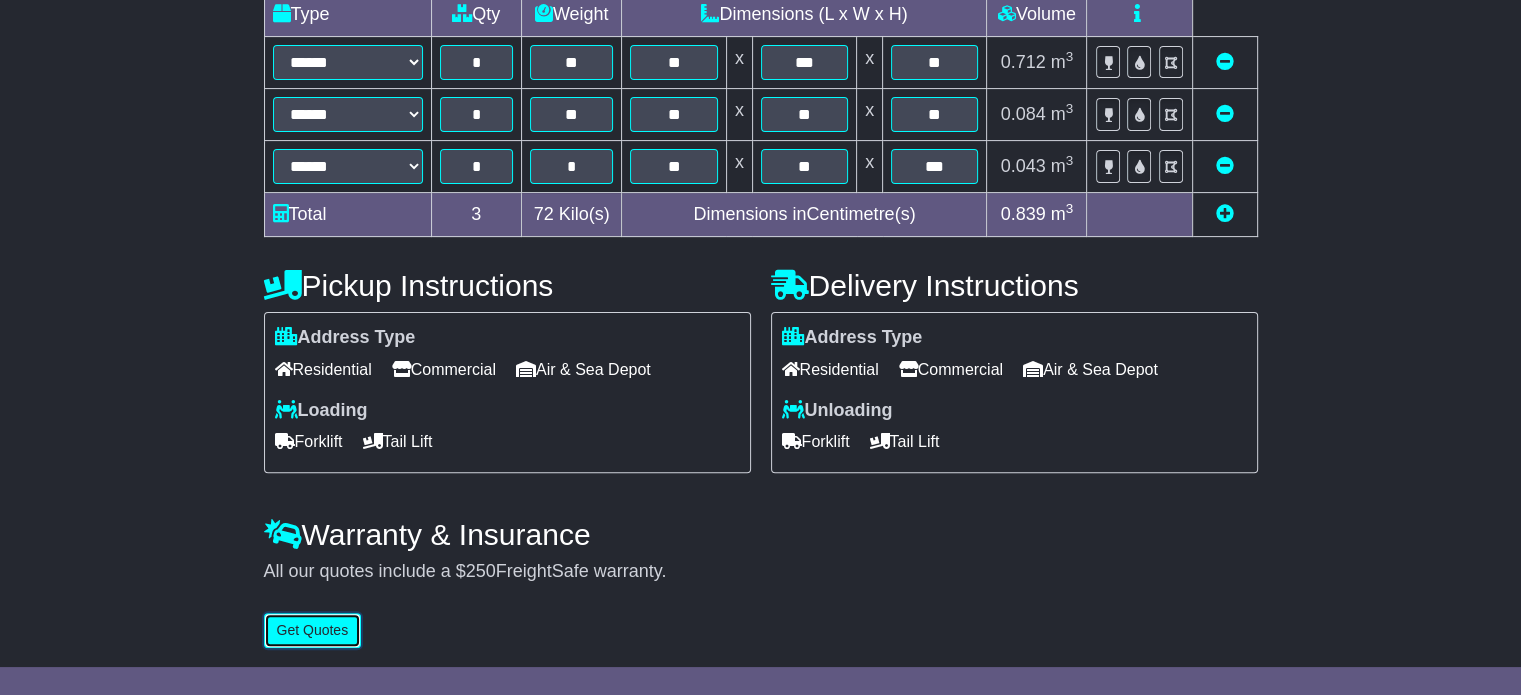 click on "Get Quotes" at bounding box center (313, 630) 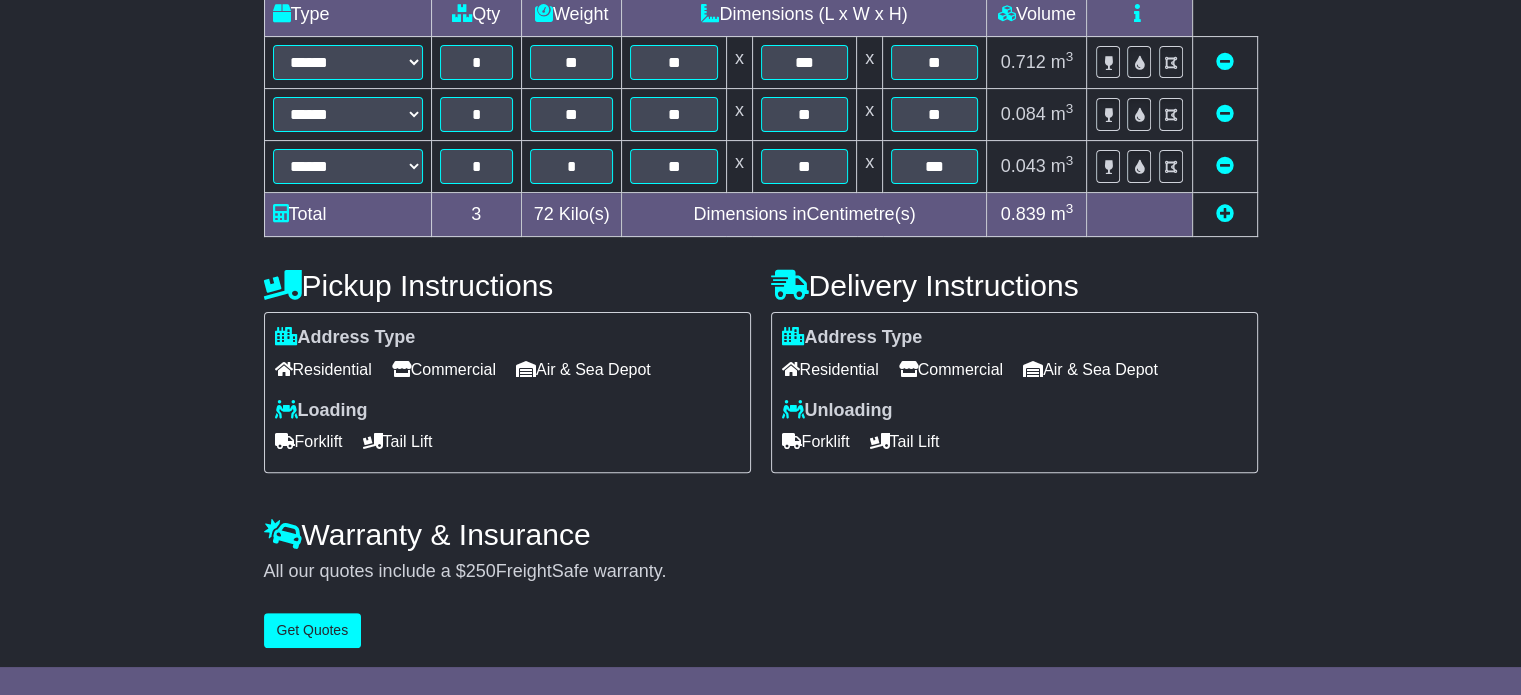 scroll, scrollTop: 0, scrollLeft: 0, axis: both 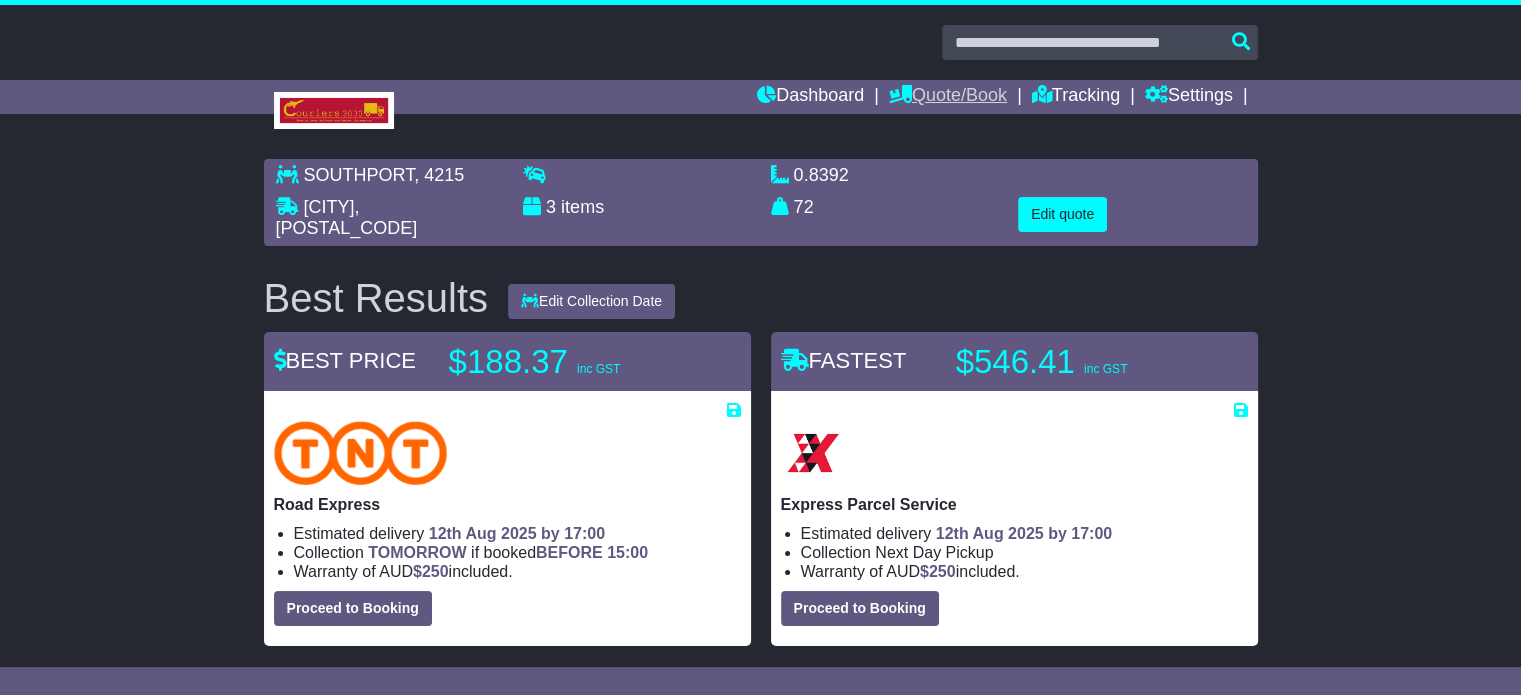 click on "Quote/Book" at bounding box center (948, 97) 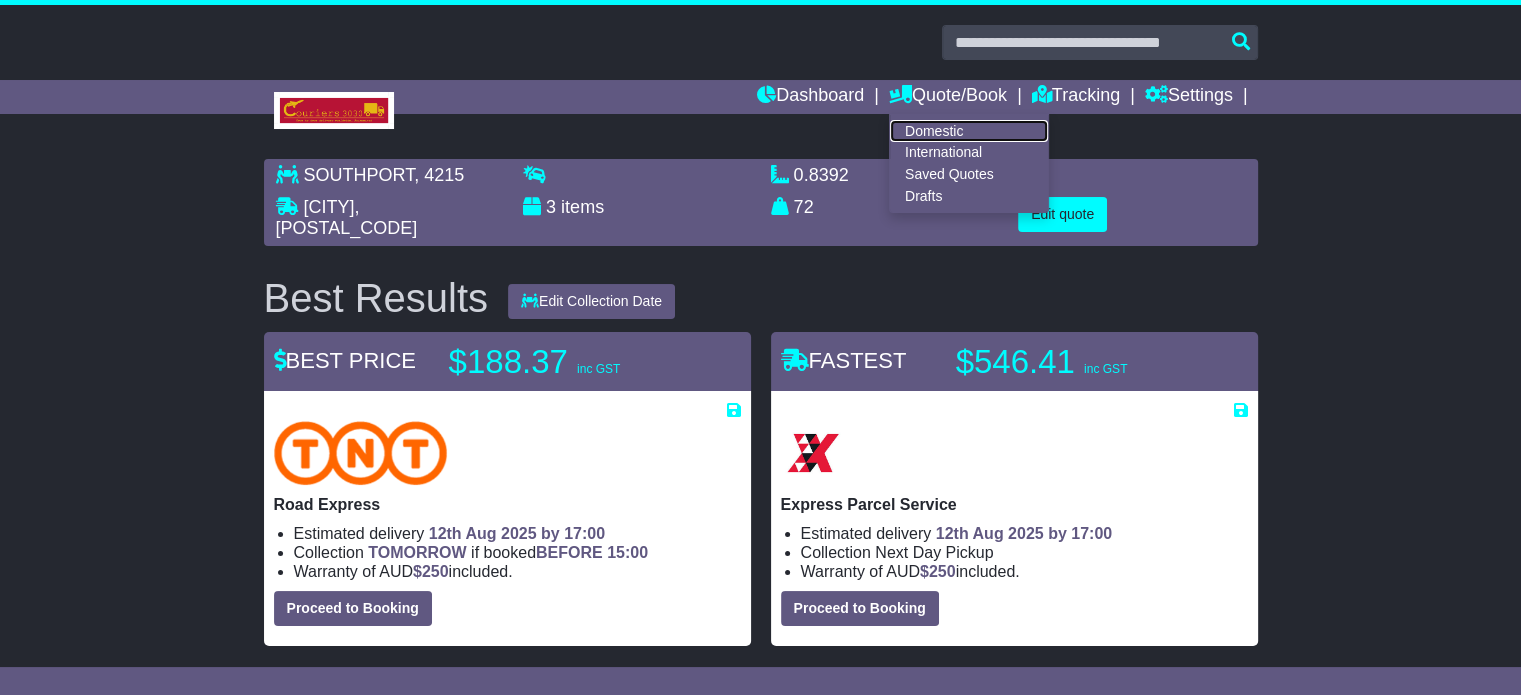 drag, startPoint x: 928, startPoint y: 125, endPoint x: 584, endPoint y: 3, distance: 364.99316 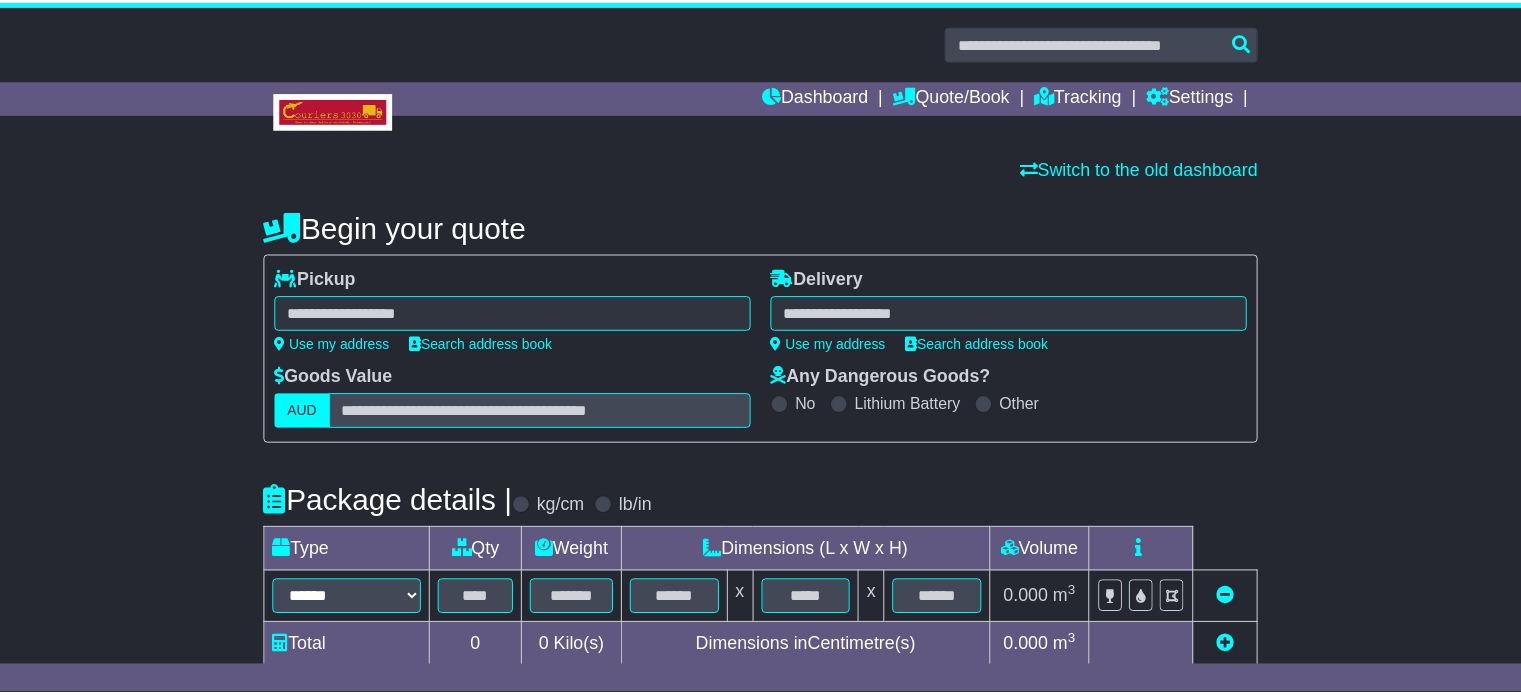 scroll, scrollTop: 0, scrollLeft: 0, axis: both 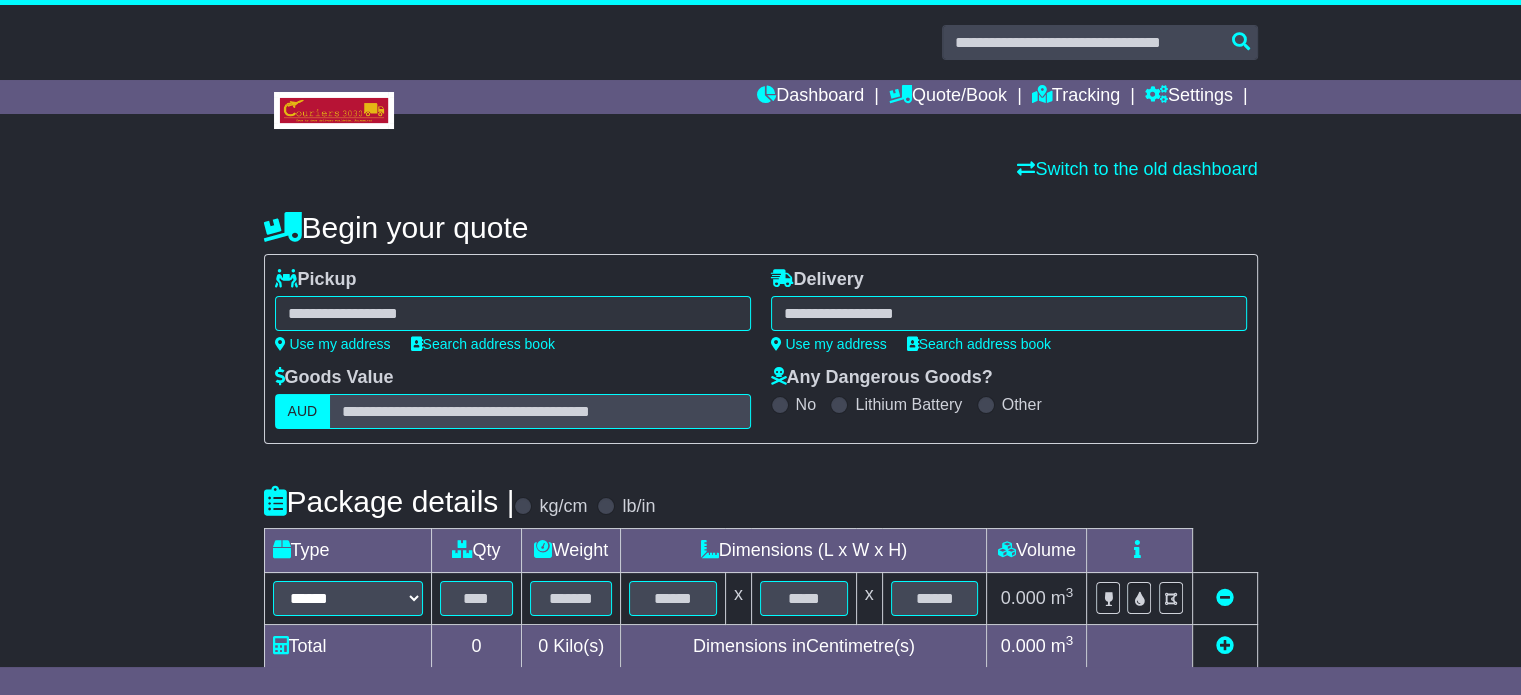 click at bounding box center [513, 313] 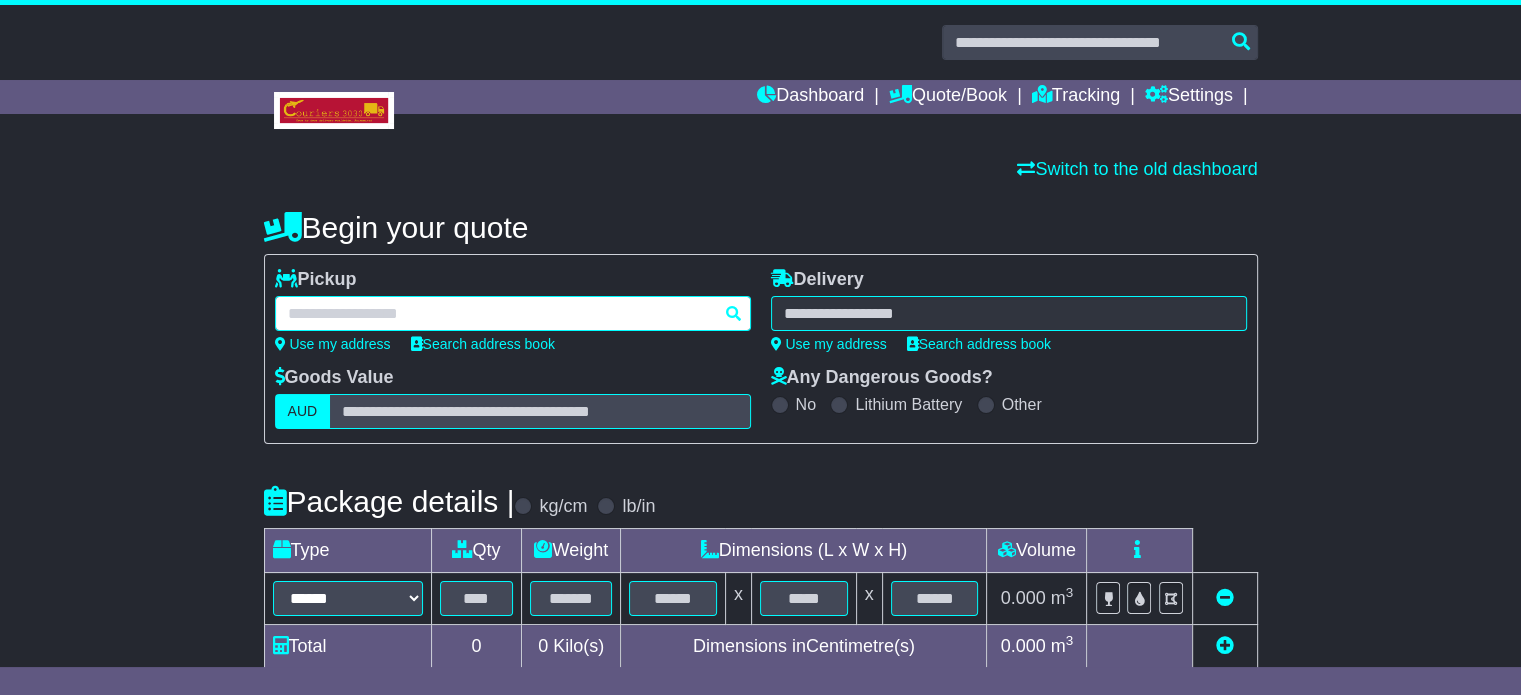 paste on "*****" 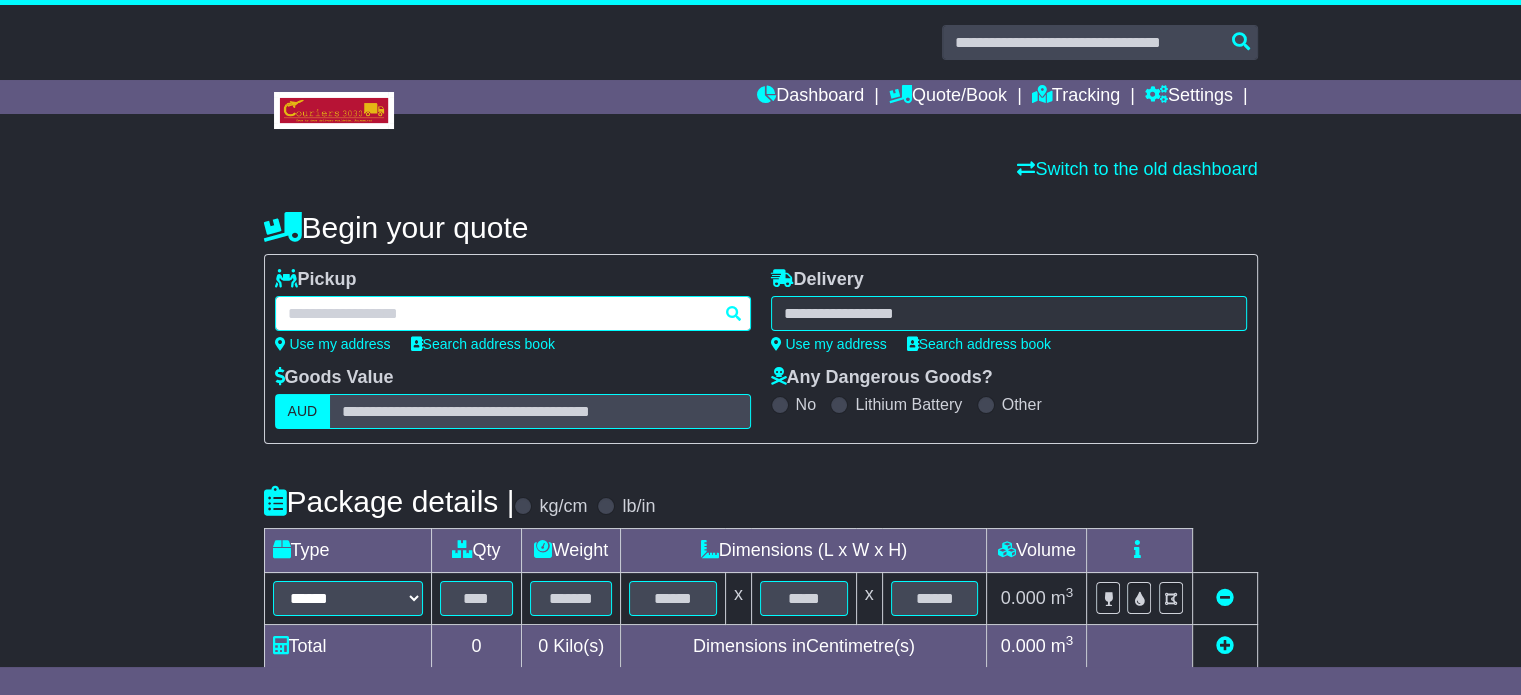 type on "*****" 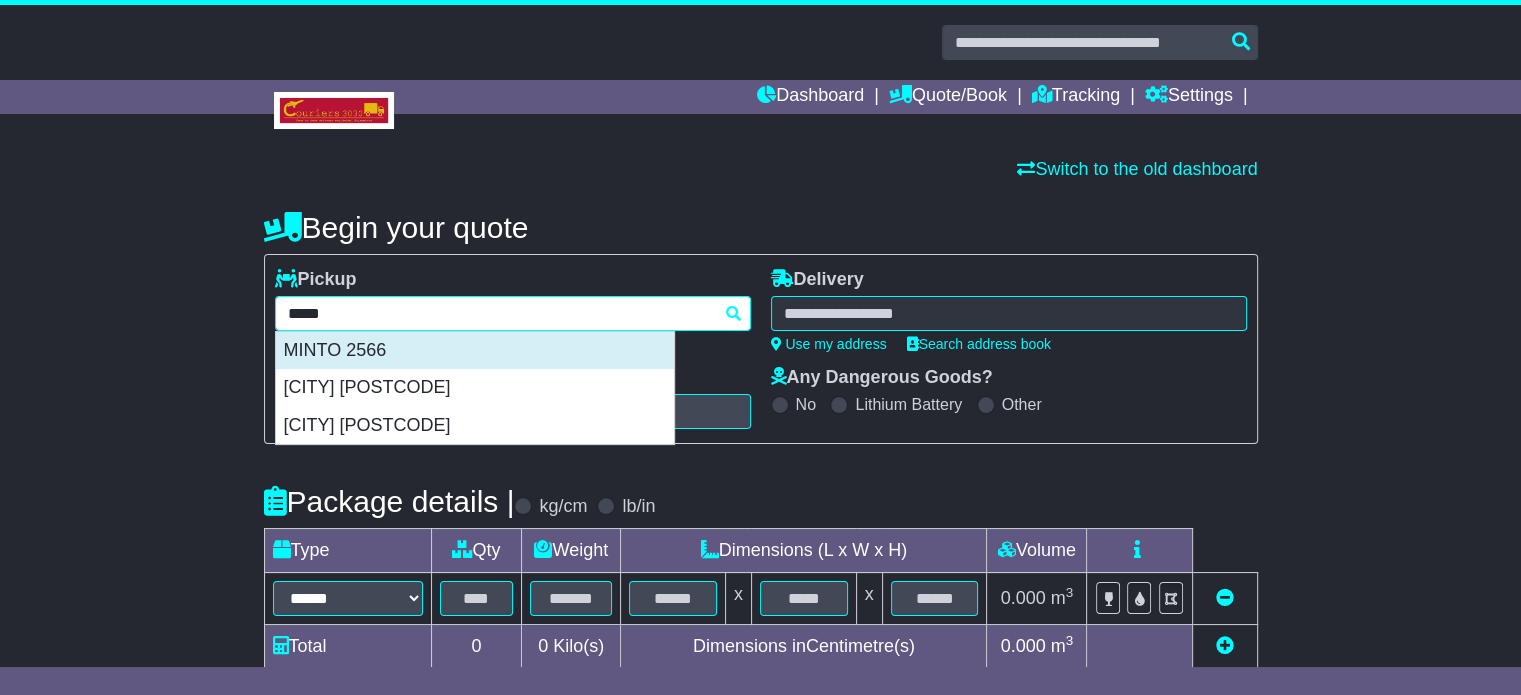 click on "MINTO 2566" at bounding box center [475, 351] 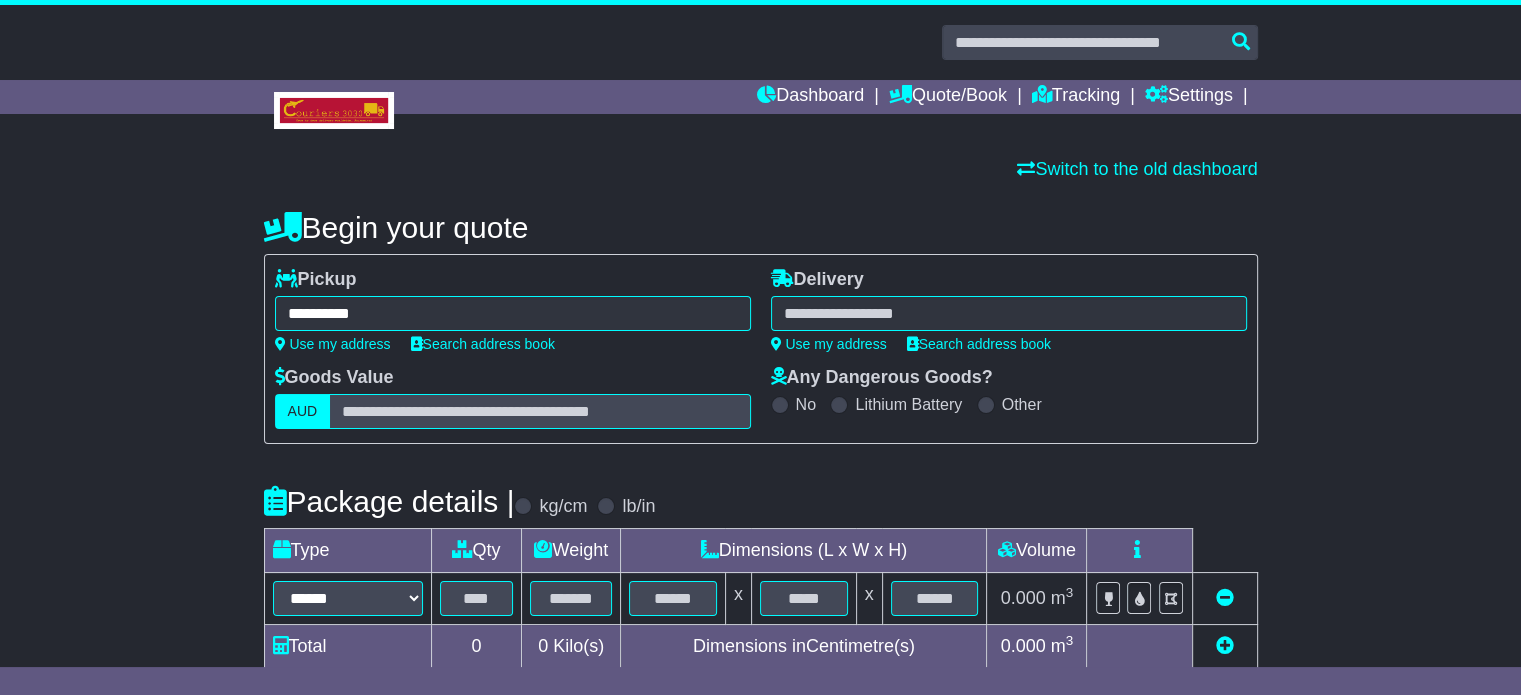 type on "**********" 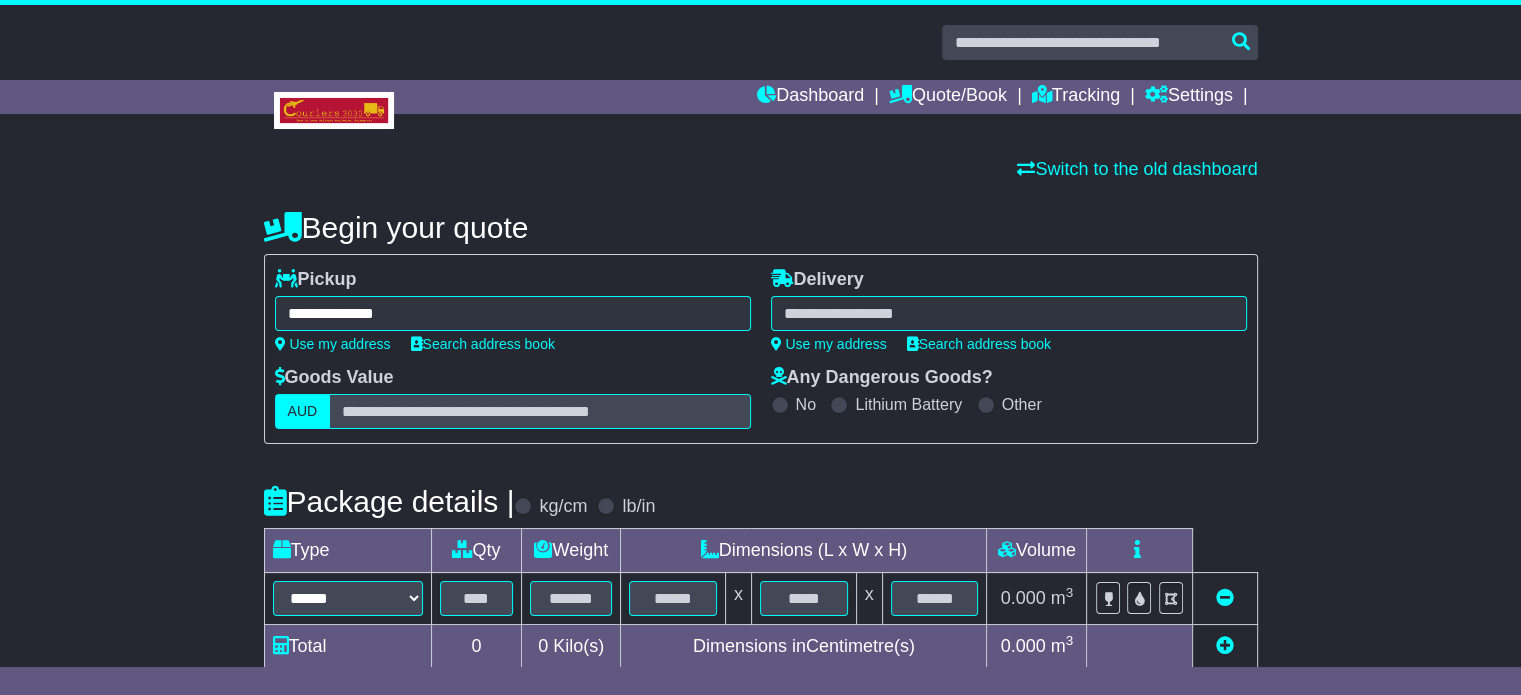 click at bounding box center (1009, 313) 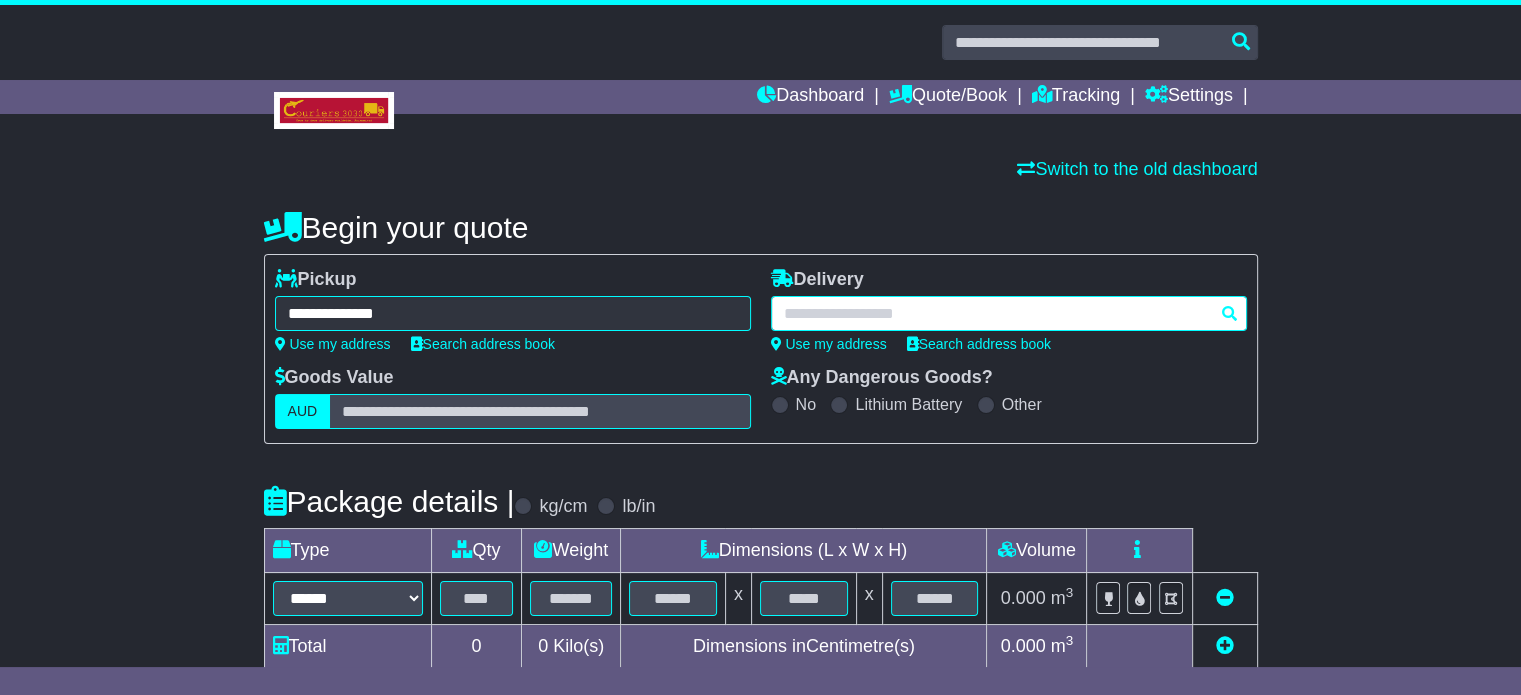 paste on "******" 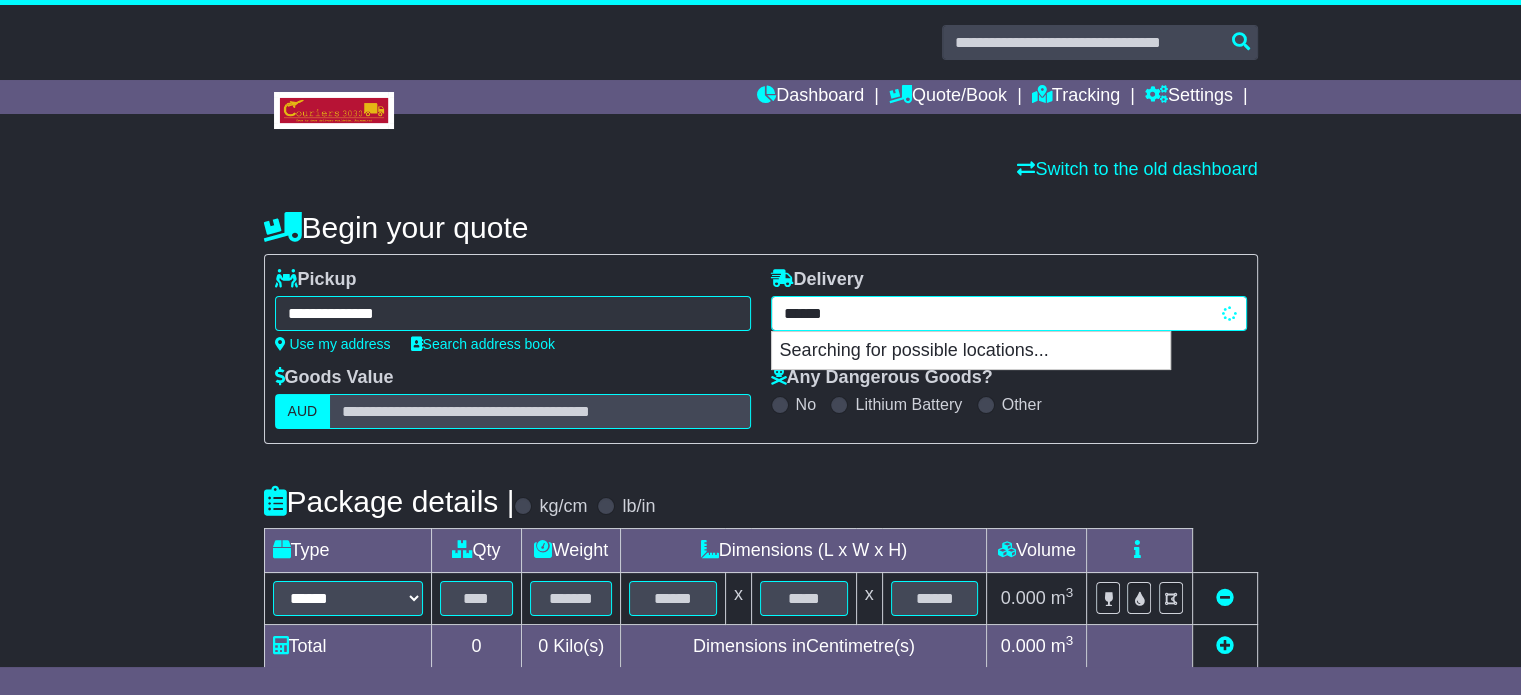 type on "**********" 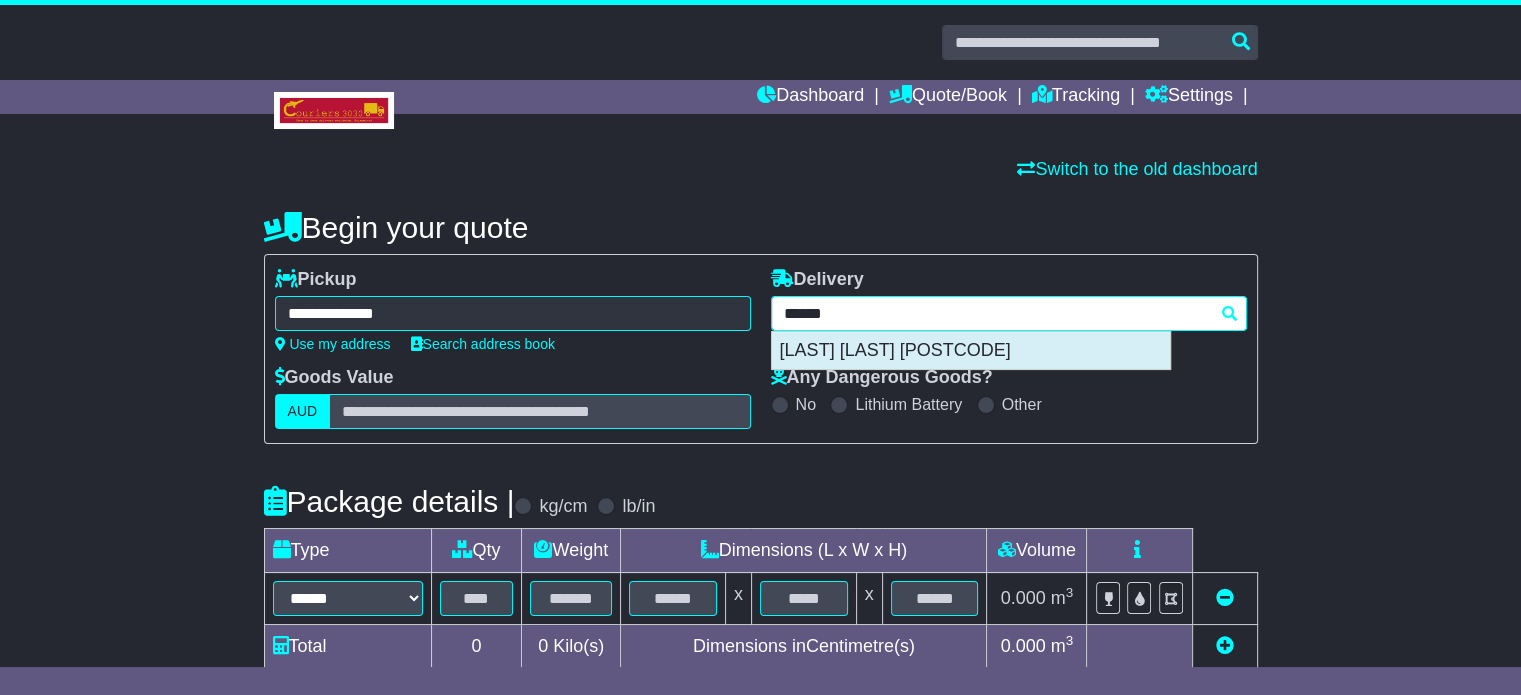 click on "[LAST] [LAST] [POSTCODE]" at bounding box center (971, 351) 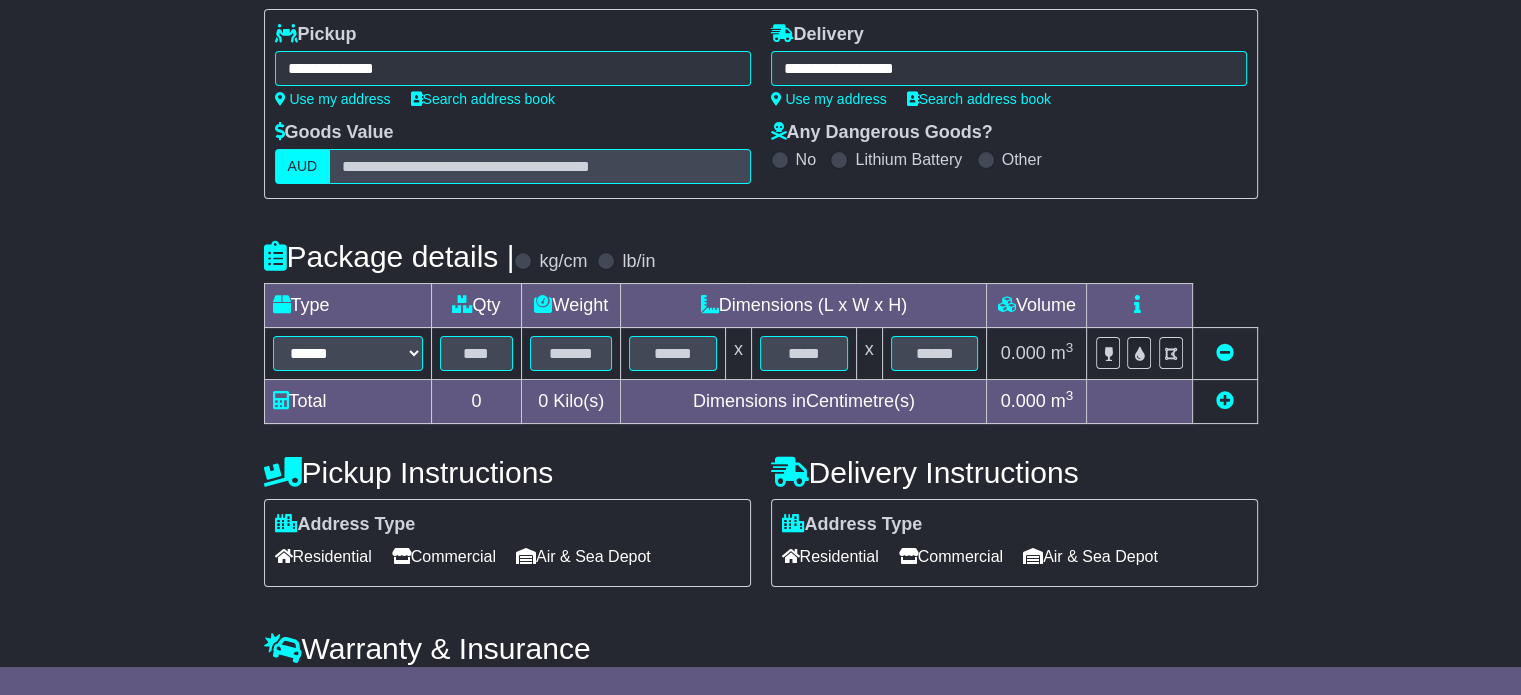 scroll, scrollTop: 360, scrollLeft: 0, axis: vertical 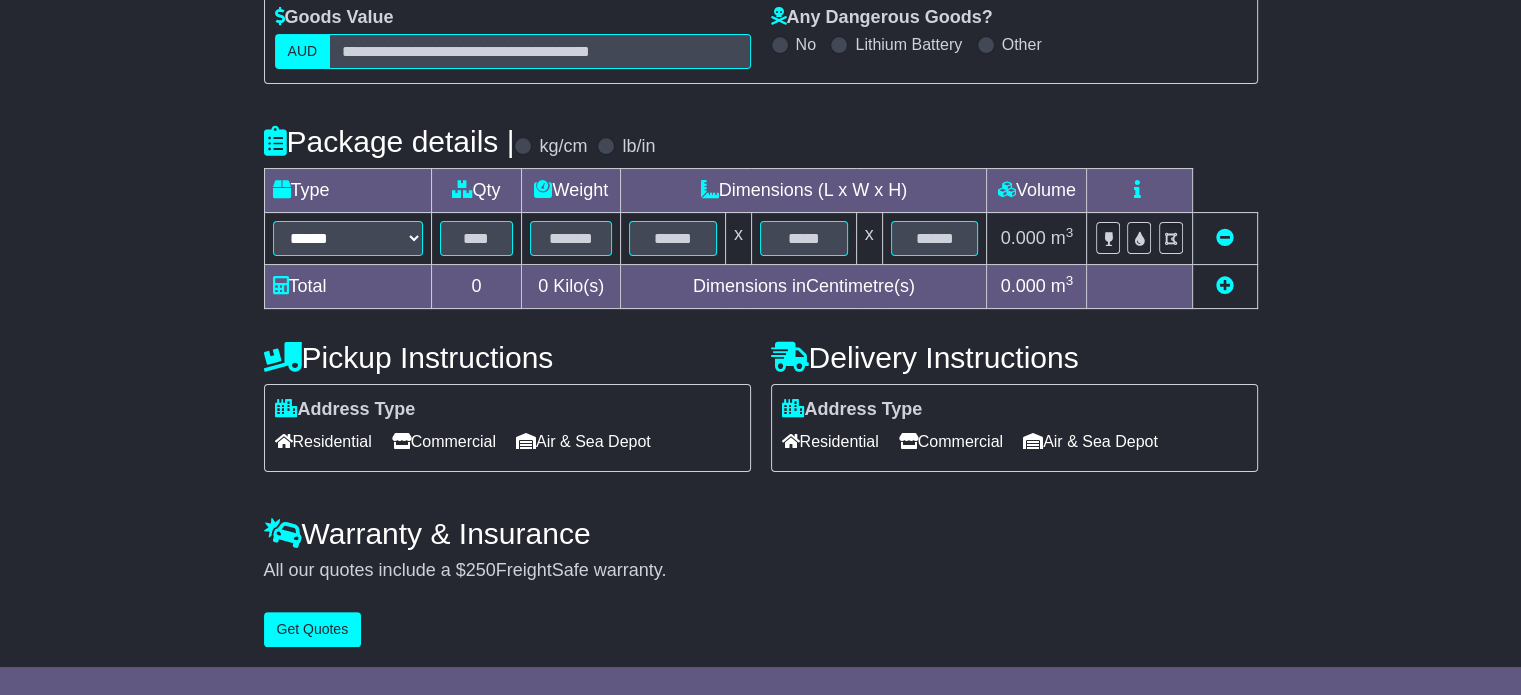 type on "**********" 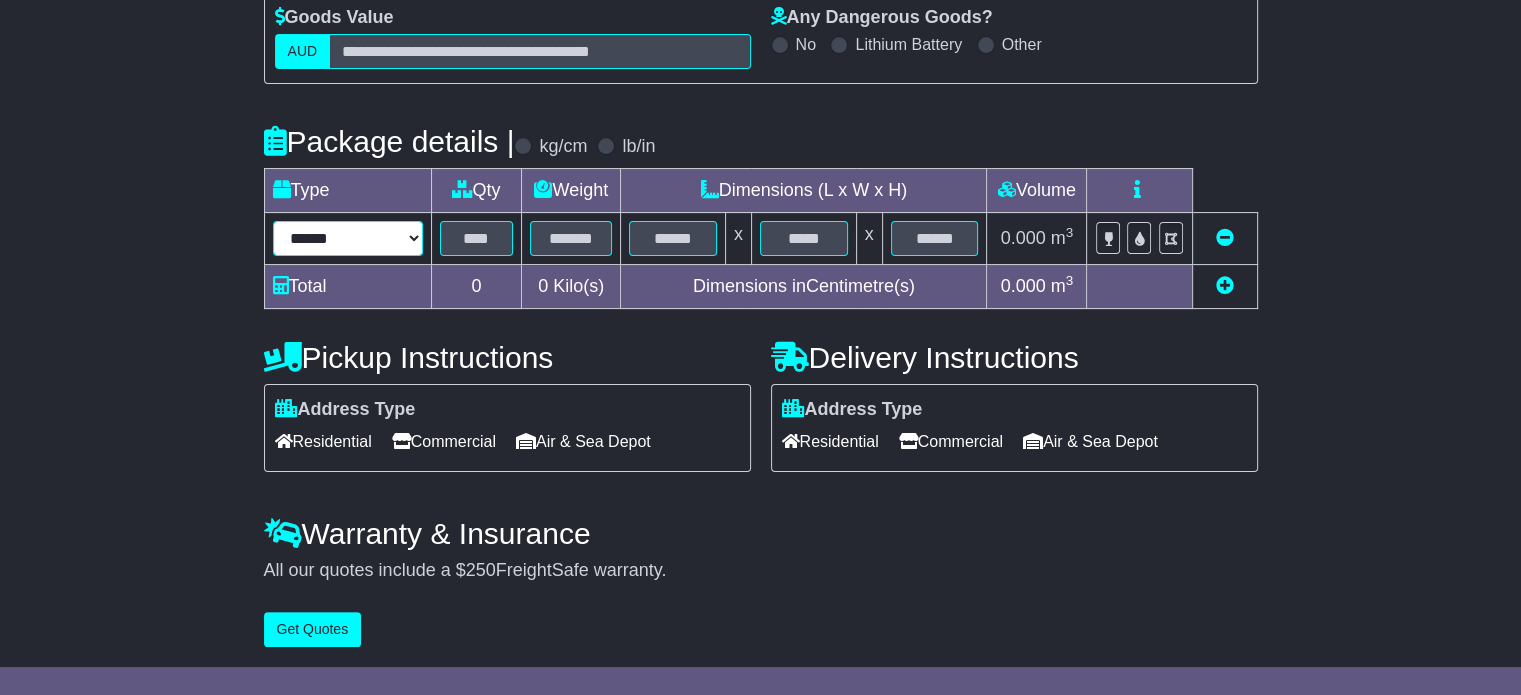 click on "****** ****** *** ******** ***** **** **** ****** *** *******" at bounding box center (348, 238) 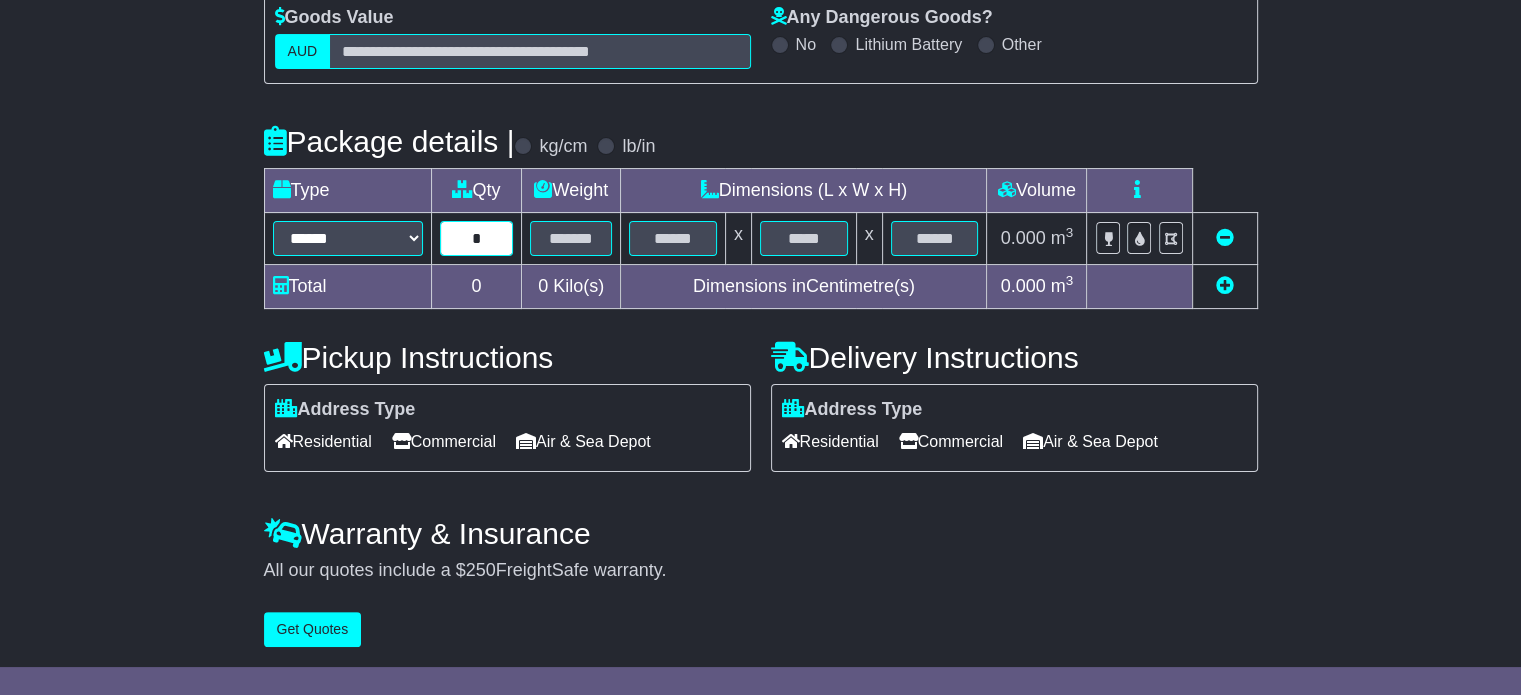 type on "*" 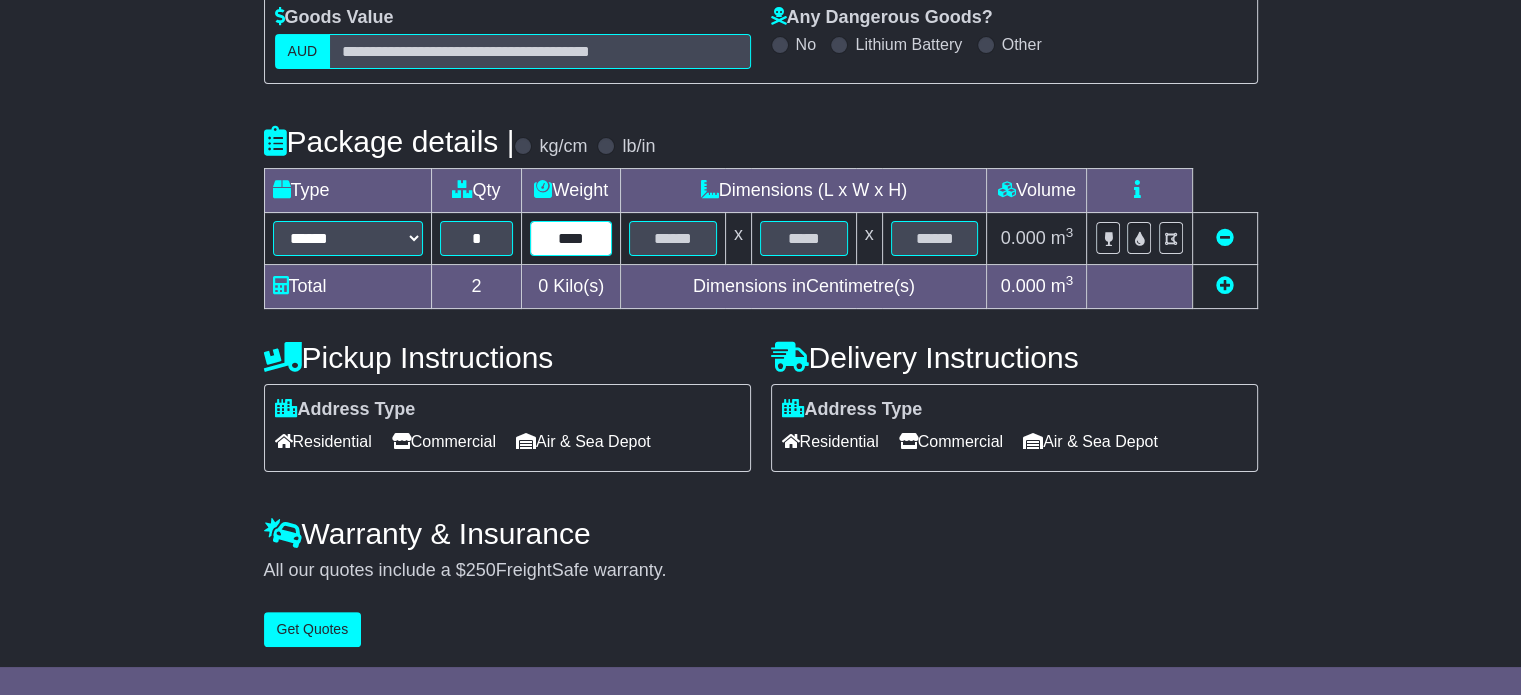 type on "****" 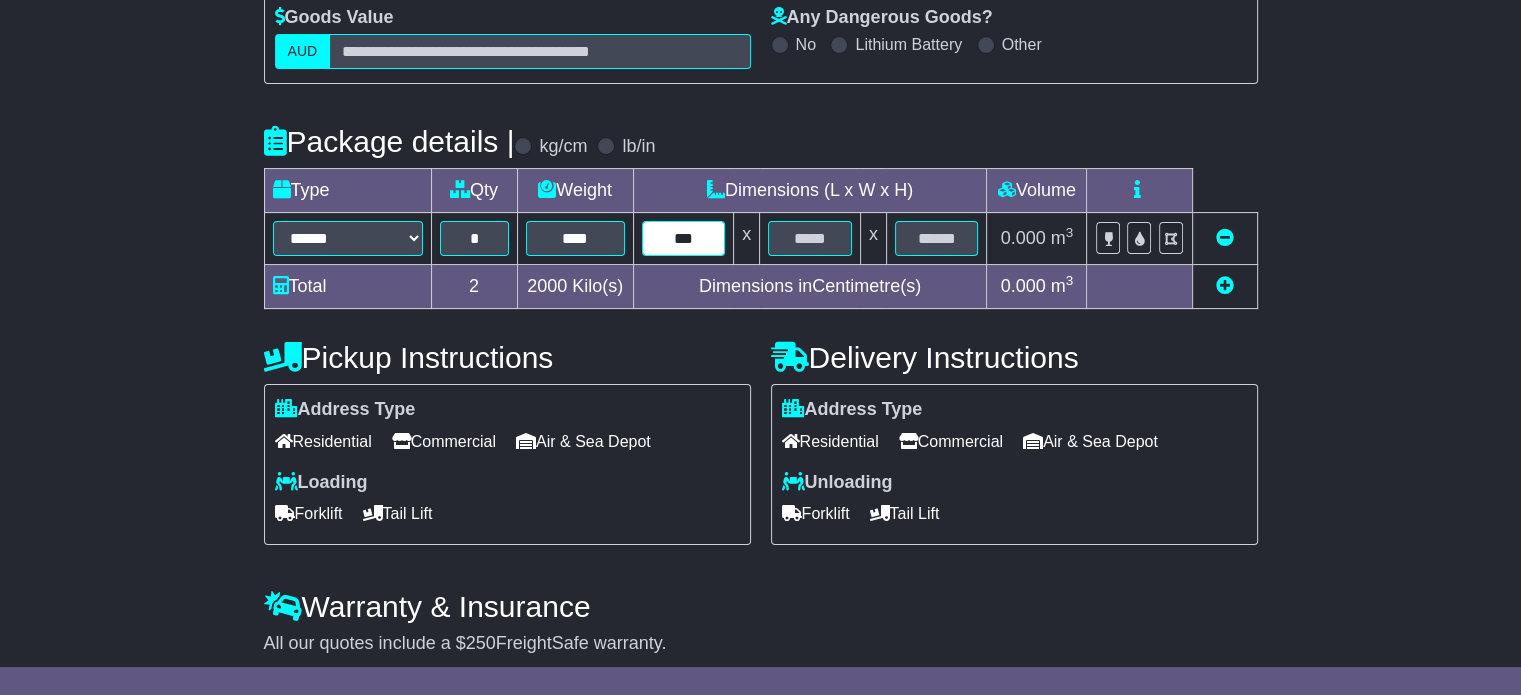 type on "***" 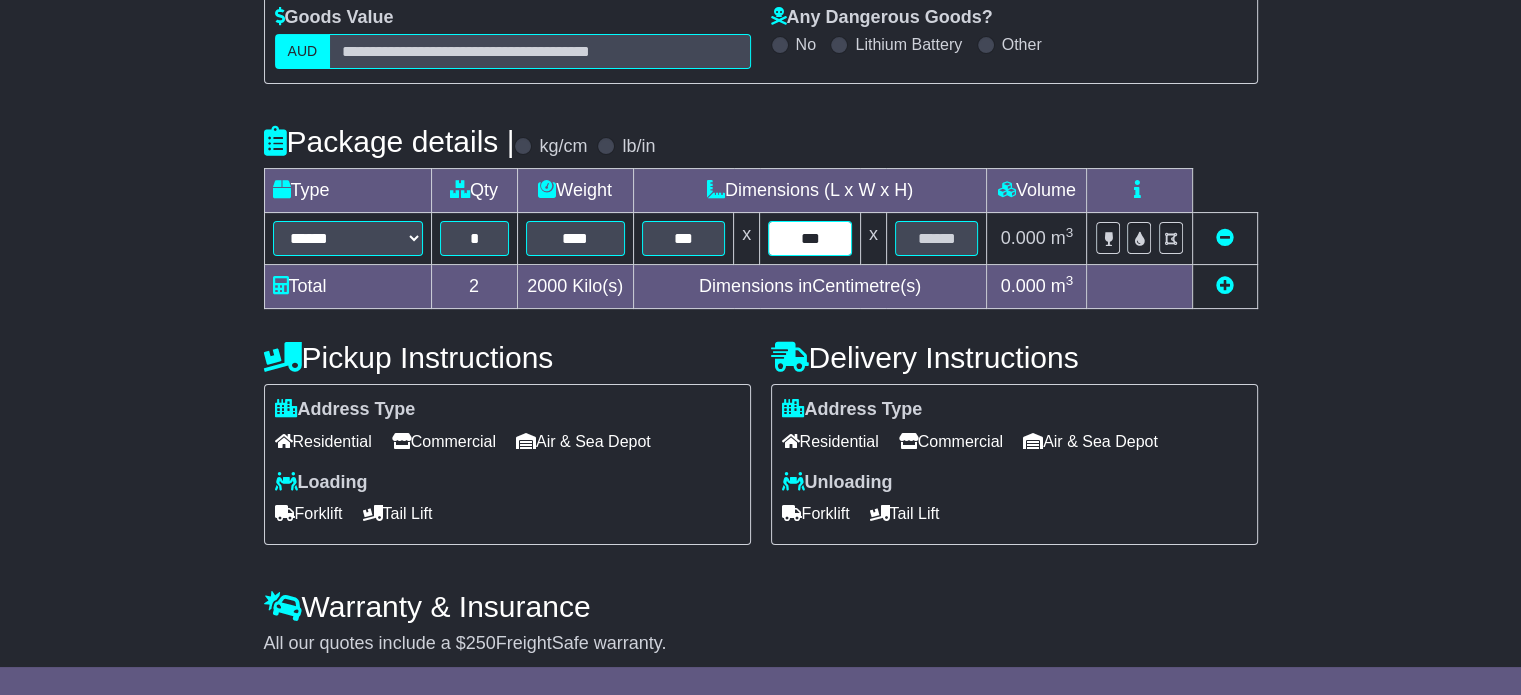 type on "***" 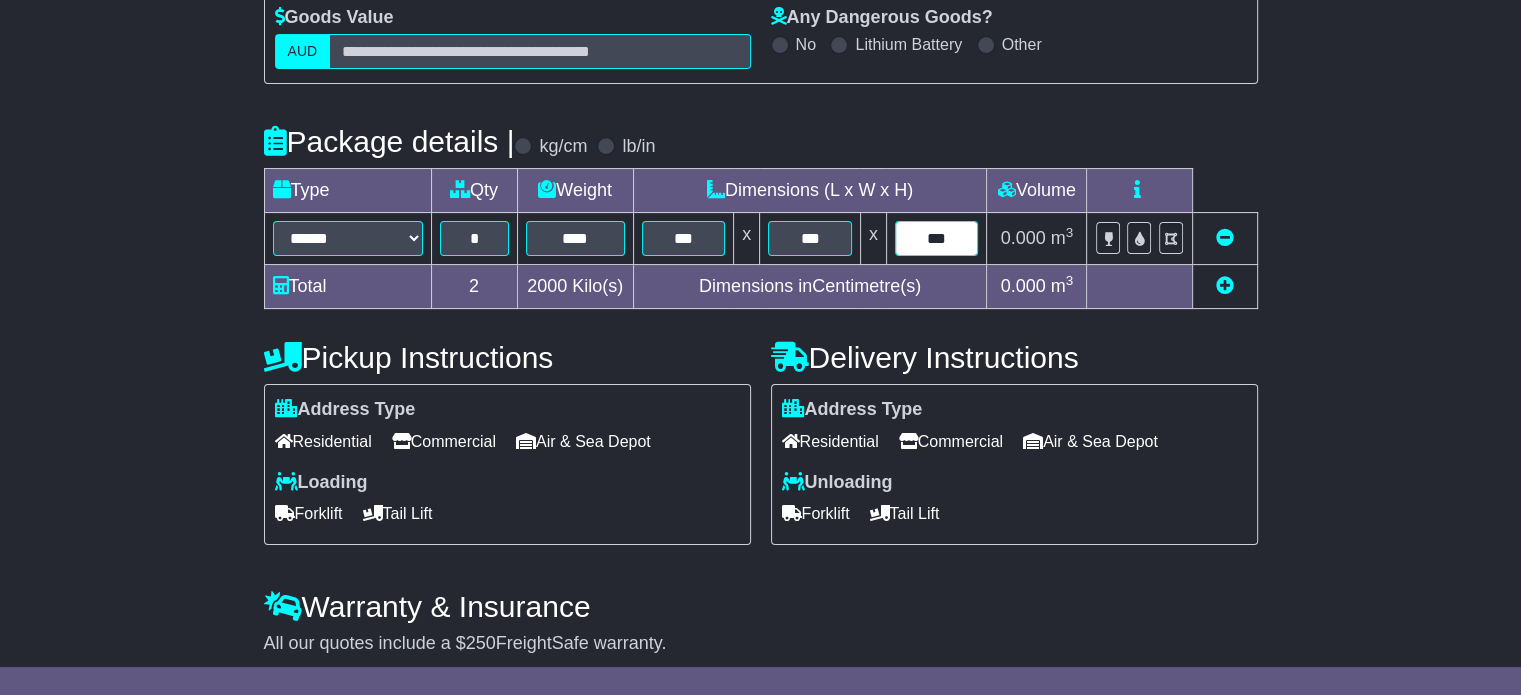 type on "***" 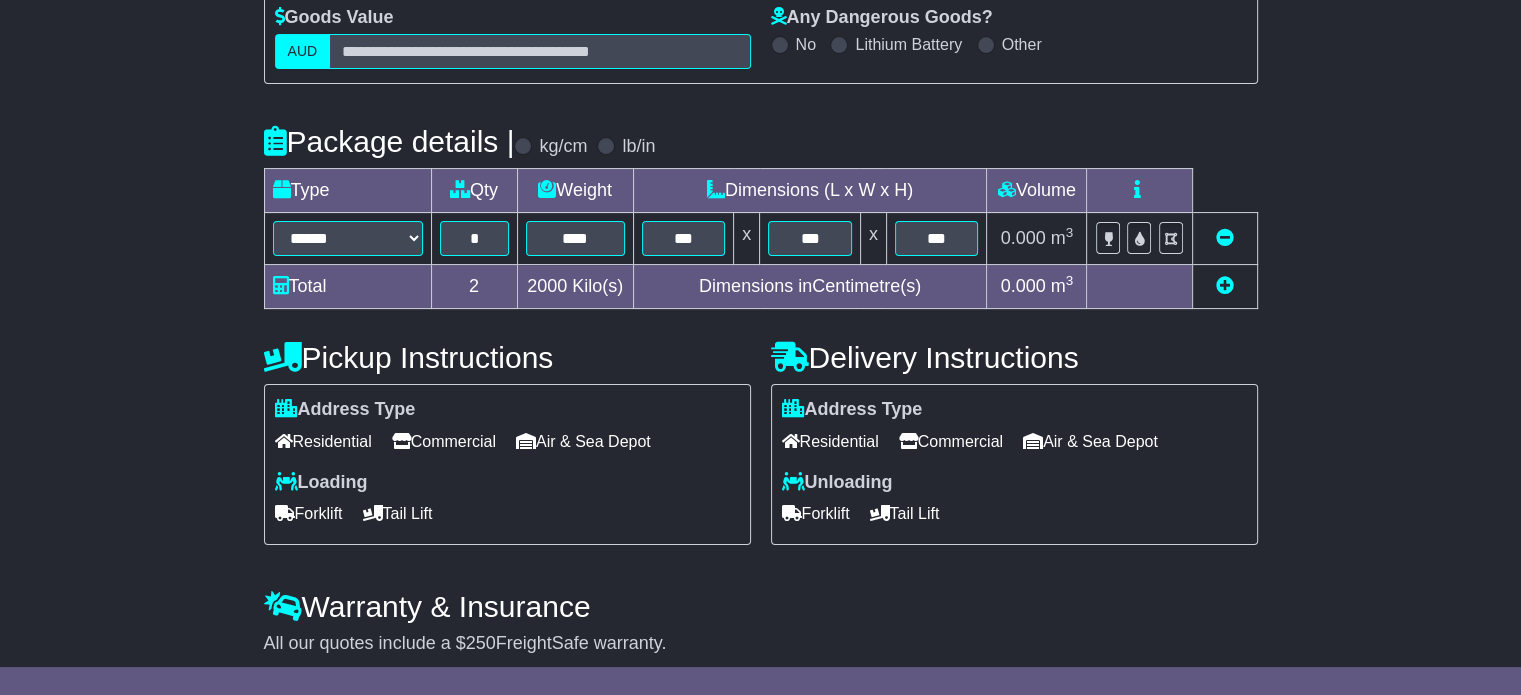 scroll, scrollTop: 382, scrollLeft: 0, axis: vertical 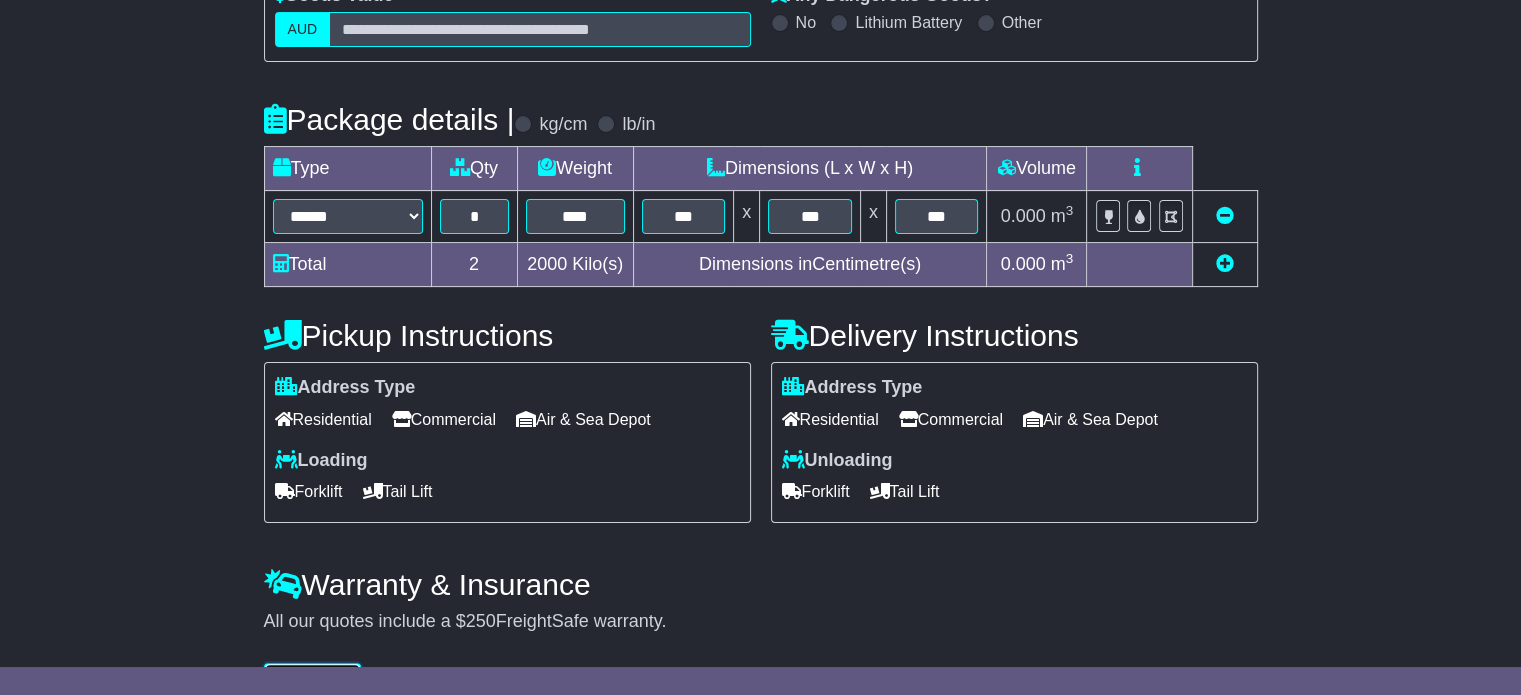 type 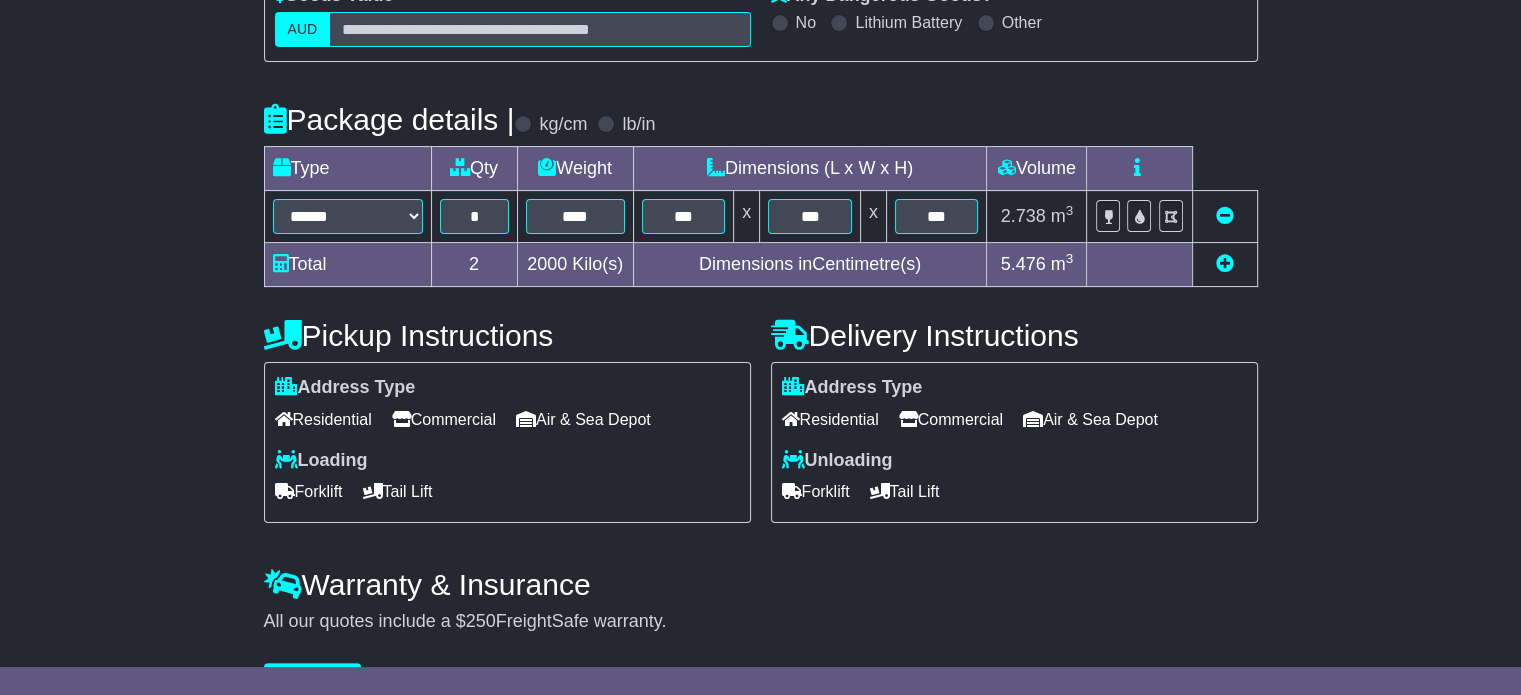 drag, startPoint x: 446, startPoint y: 415, endPoint x: 316, endPoint y: 500, distance: 155.32225 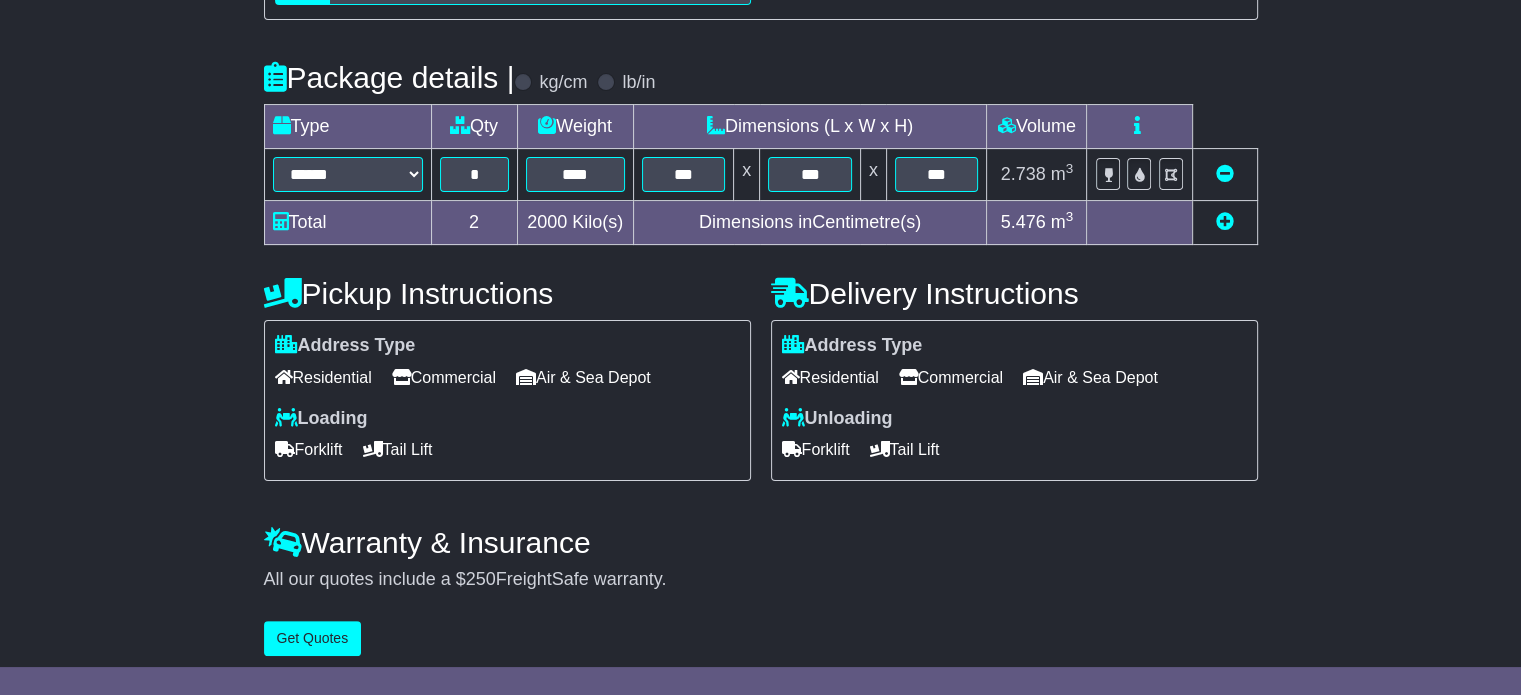 scroll, scrollTop: 436, scrollLeft: 0, axis: vertical 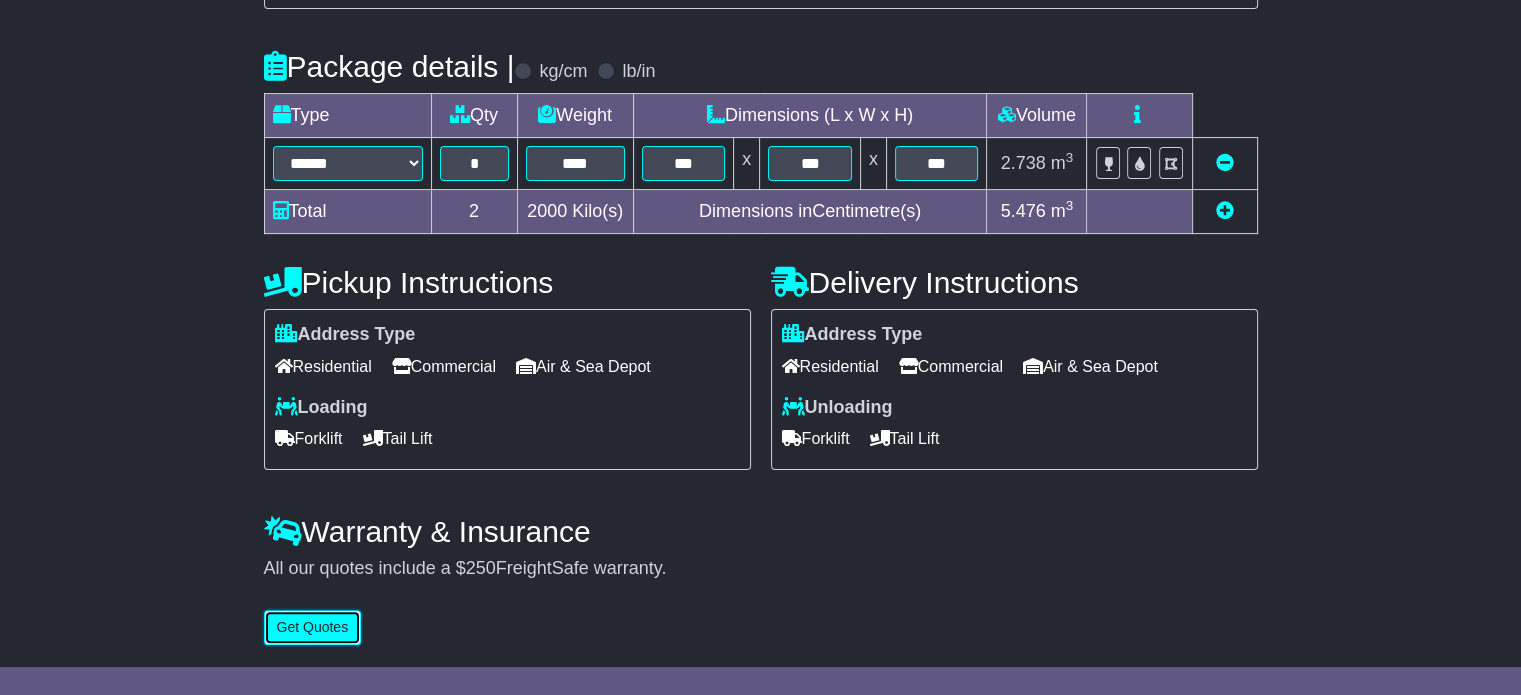 click on "Get Quotes" at bounding box center (313, 627) 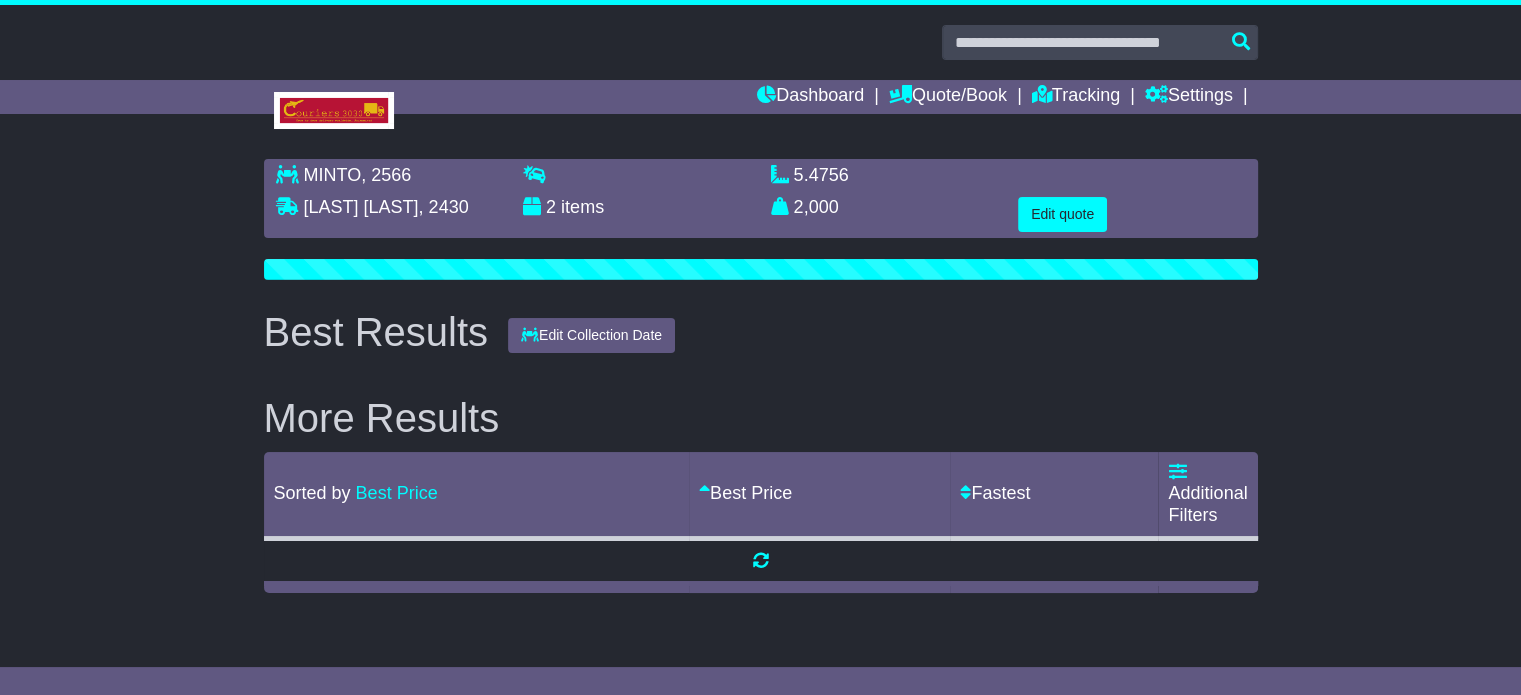 scroll, scrollTop: 0, scrollLeft: 0, axis: both 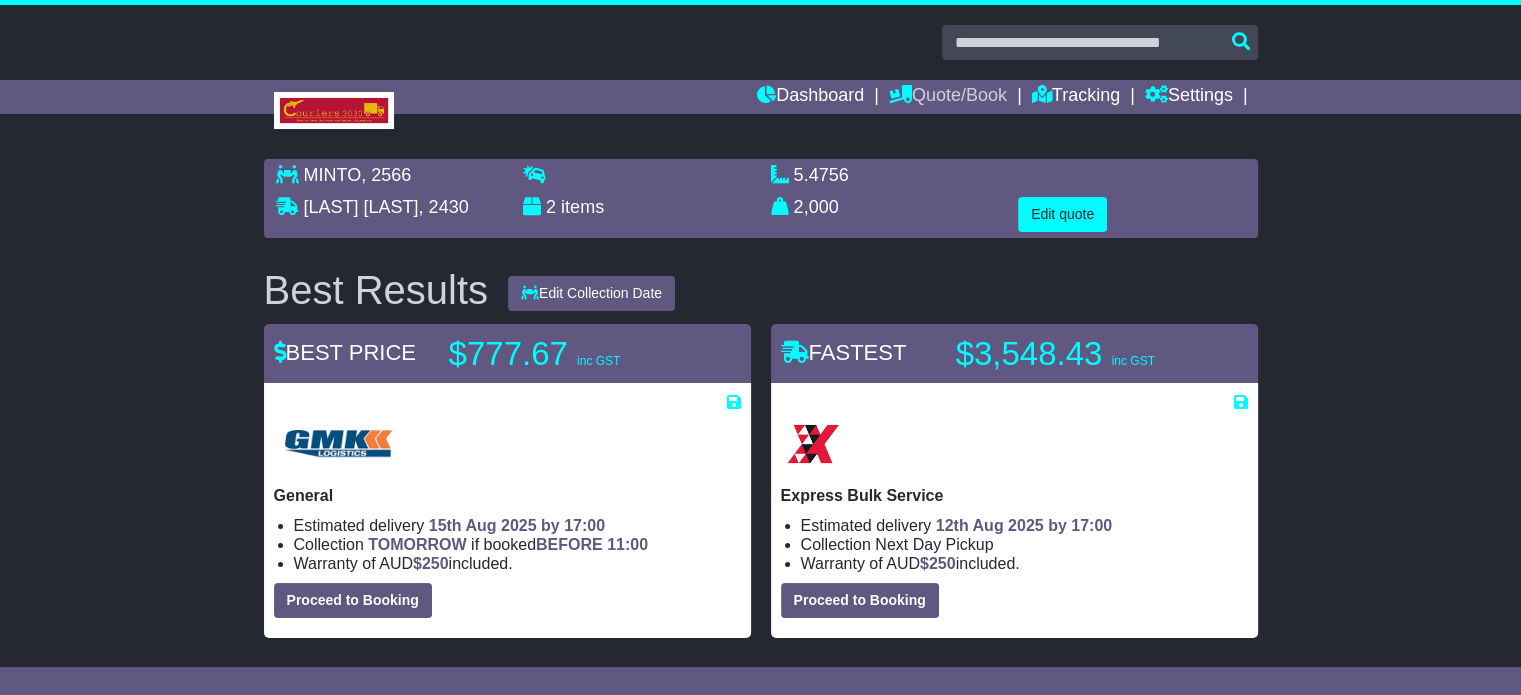 drag, startPoint x: 950, startPoint y: 95, endPoint x: 928, endPoint y: 134, distance: 44.777225 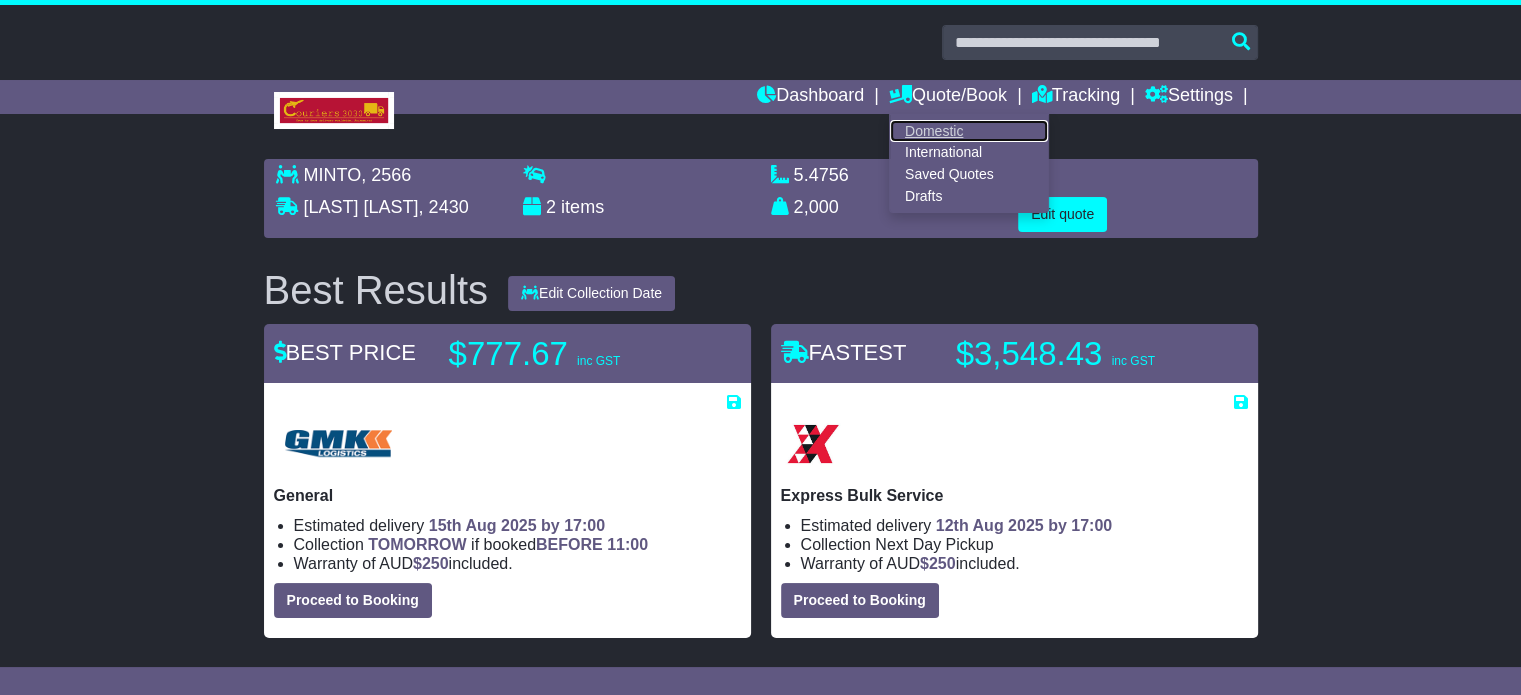 click on "Domestic" at bounding box center (969, 131) 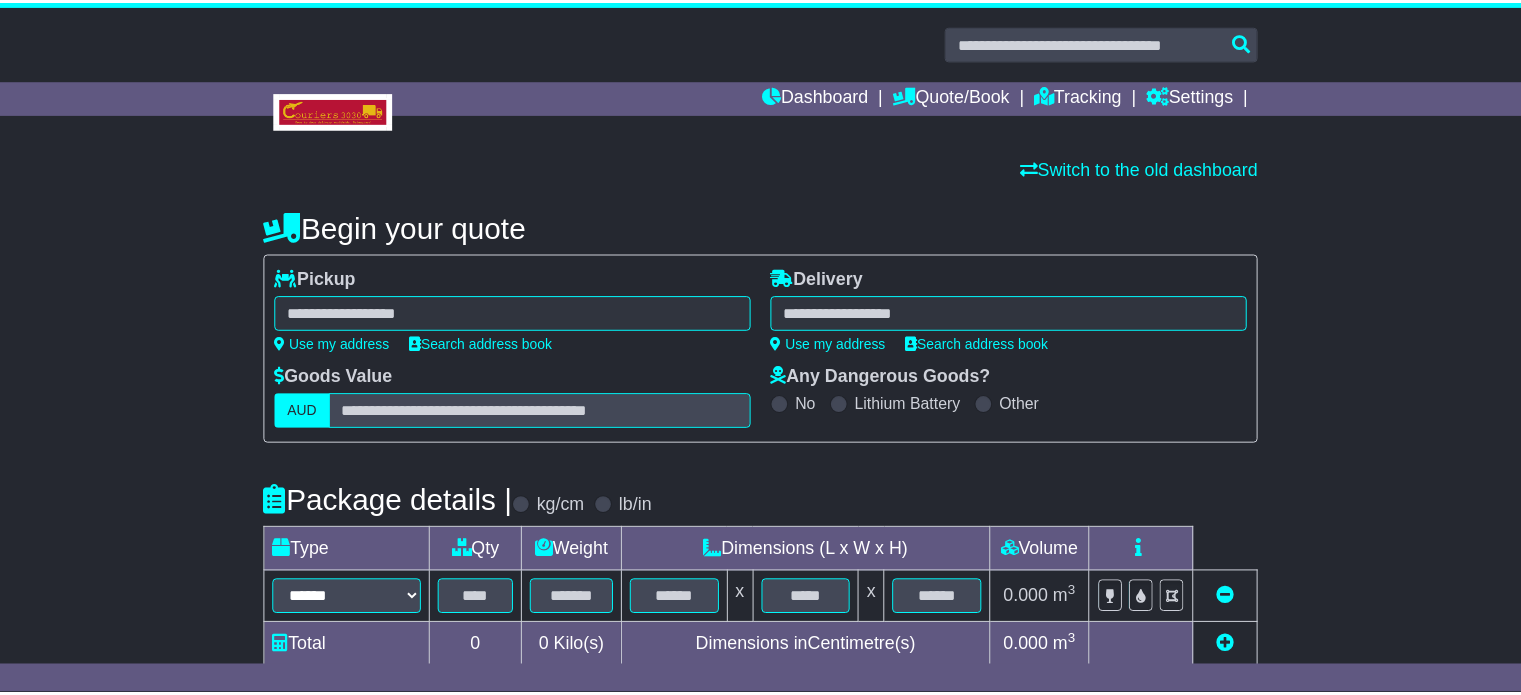 scroll, scrollTop: 0, scrollLeft: 0, axis: both 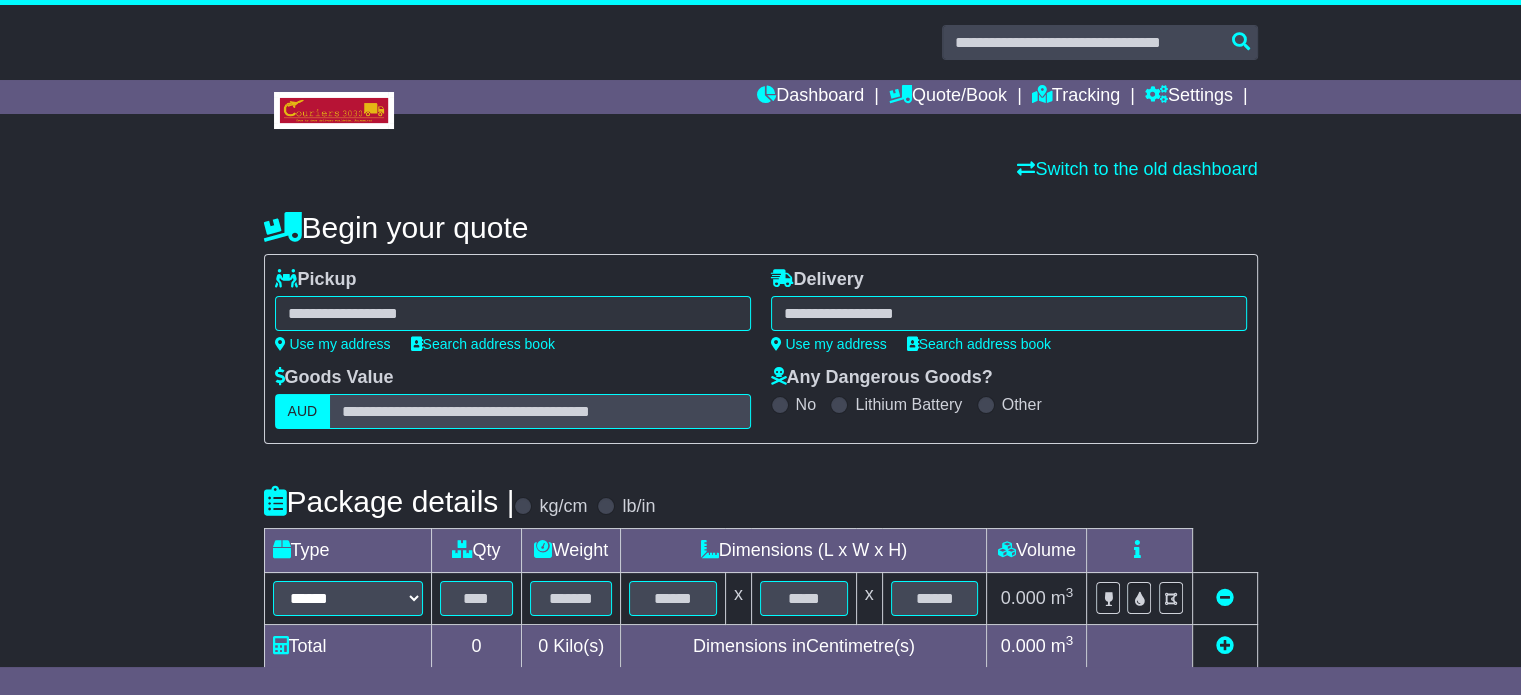 click at bounding box center (513, 313) 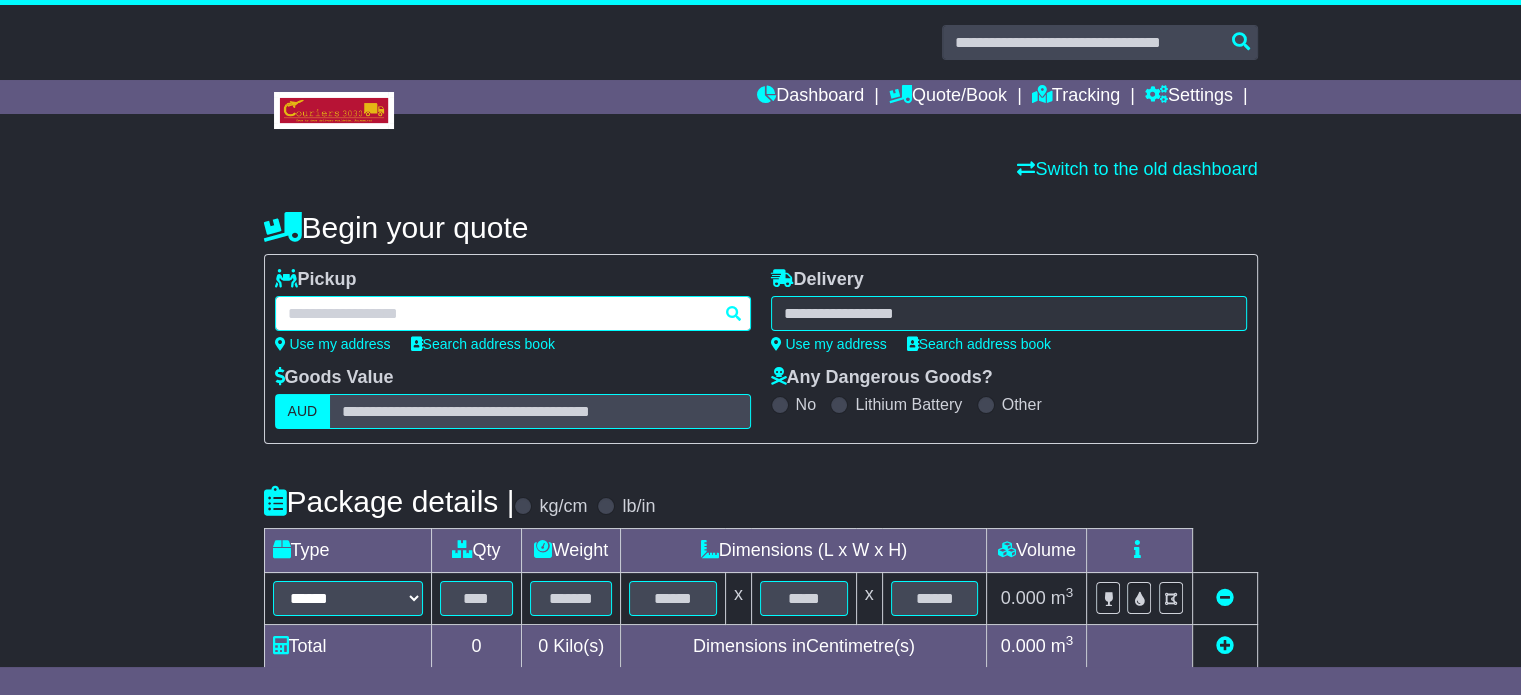 paste on "******" 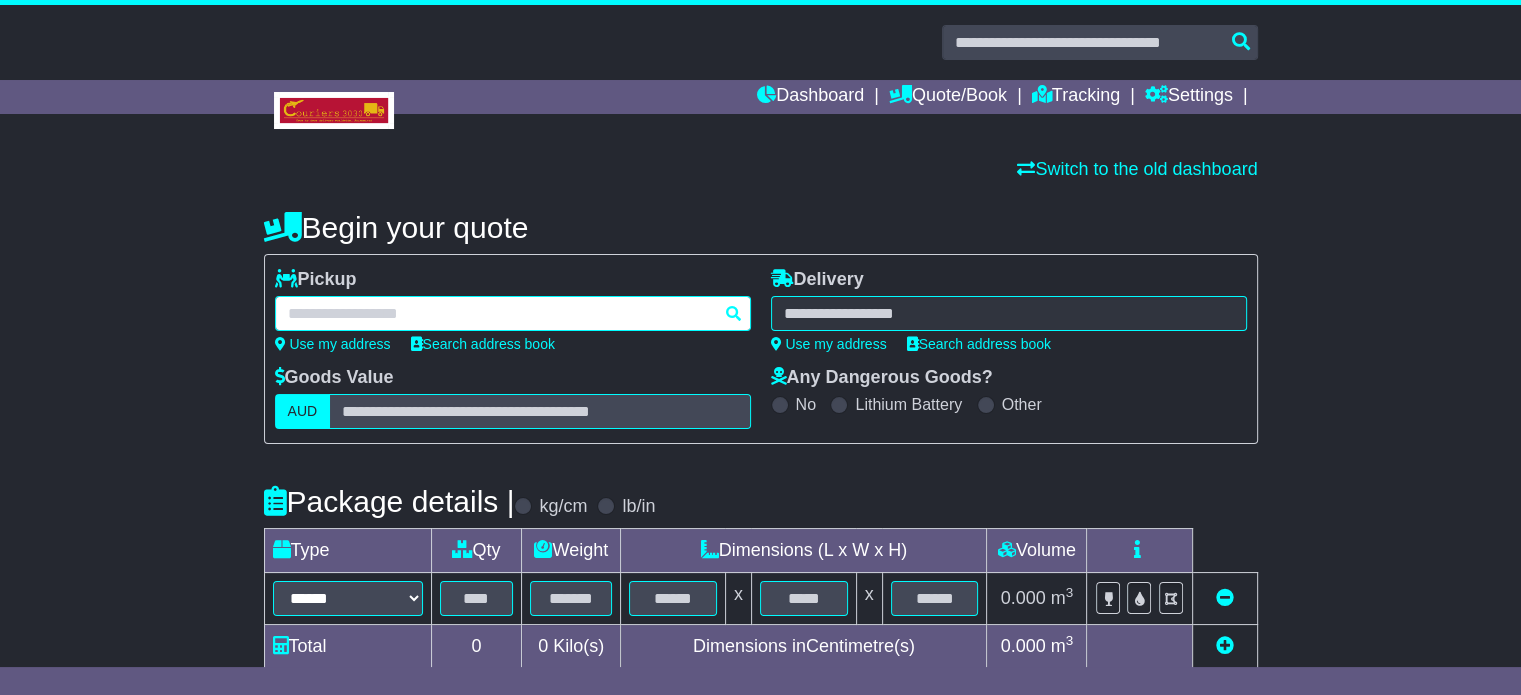 type on "******" 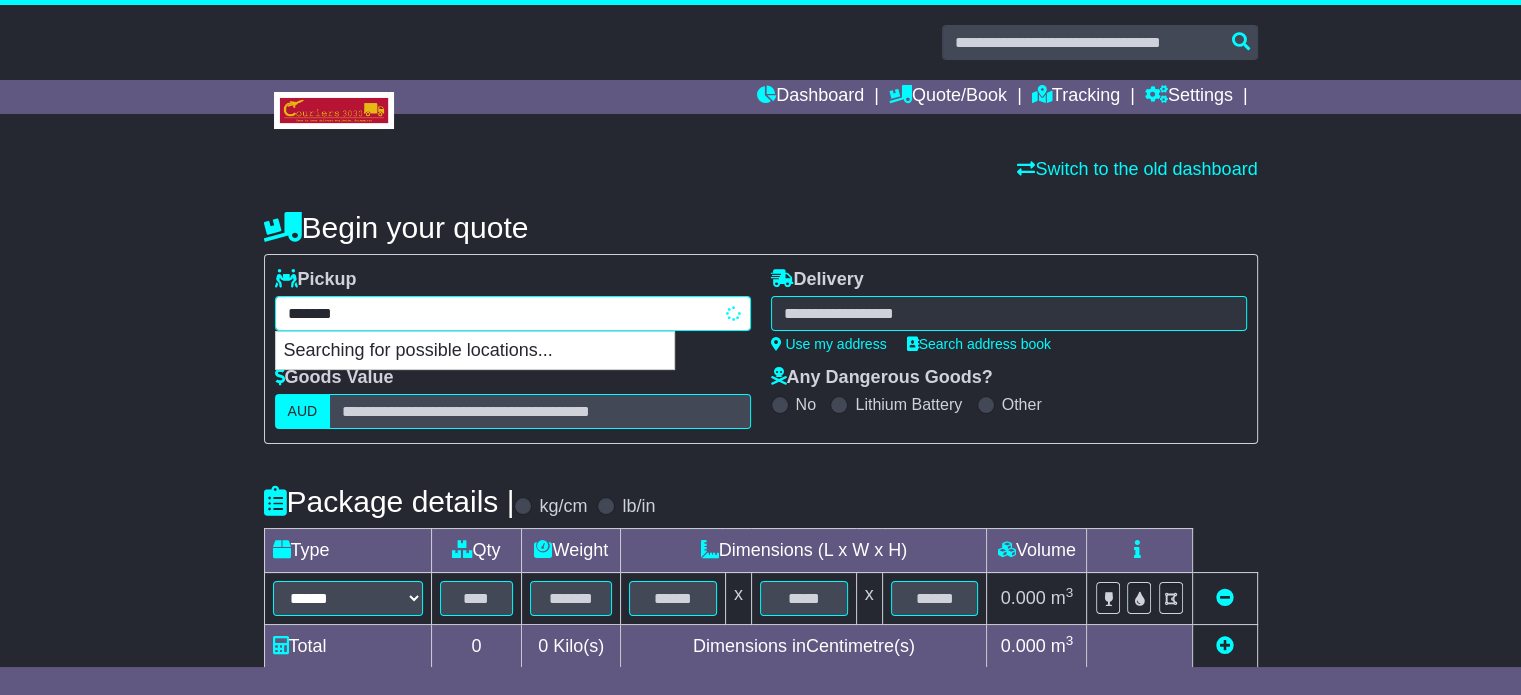 type on "**********" 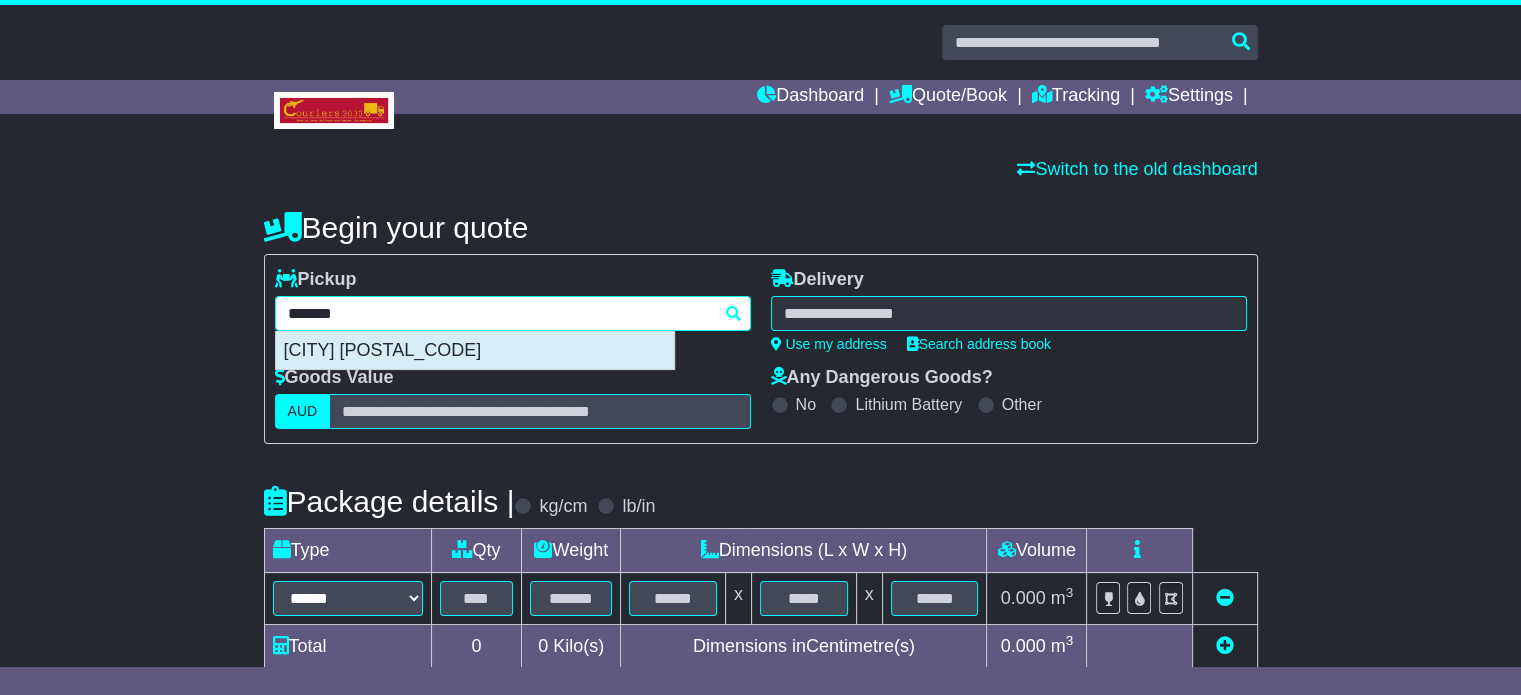 click on "[CITY] [POSTAL_CODE]" at bounding box center (475, 351) 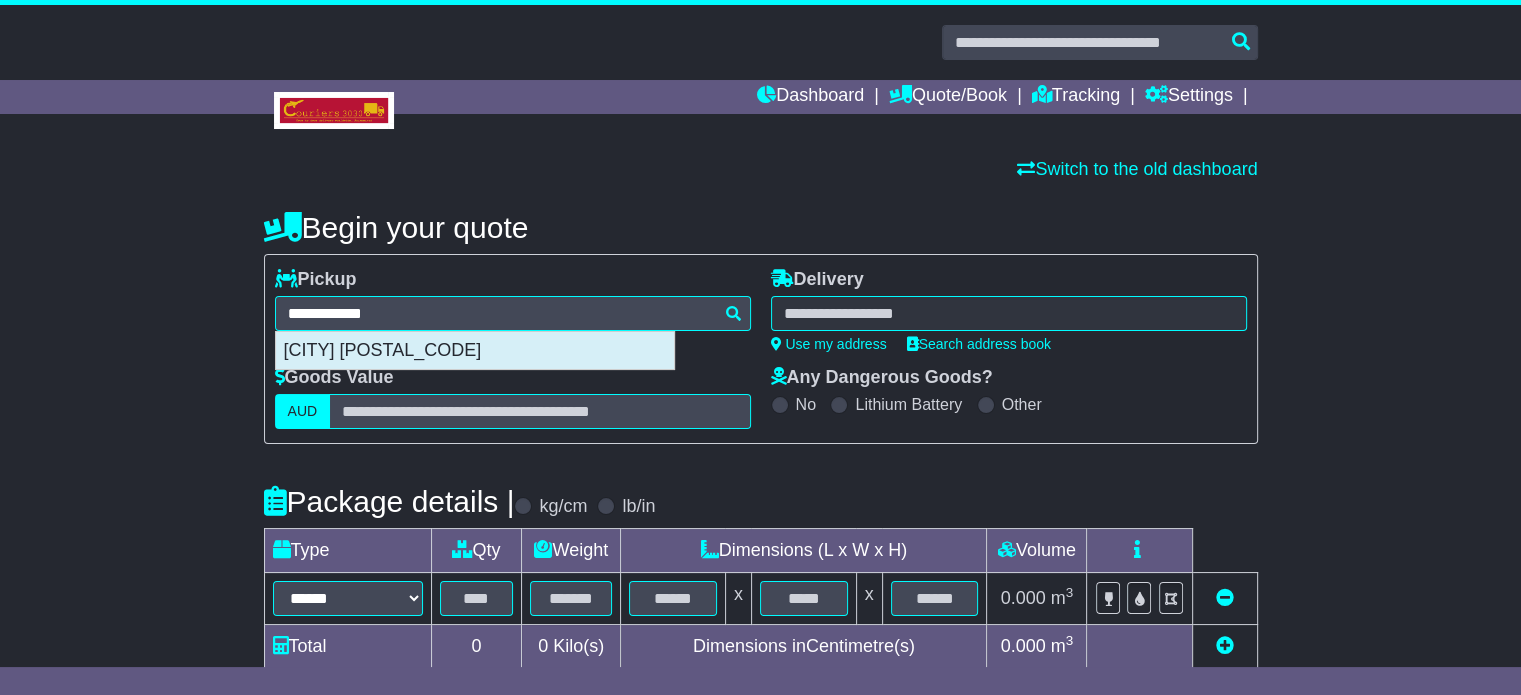 type on "**********" 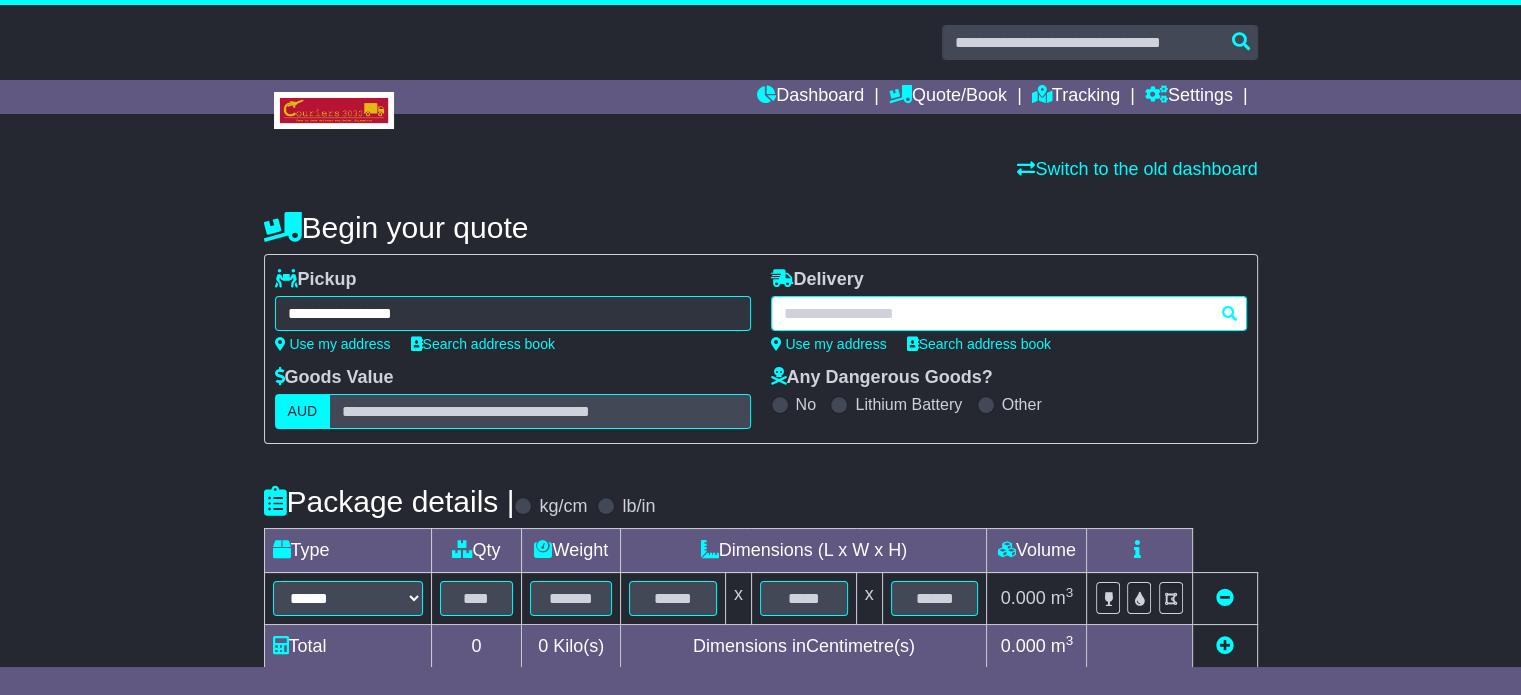 click at bounding box center (1009, 313) 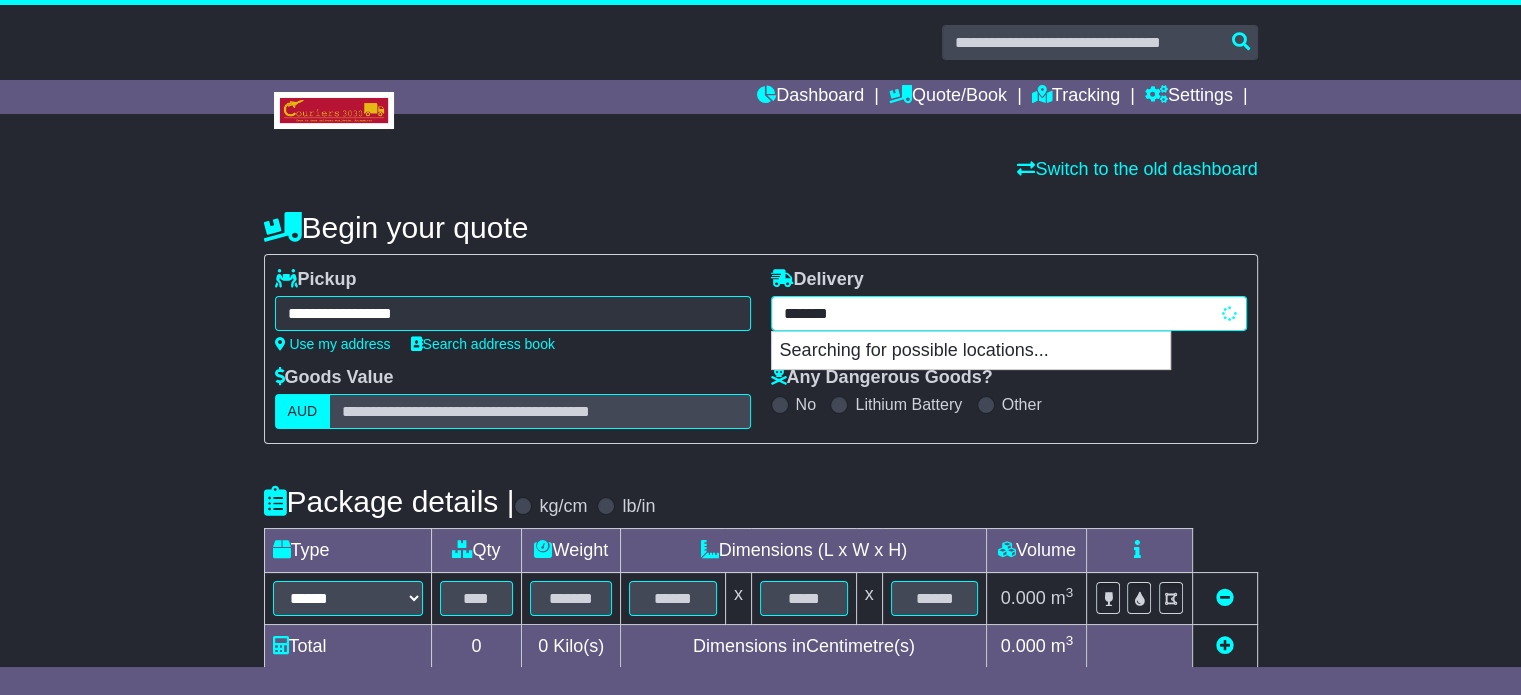 type on "**********" 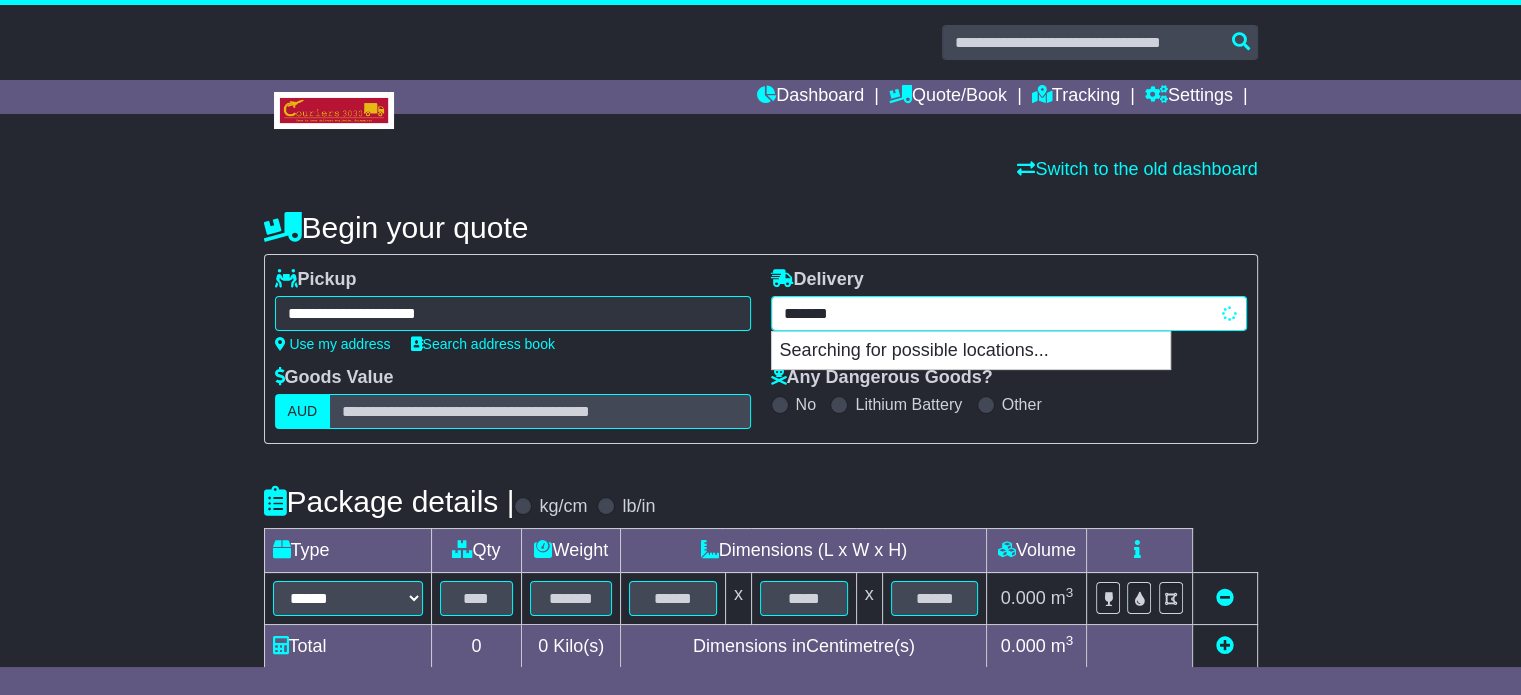 type on "**********" 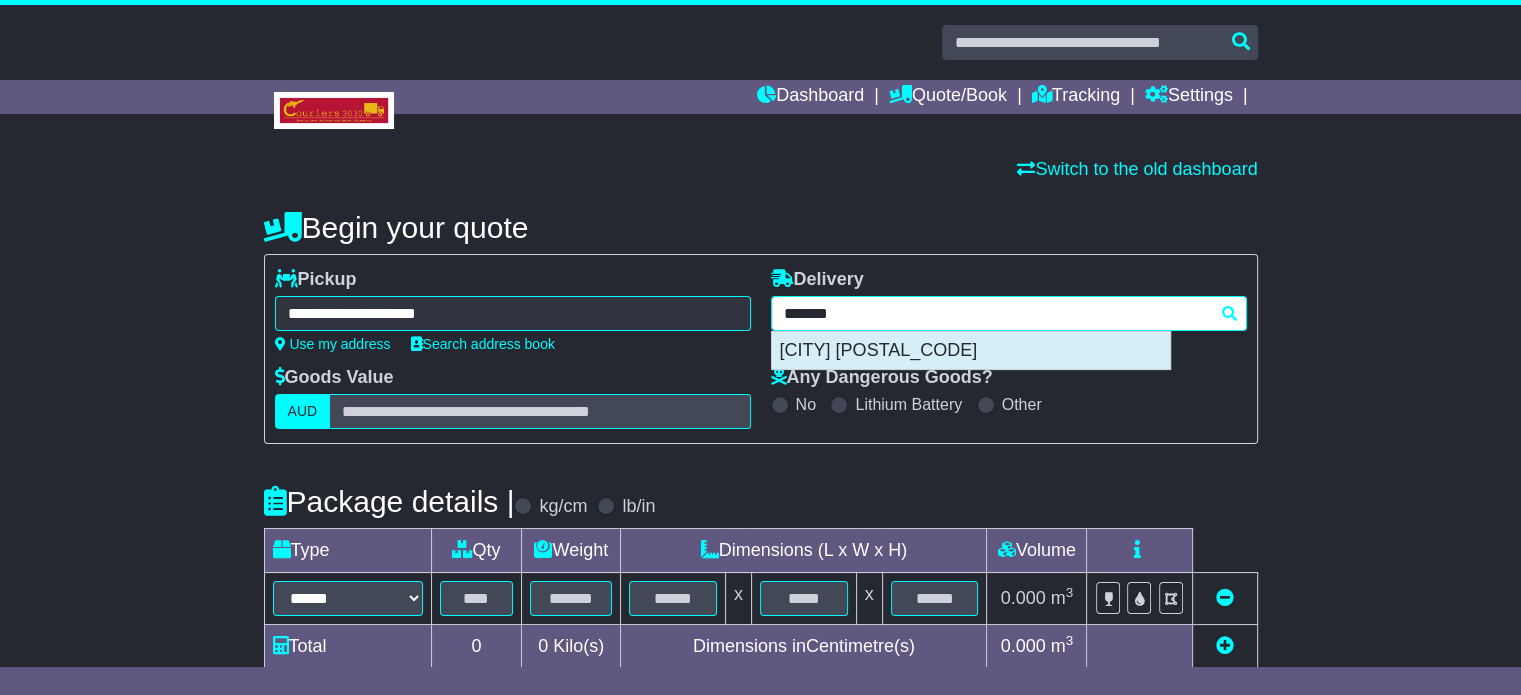 click on "[CITY] [POSTAL_CODE]" at bounding box center (971, 351) 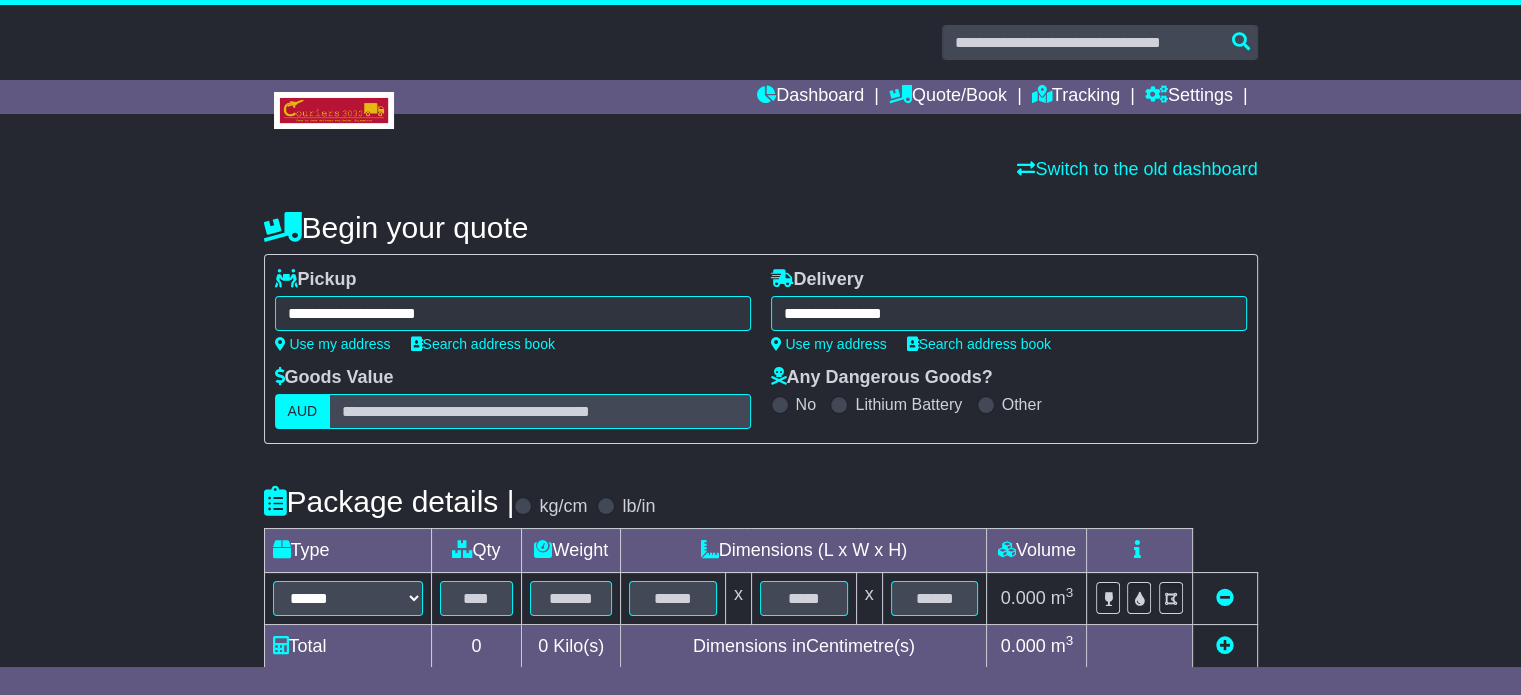type on "**********" 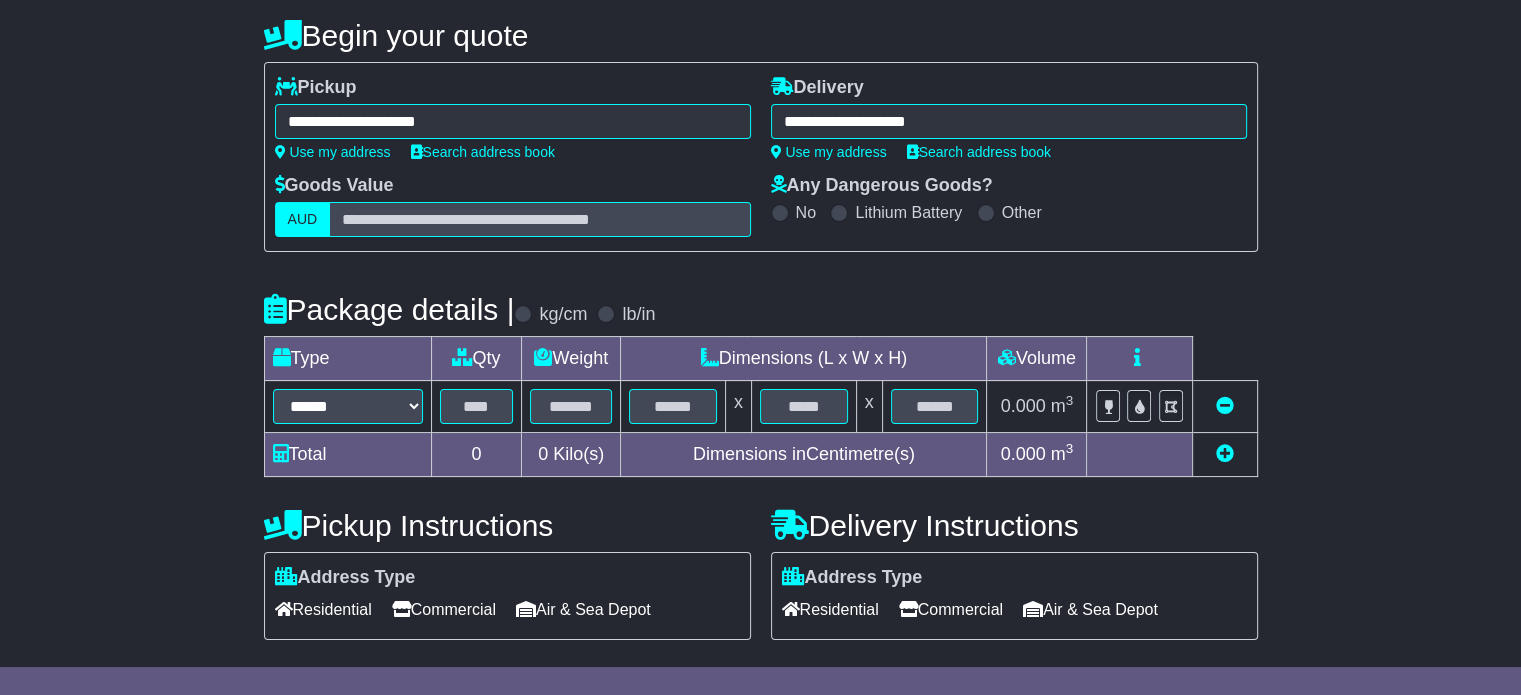 scroll, scrollTop: 360, scrollLeft: 0, axis: vertical 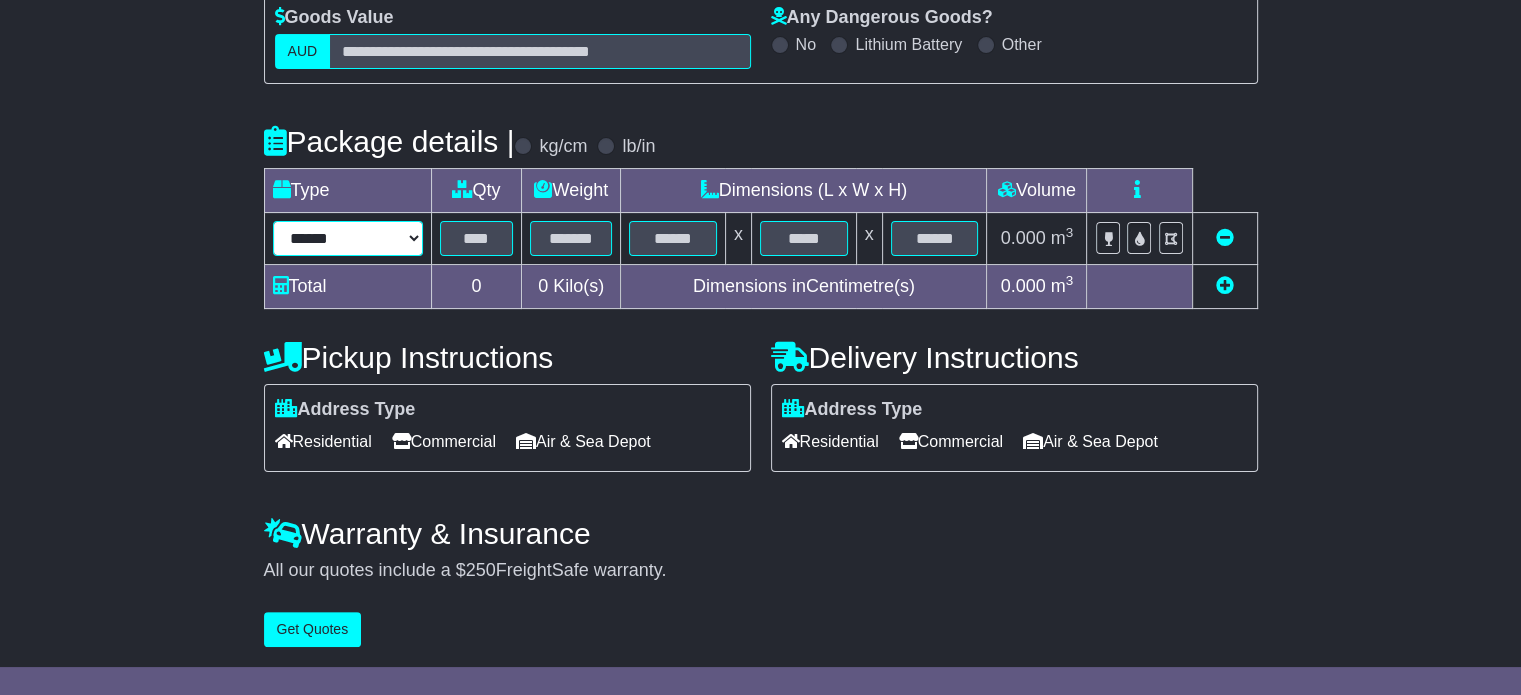 click on "****** ****** *** ******** ***** **** **** ****** *** *******" at bounding box center (348, 238) 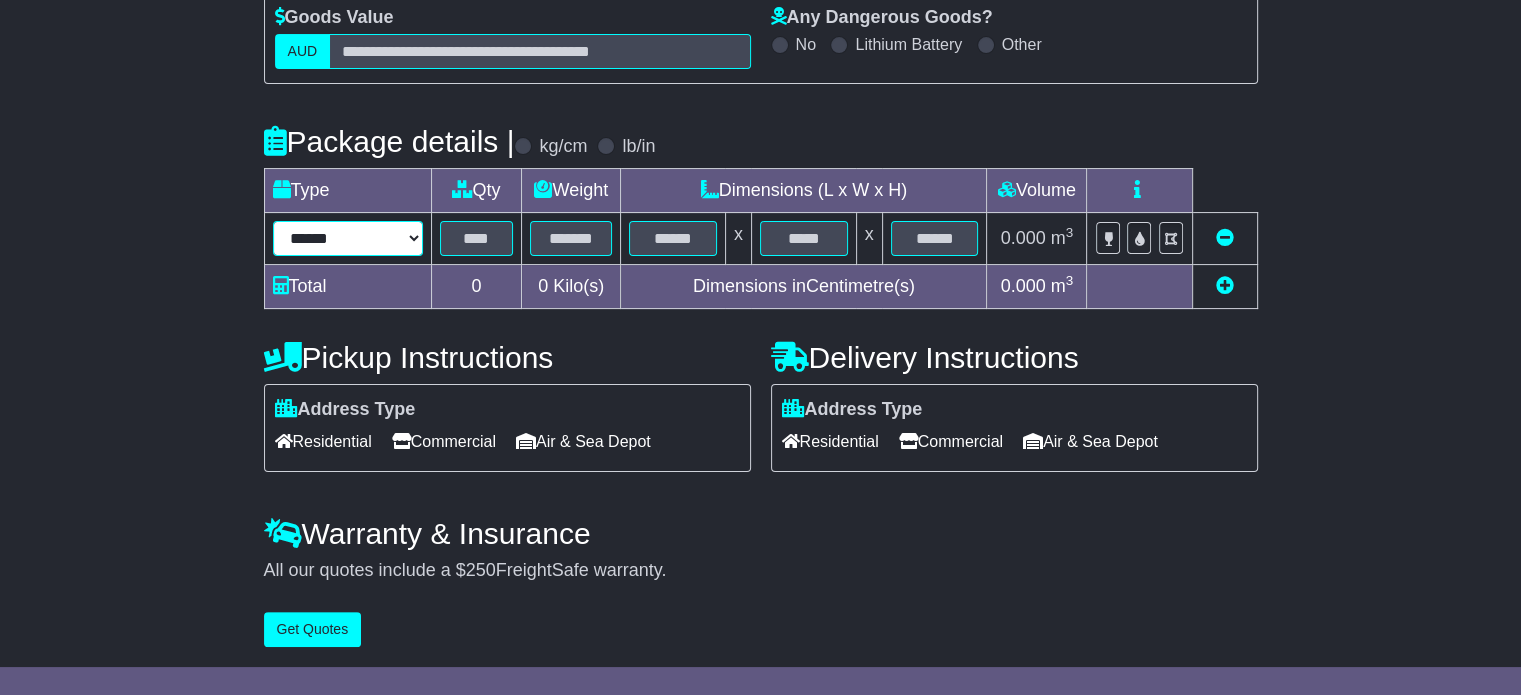 select on "*****" 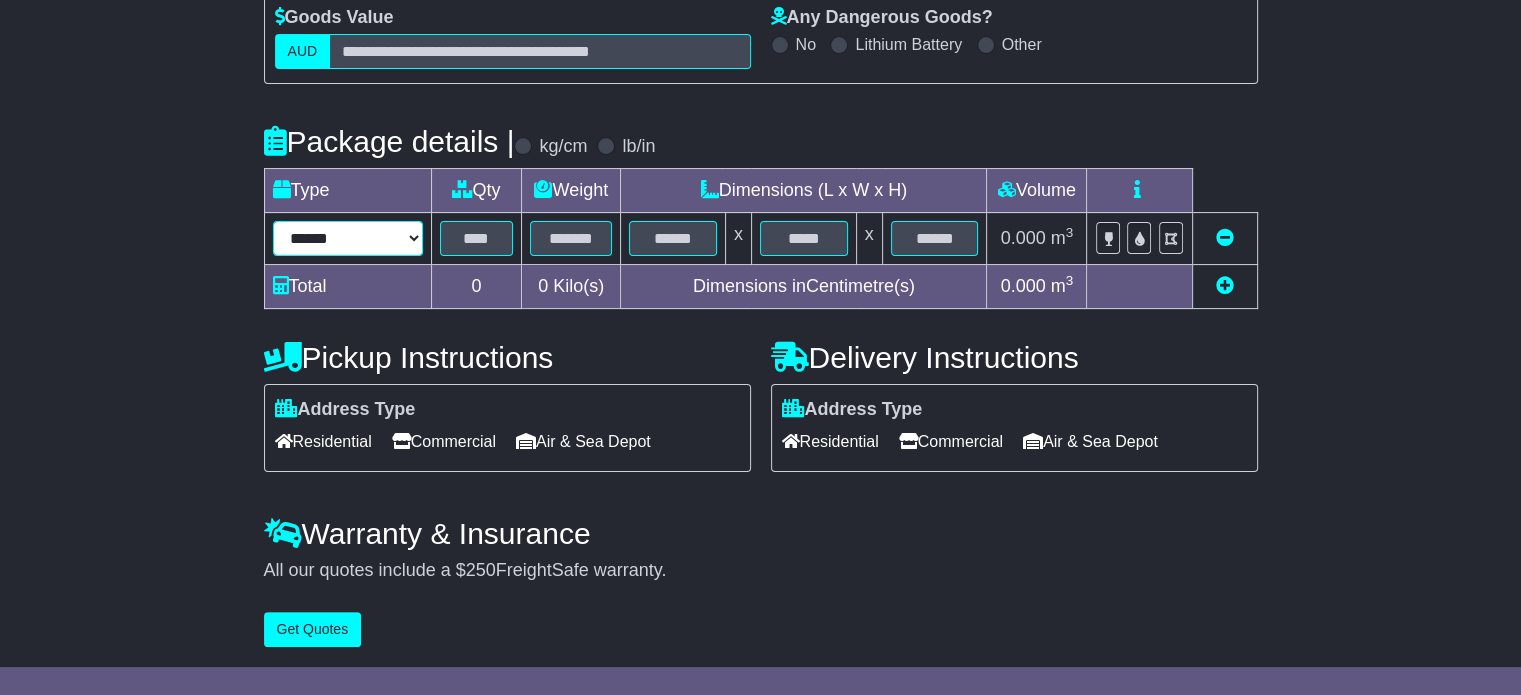 click on "****** ****** *** ******** ***** **** **** ****** *** *******" at bounding box center [348, 238] 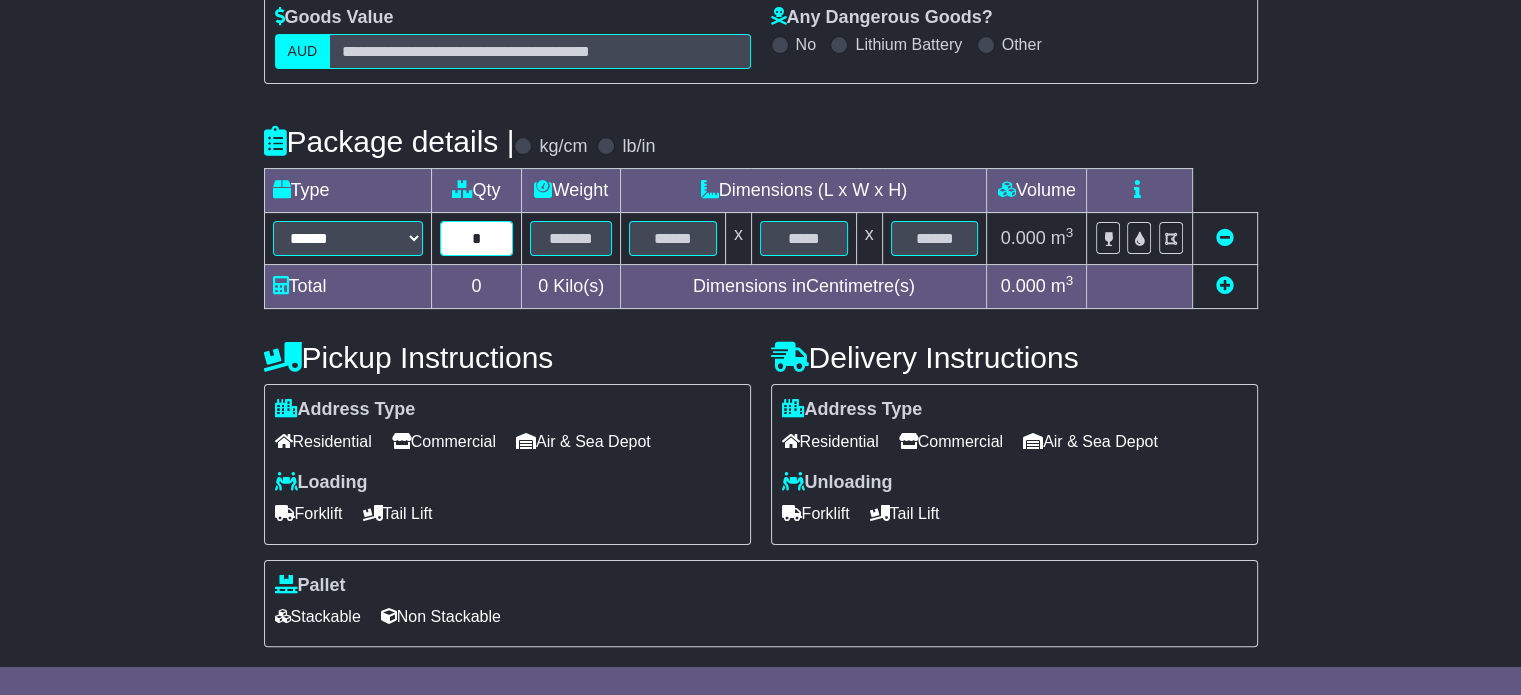 type on "*" 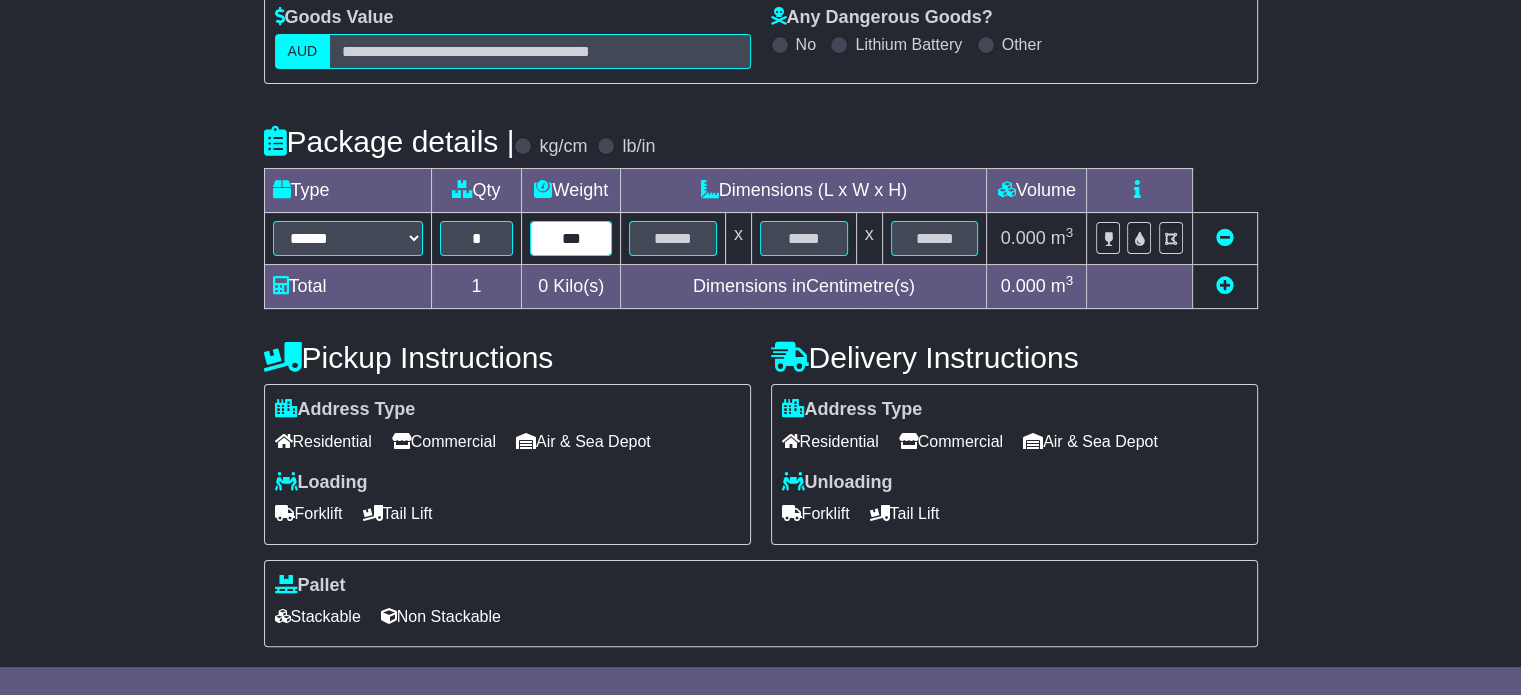 type on "***" 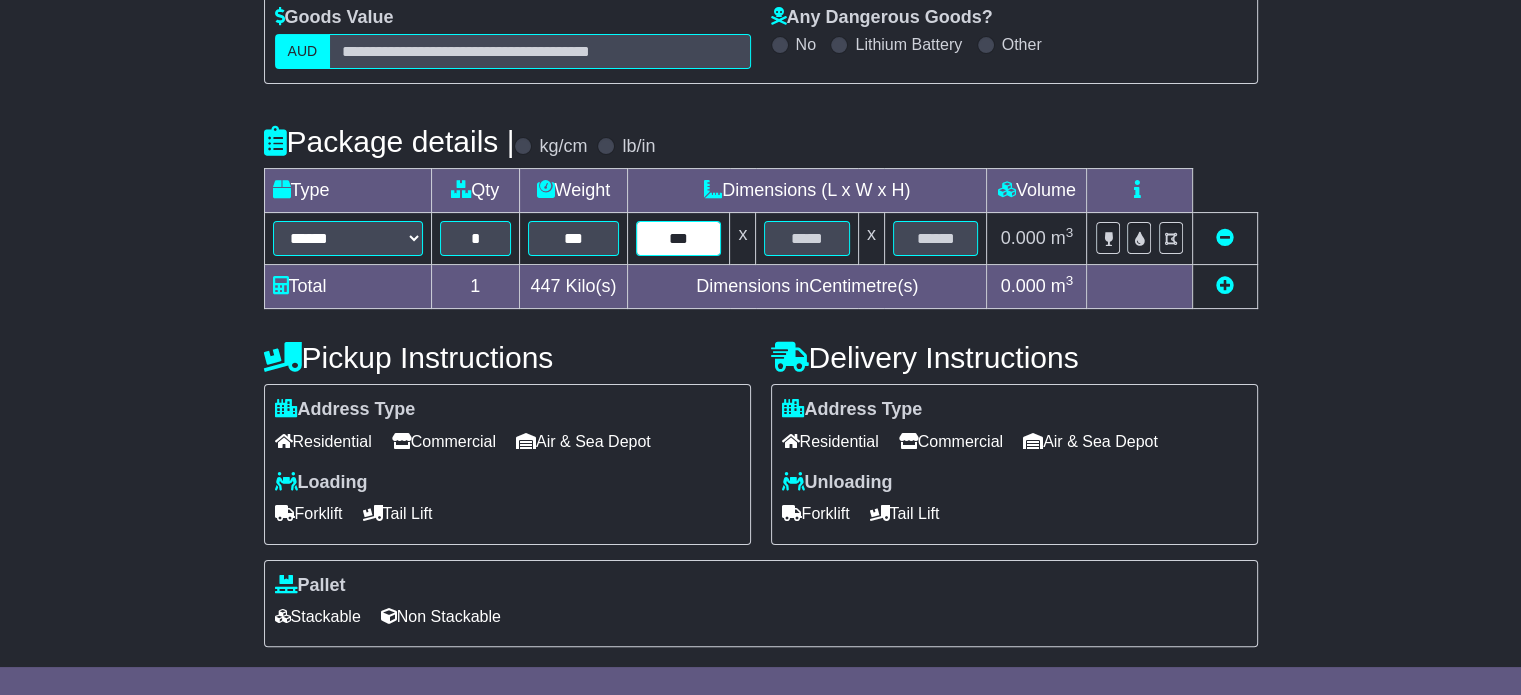 type on "***" 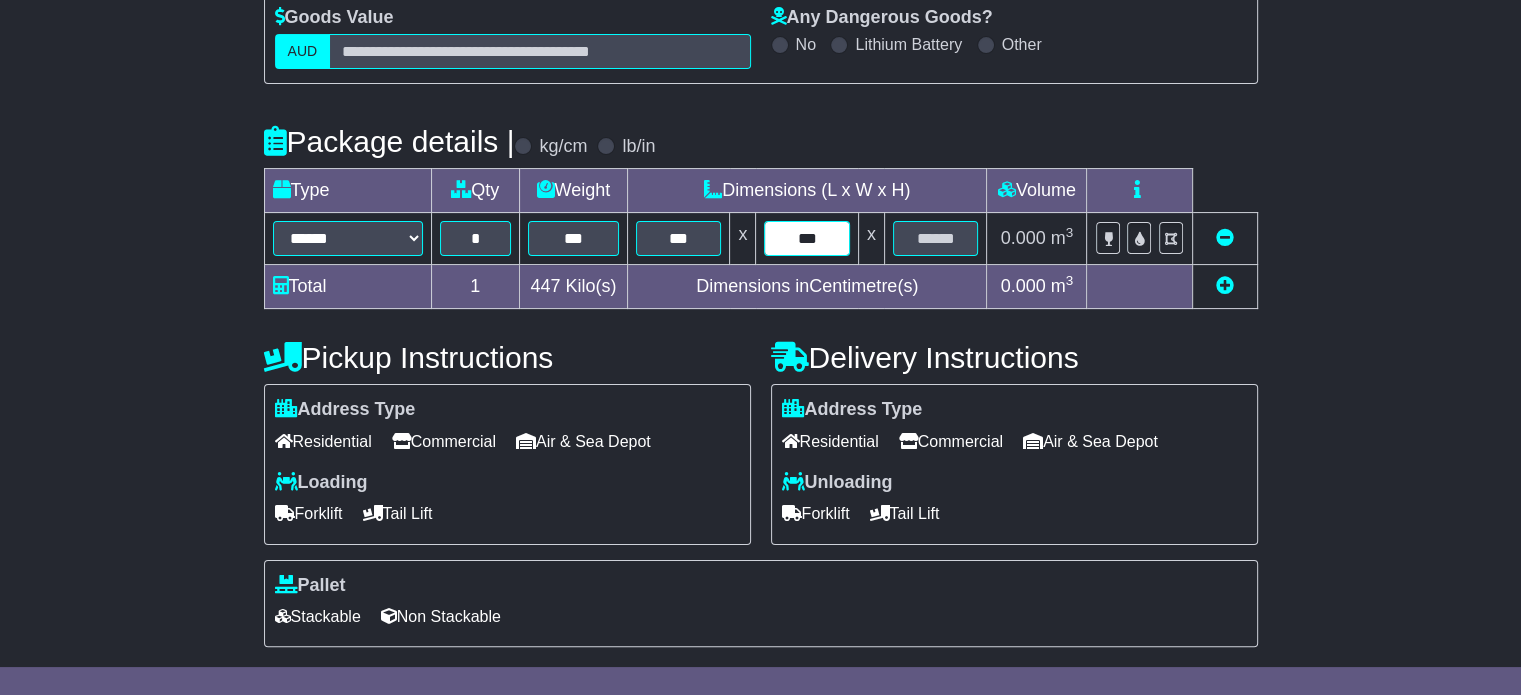 type on "***" 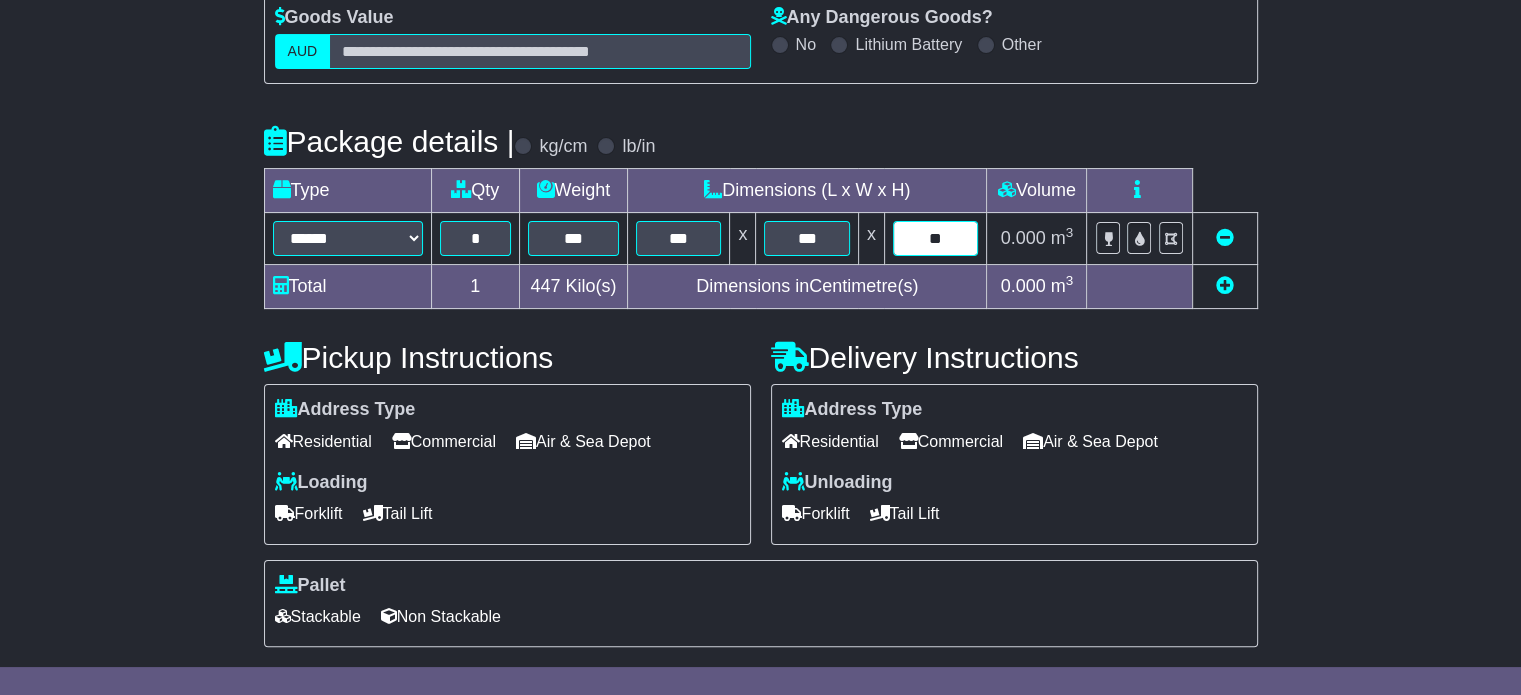 type on "**" 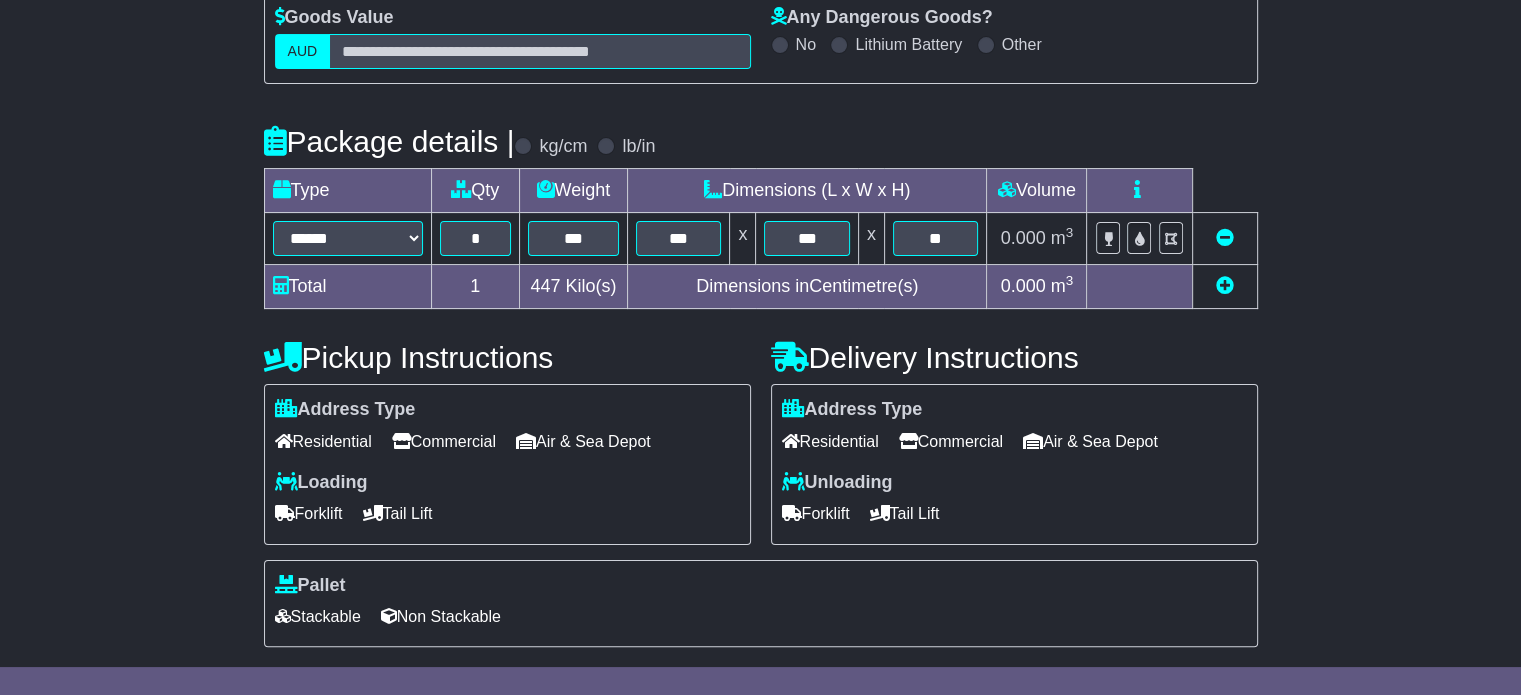 type 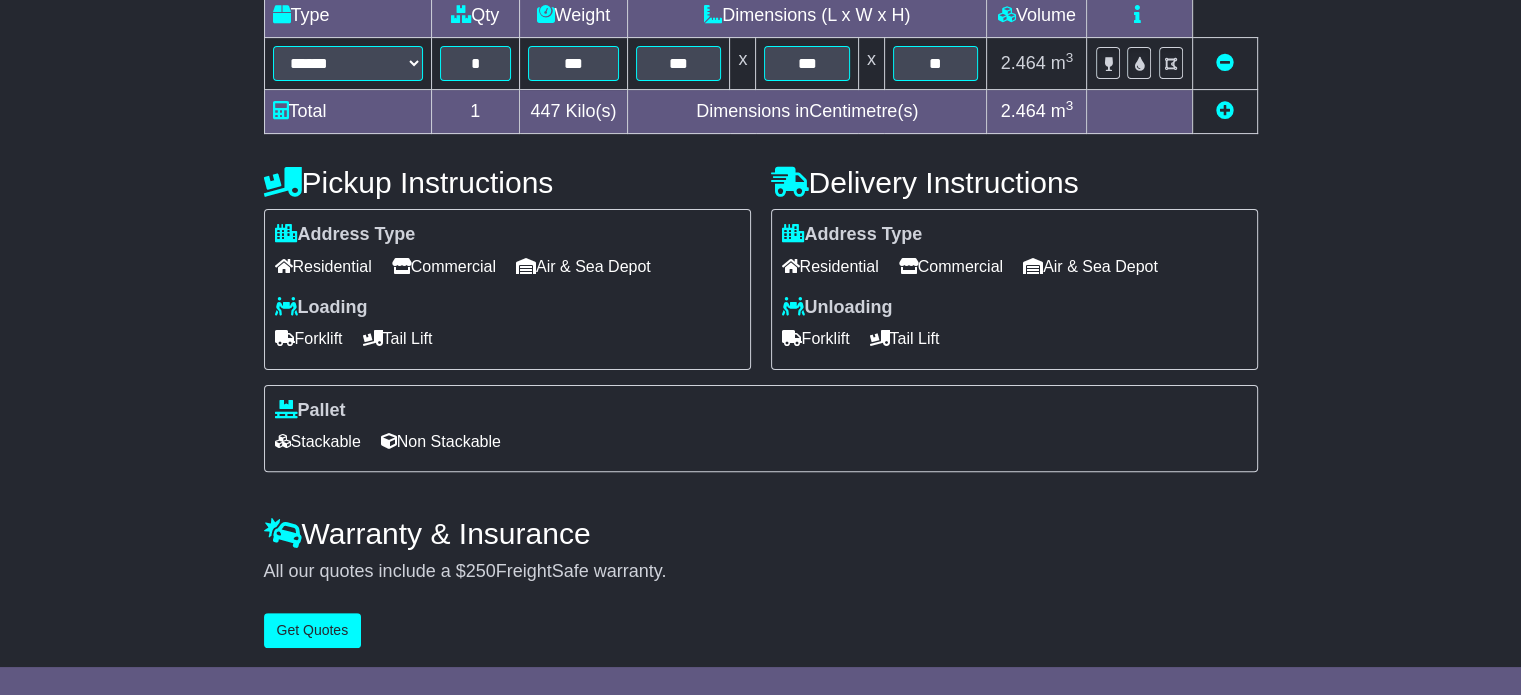 click at bounding box center [1225, 110] 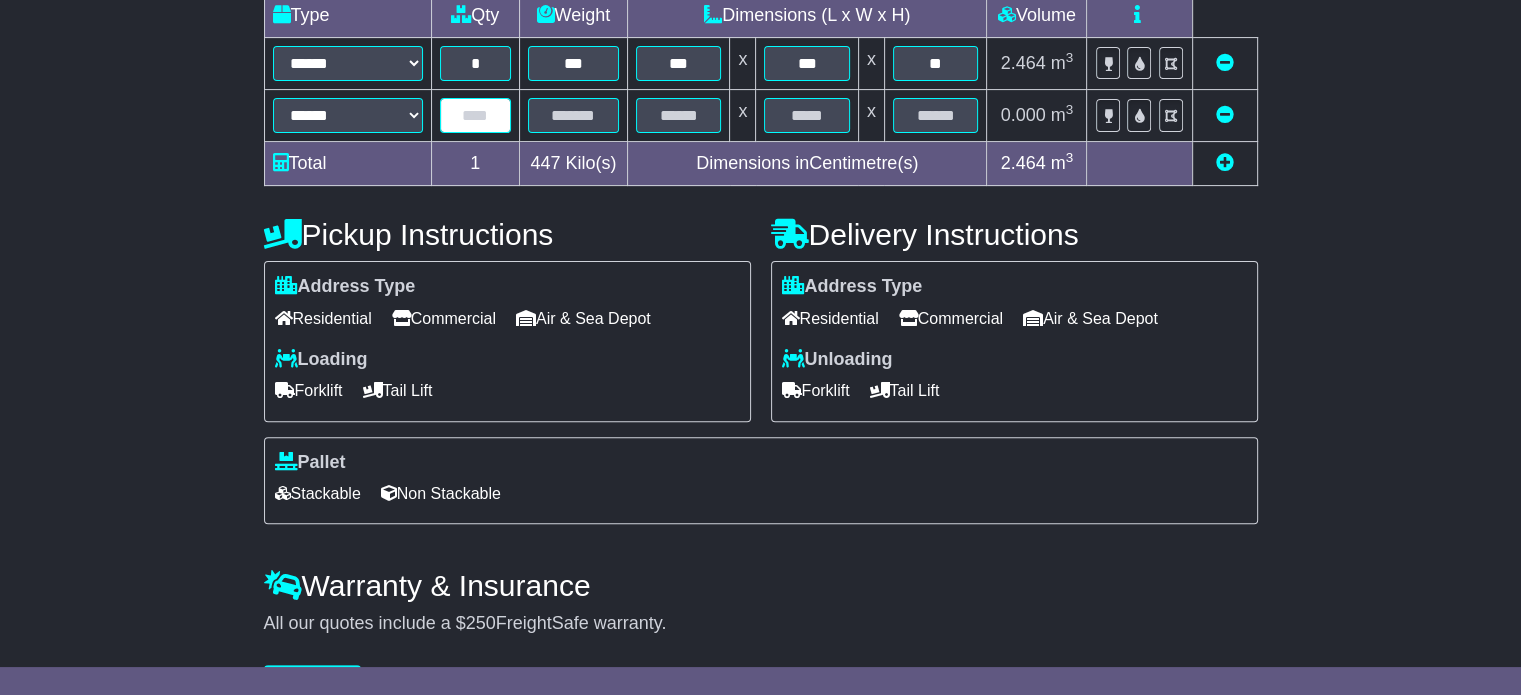 click at bounding box center [475, 115] 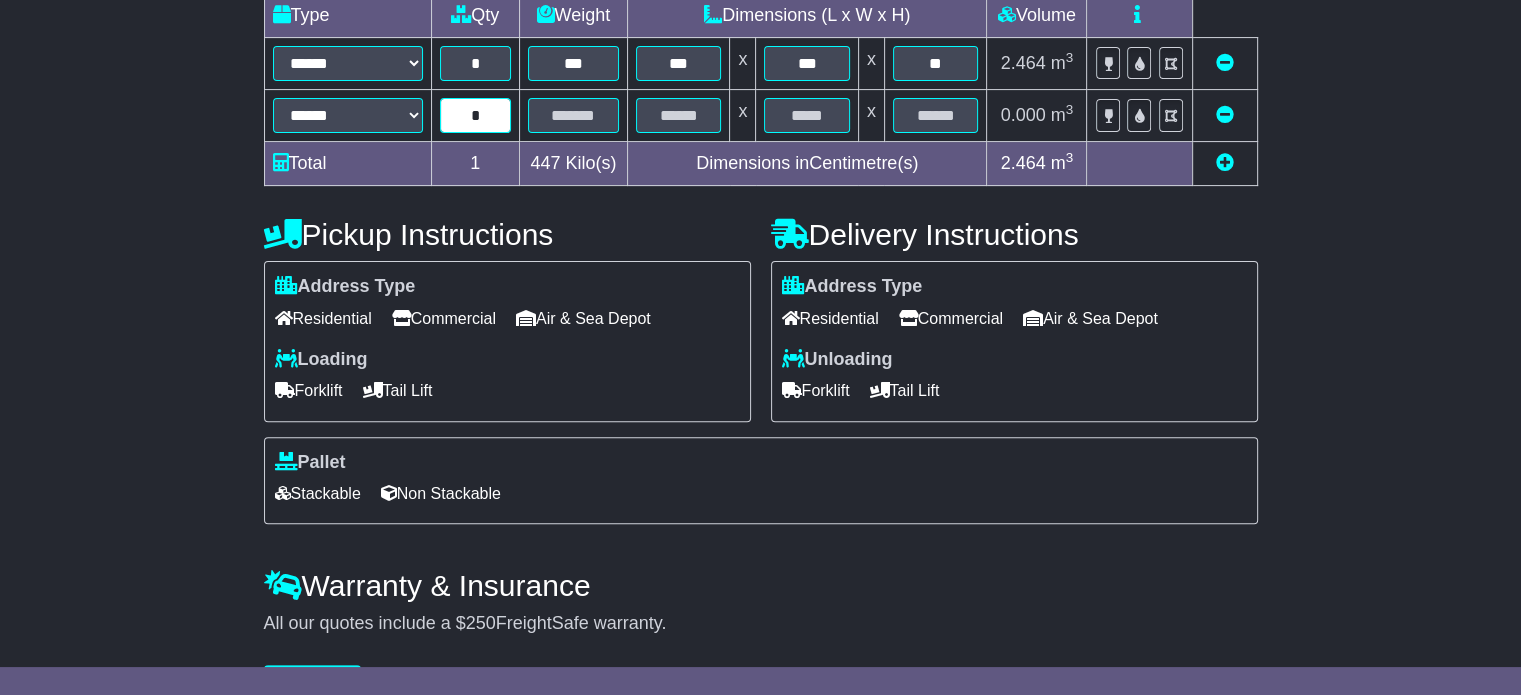type on "*" 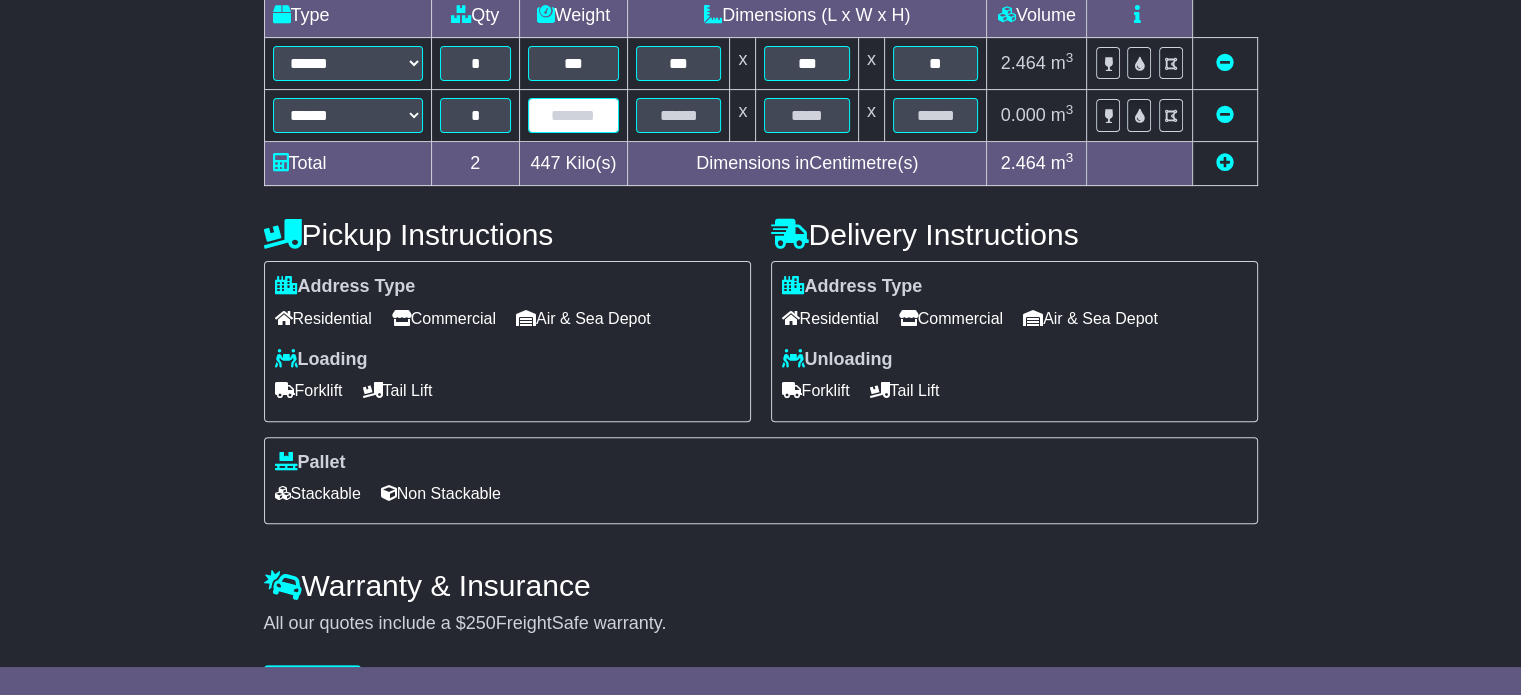 type on "*" 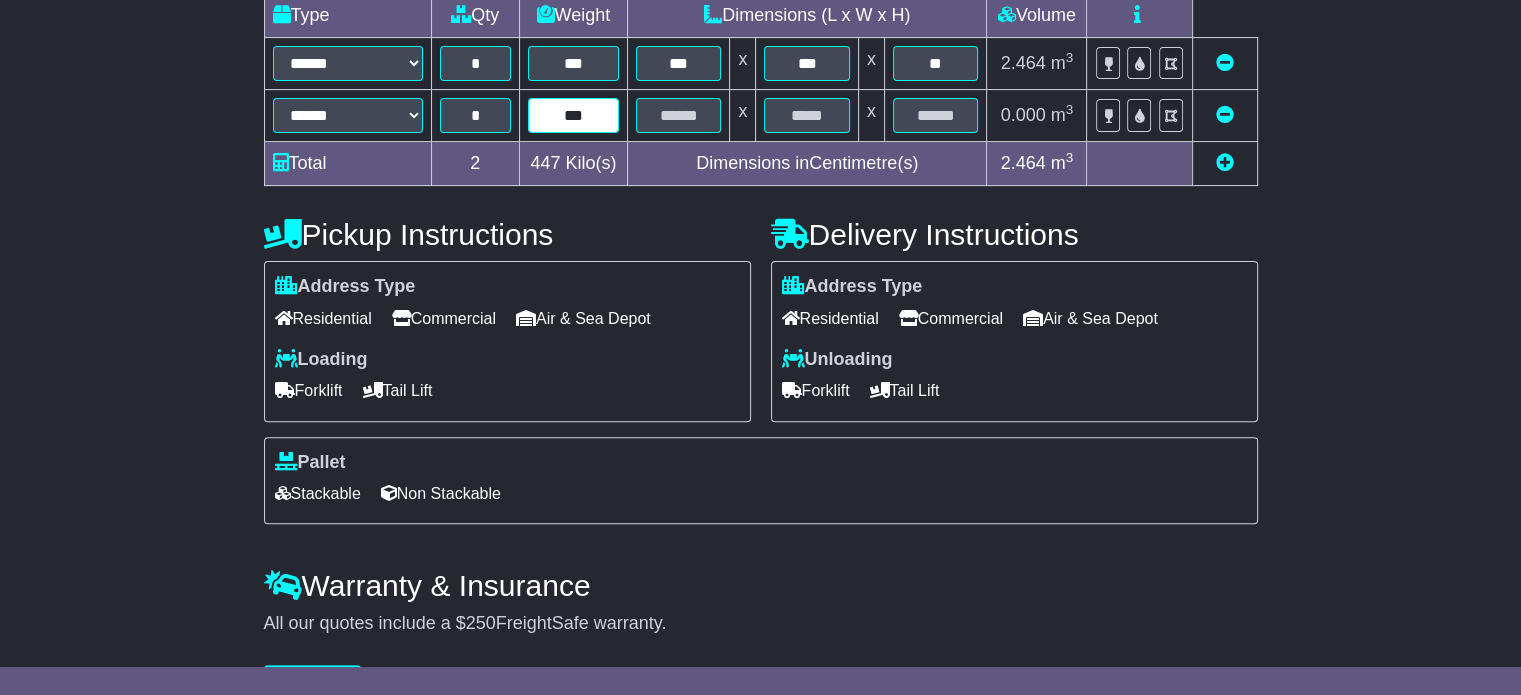 type on "***" 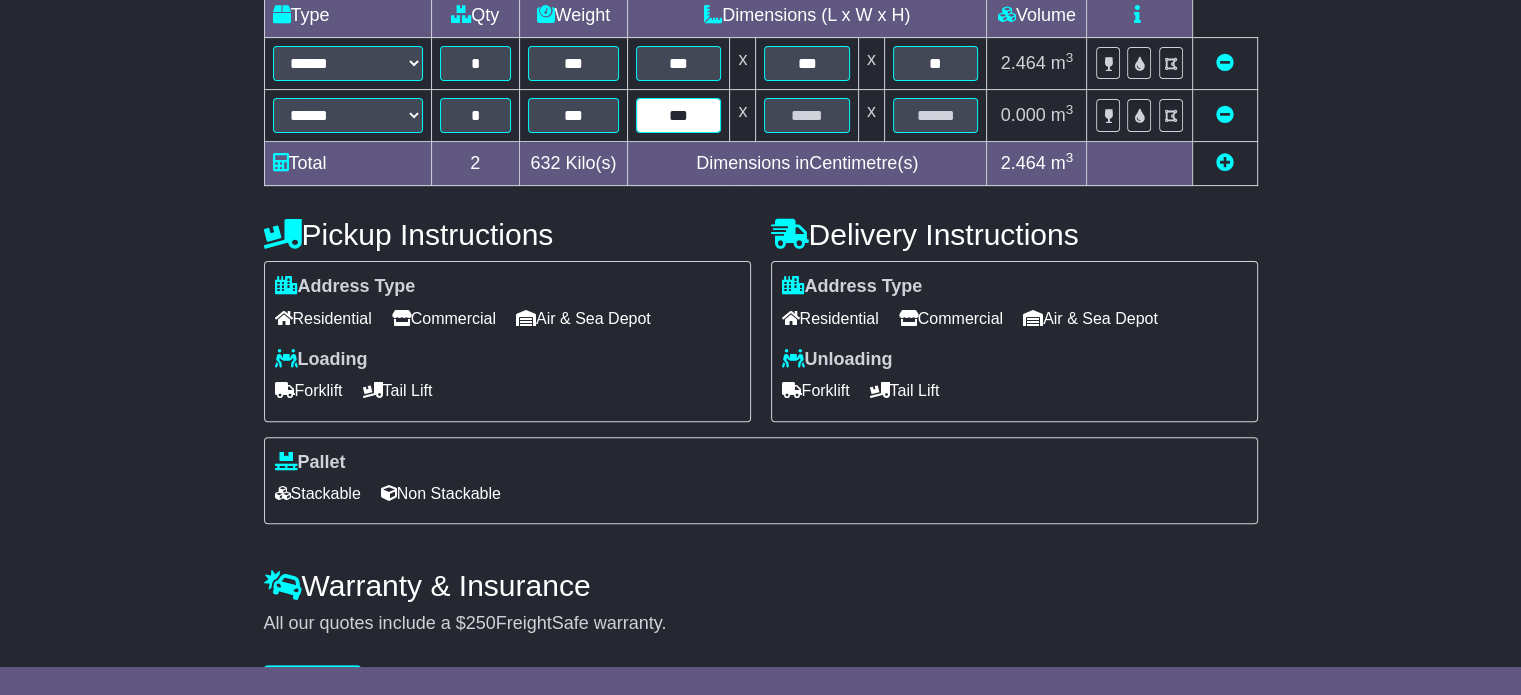 type on "***" 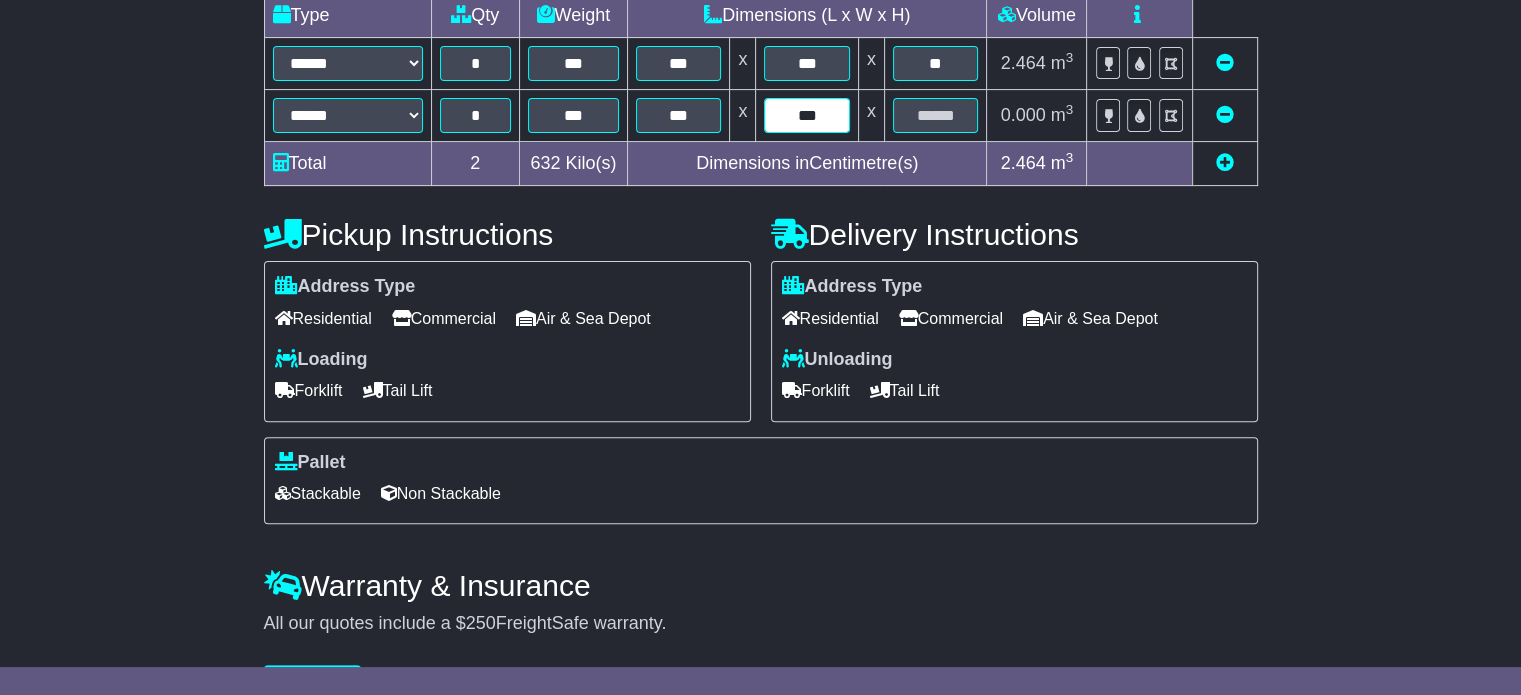 type on "***" 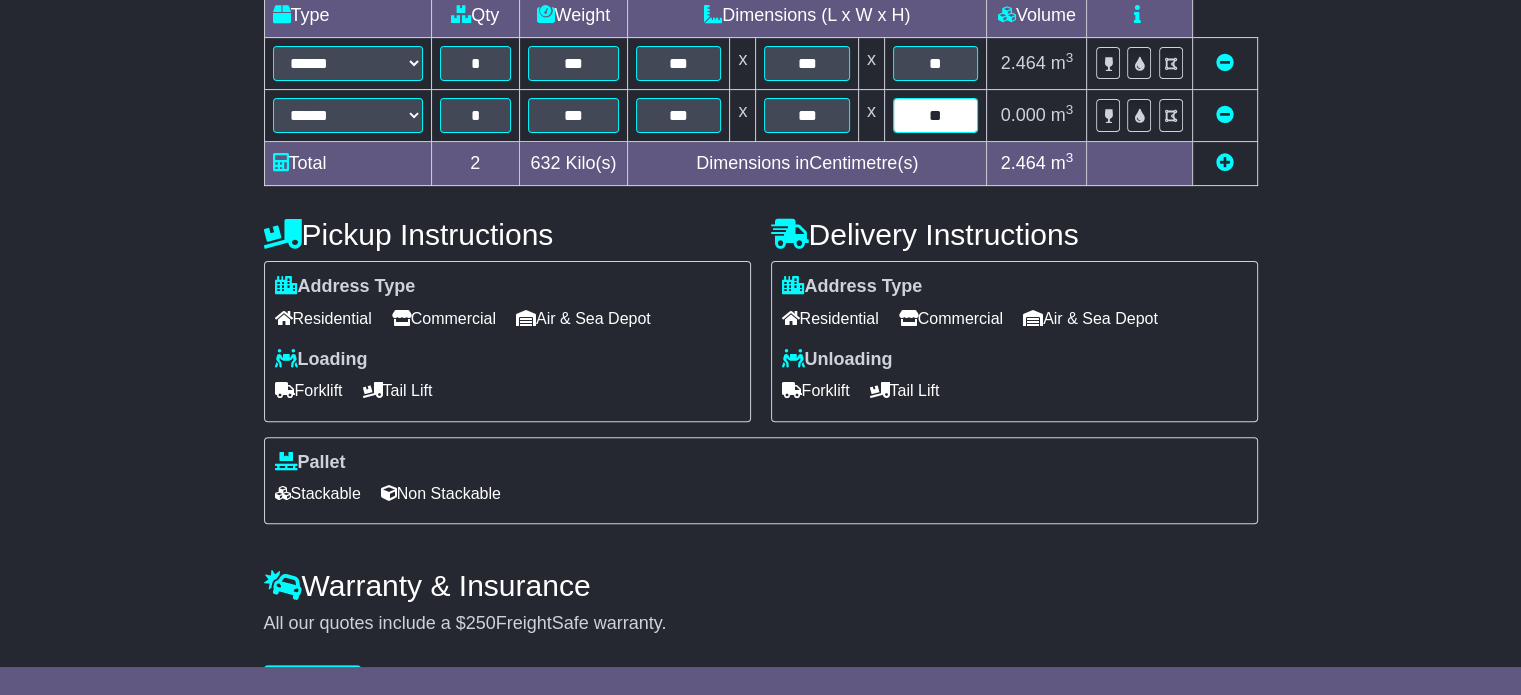 type on "**" 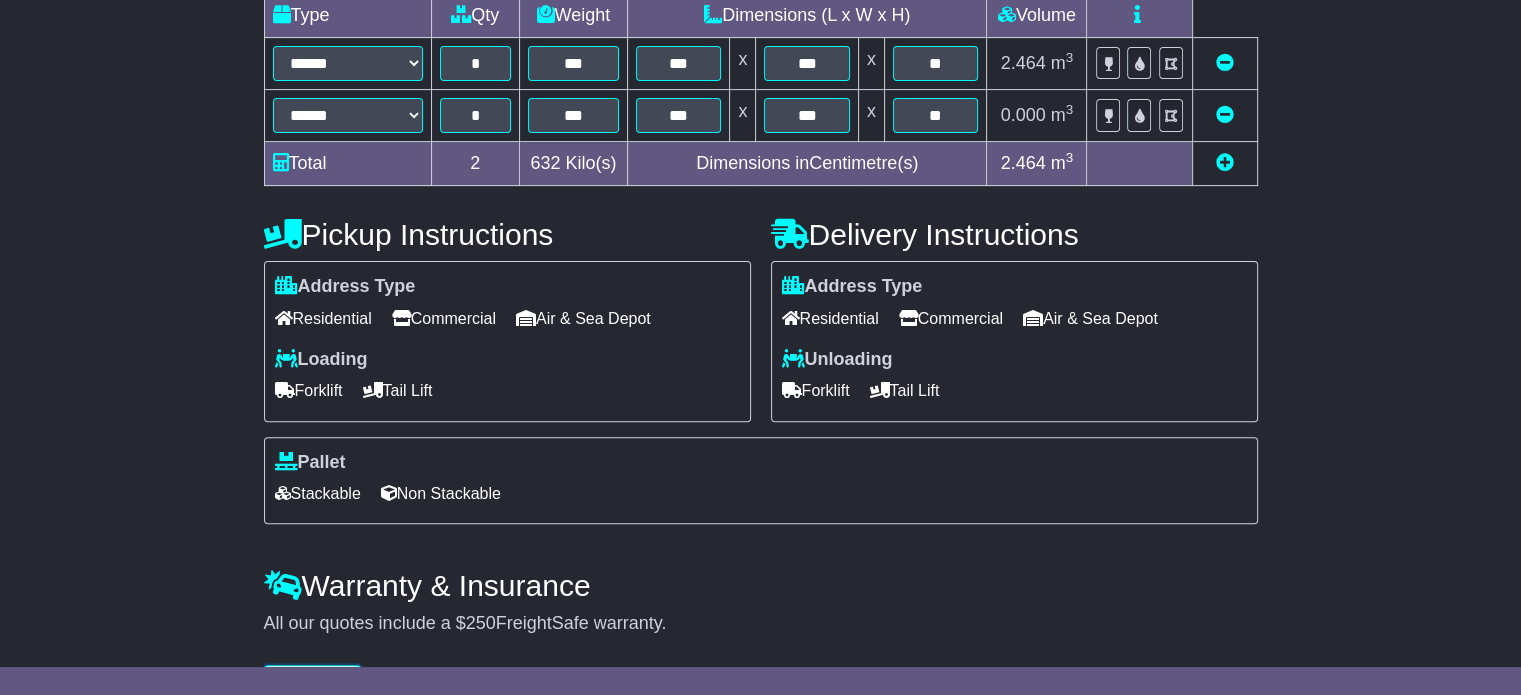 scroll, scrollTop: 536, scrollLeft: 0, axis: vertical 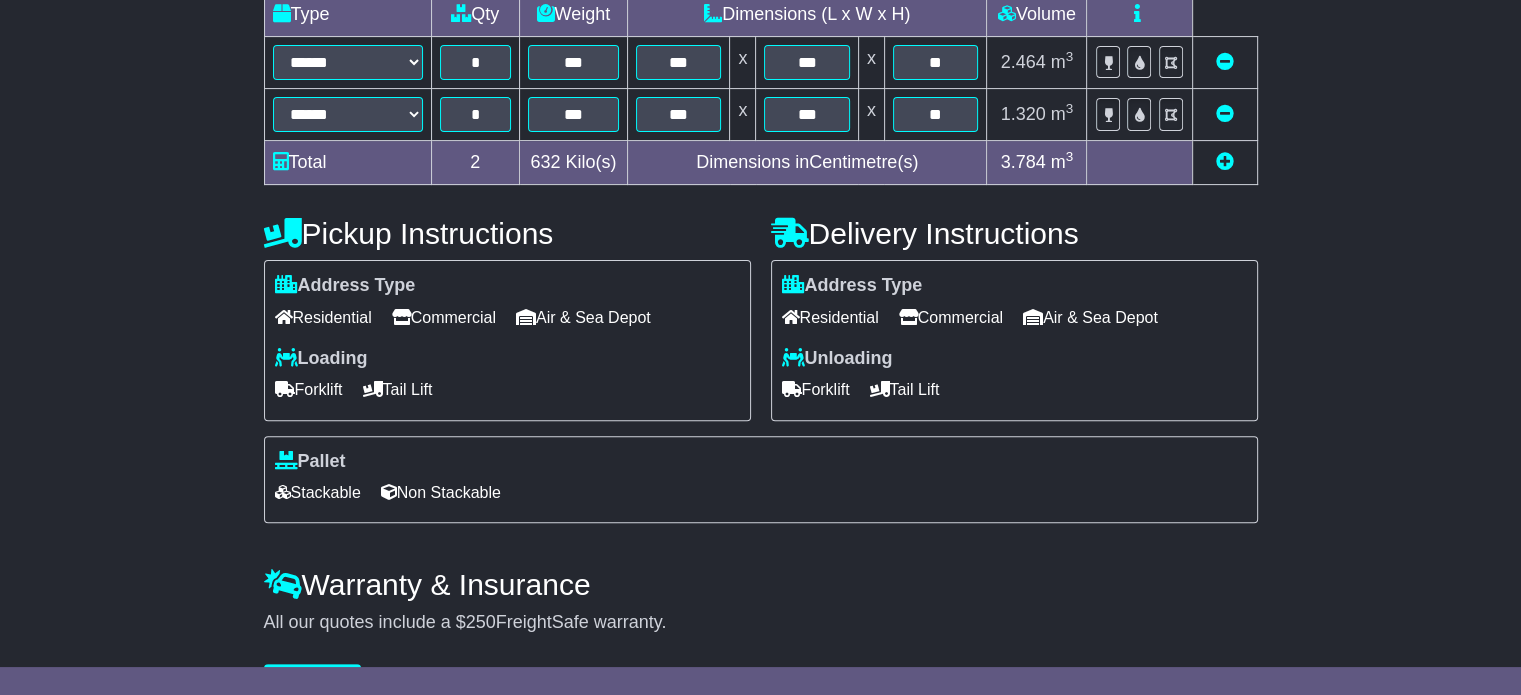 click on "Residential" at bounding box center [323, 317] 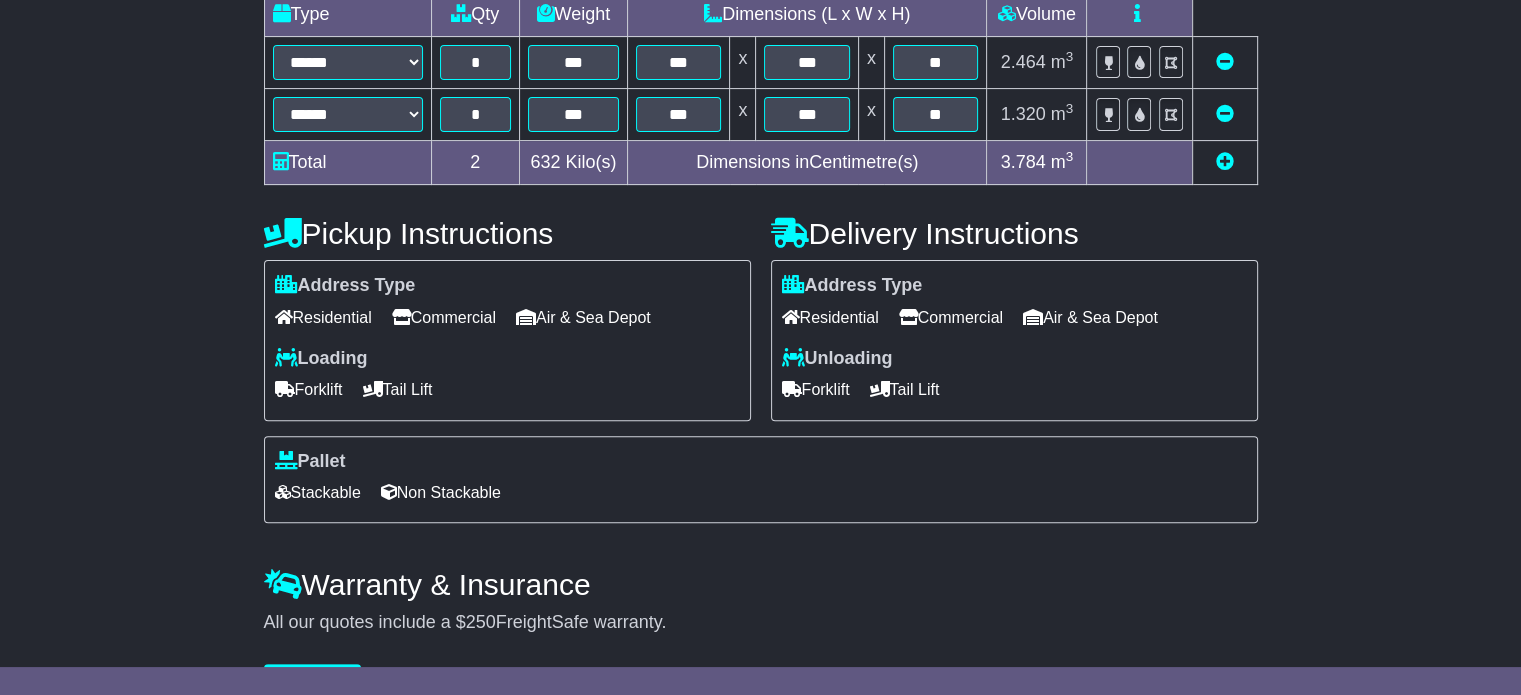 drag, startPoint x: 440, startPoint y: 302, endPoint x: 602, endPoint y: 332, distance: 164.75436 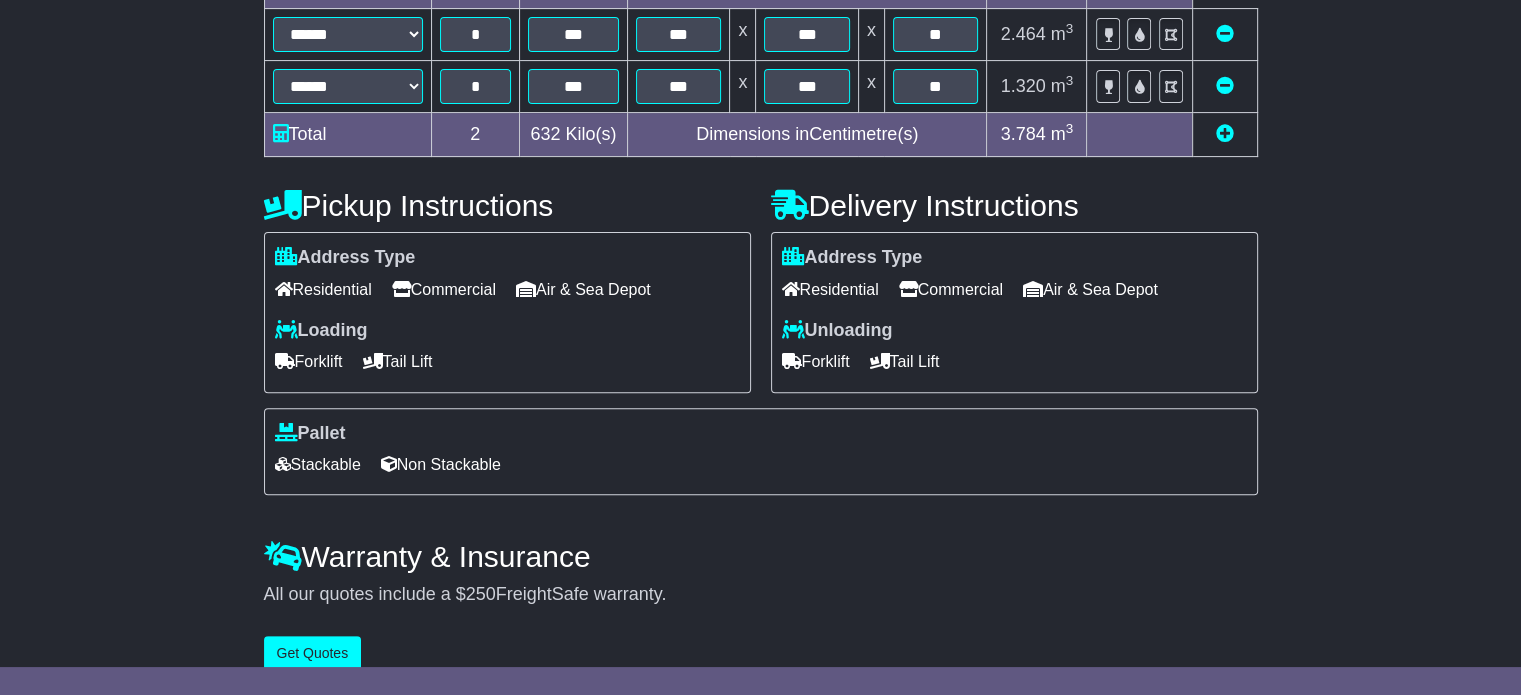 scroll, scrollTop: 591, scrollLeft: 0, axis: vertical 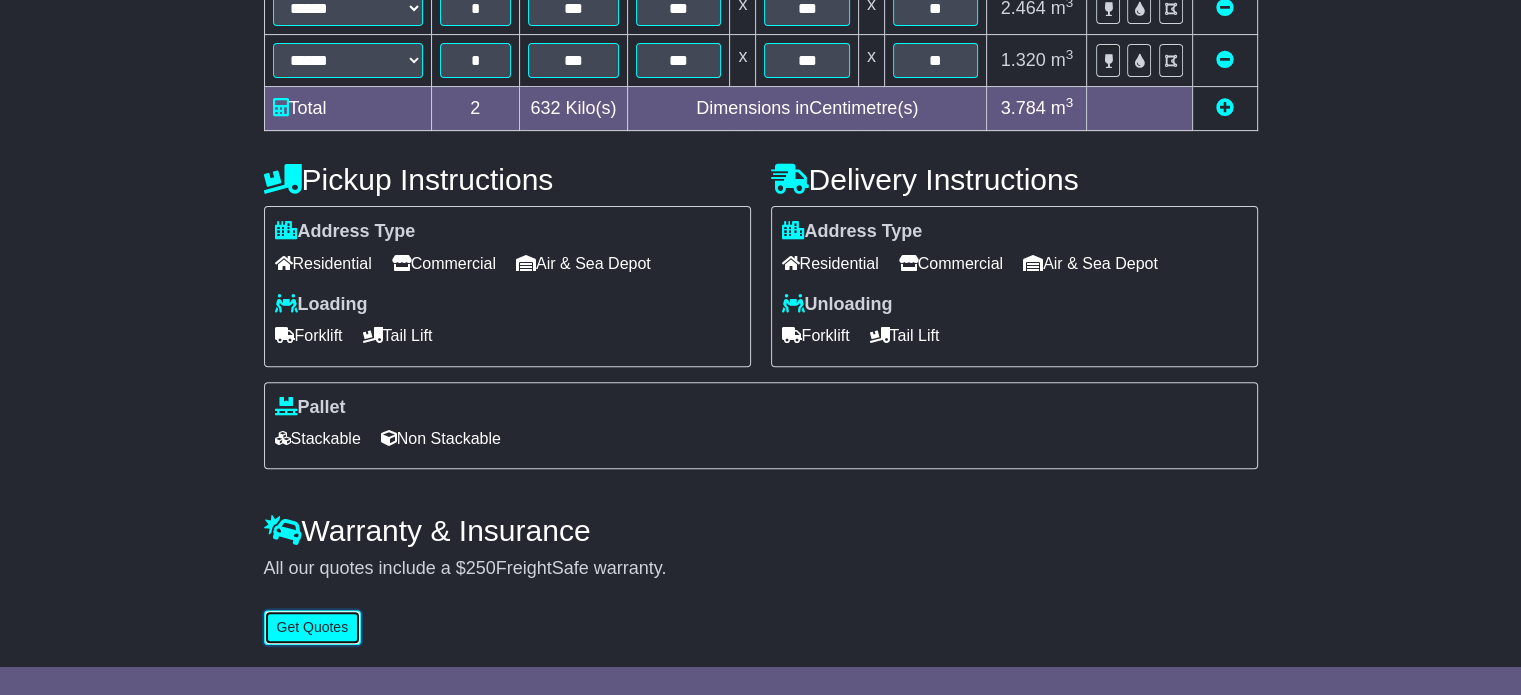 click on "Get Quotes" at bounding box center (313, 627) 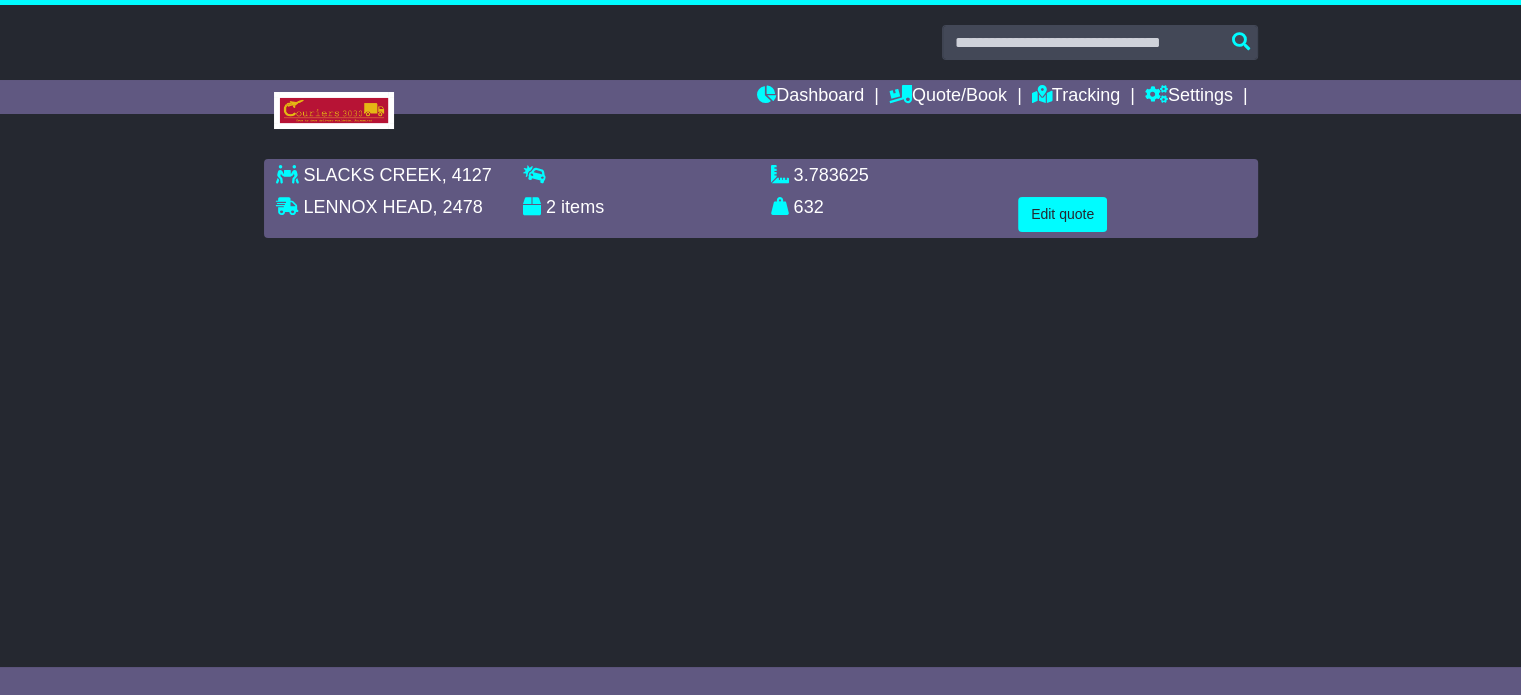 scroll, scrollTop: 0, scrollLeft: 0, axis: both 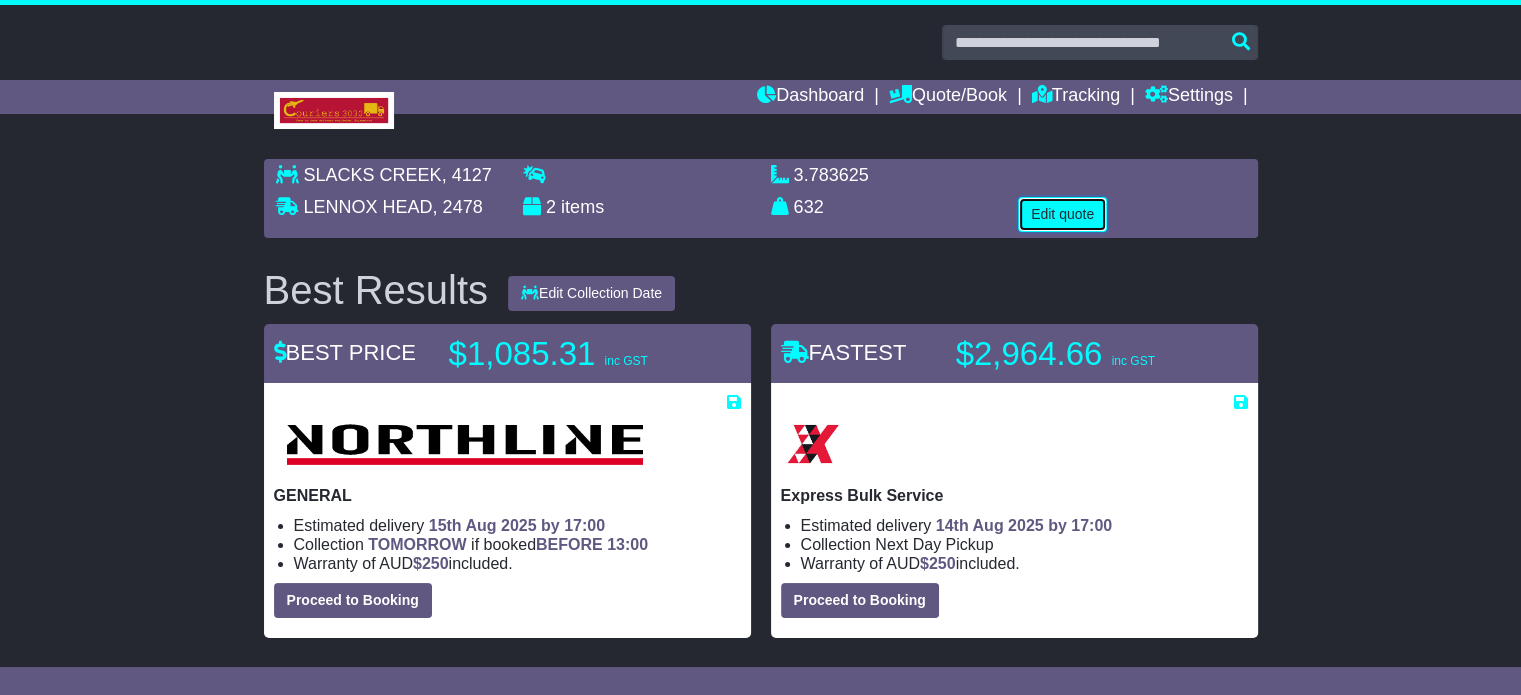 drag, startPoint x: 1084, startPoint y: 218, endPoint x: 986, endPoint y: 279, distance: 115.43397 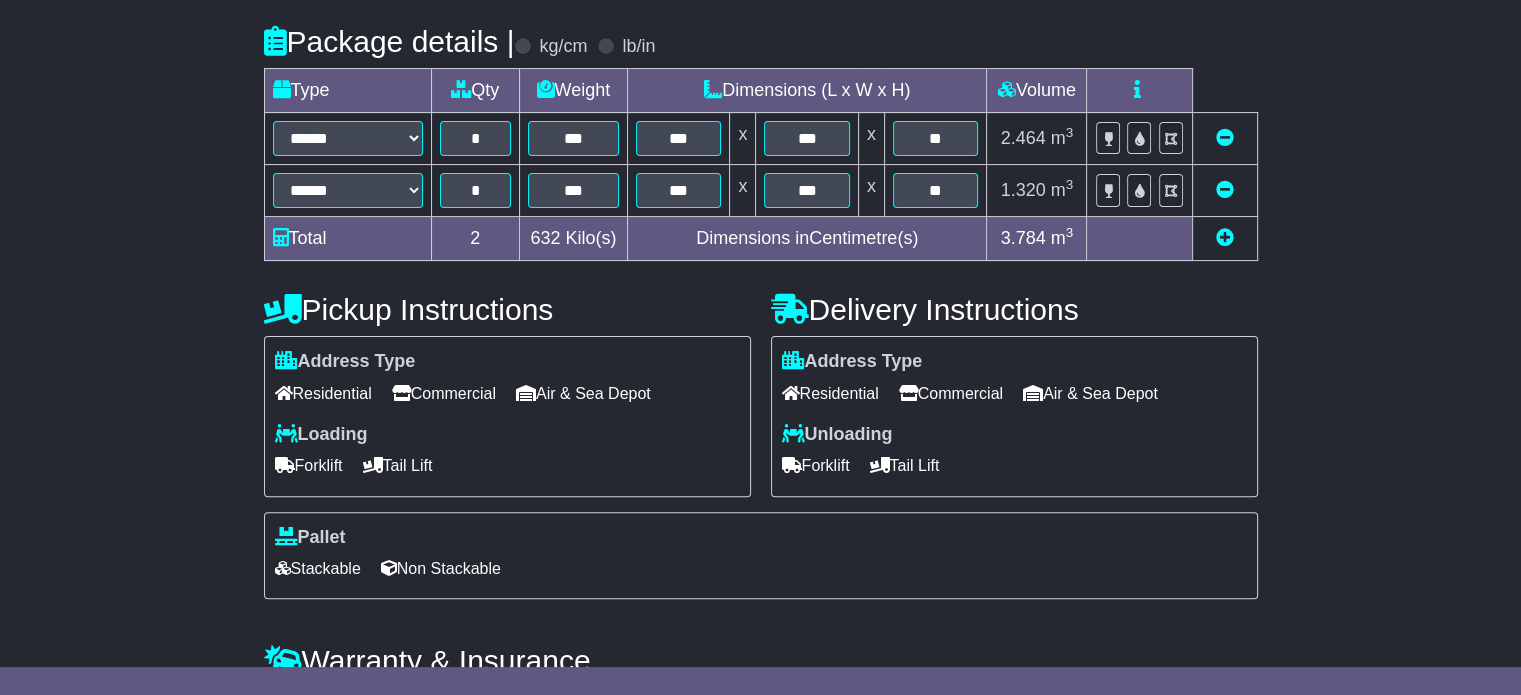 scroll, scrollTop: 591, scrollLeft: 0, axis: vertical 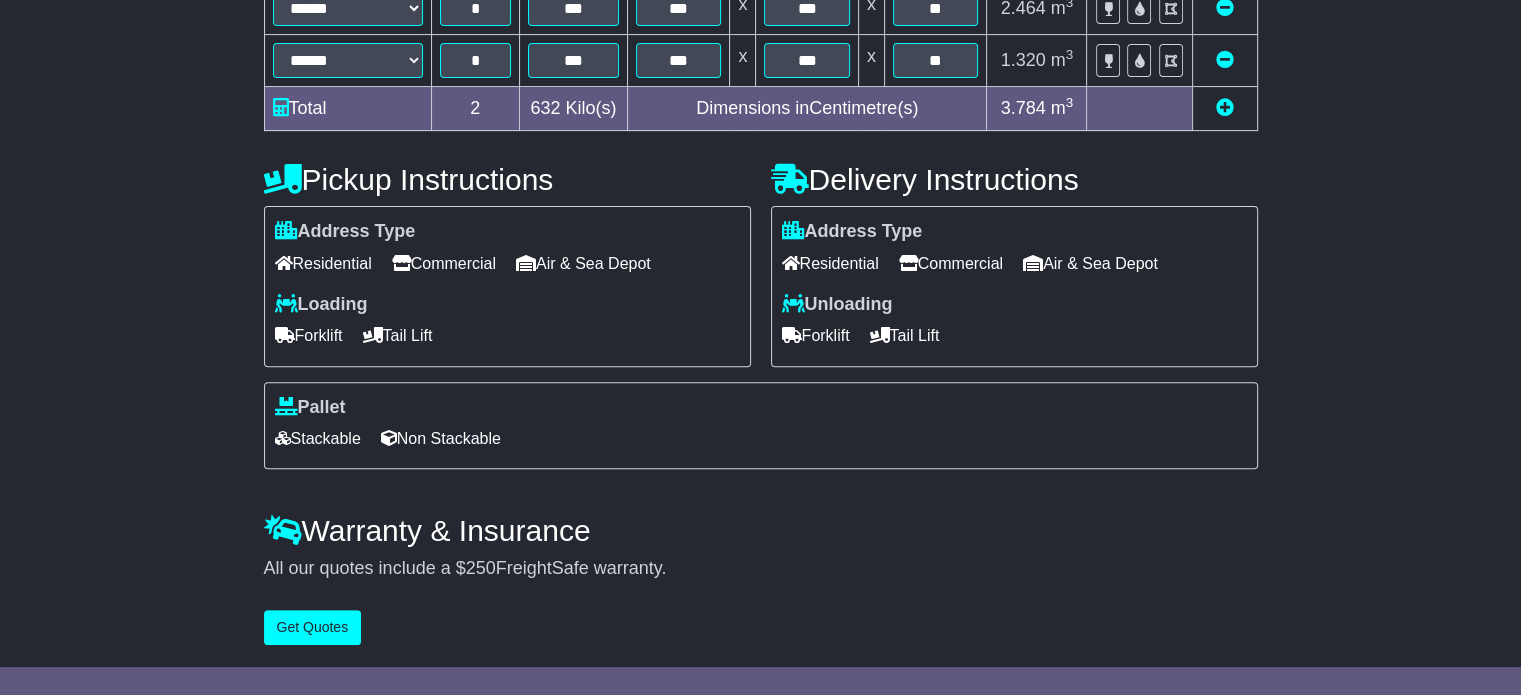 click on "Forklift" at bounding box center [816, 335] 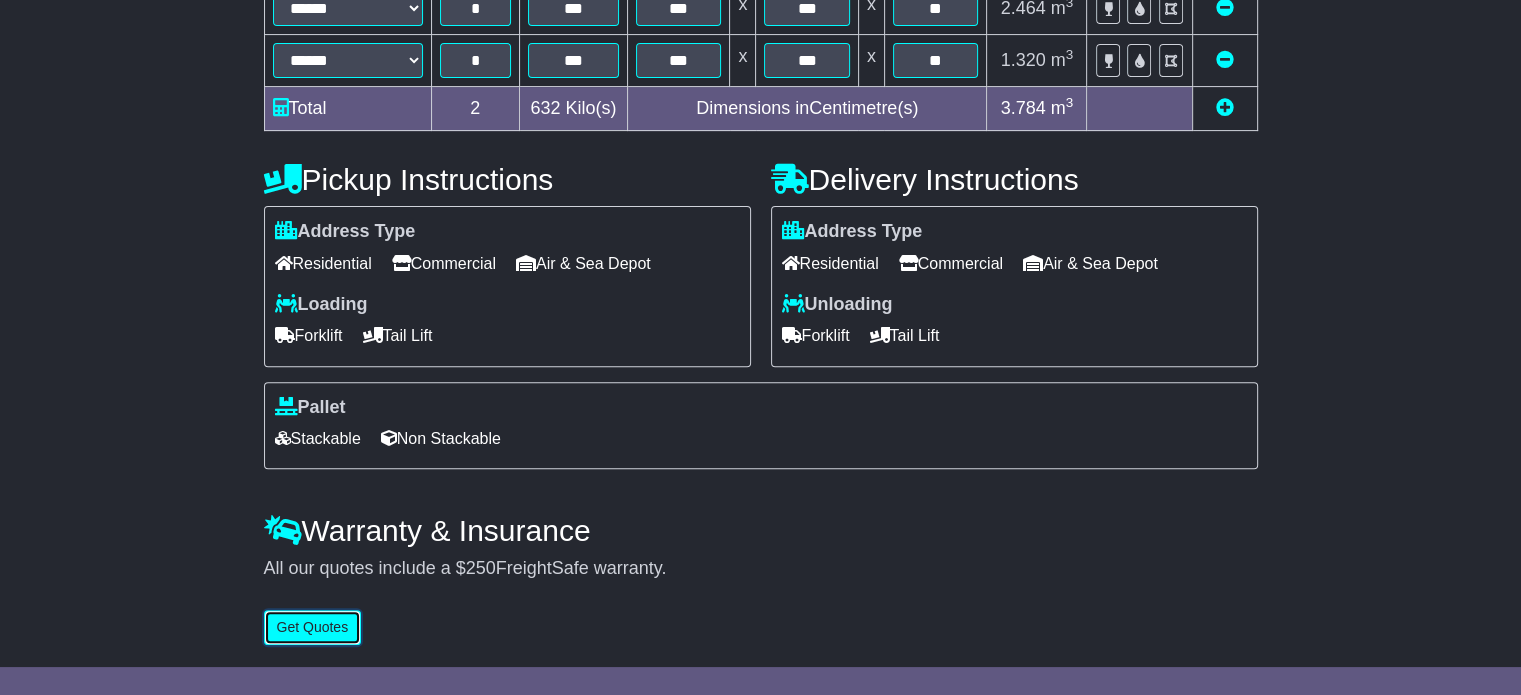 click on "Get Quotes" at bounding box center [313, 627] 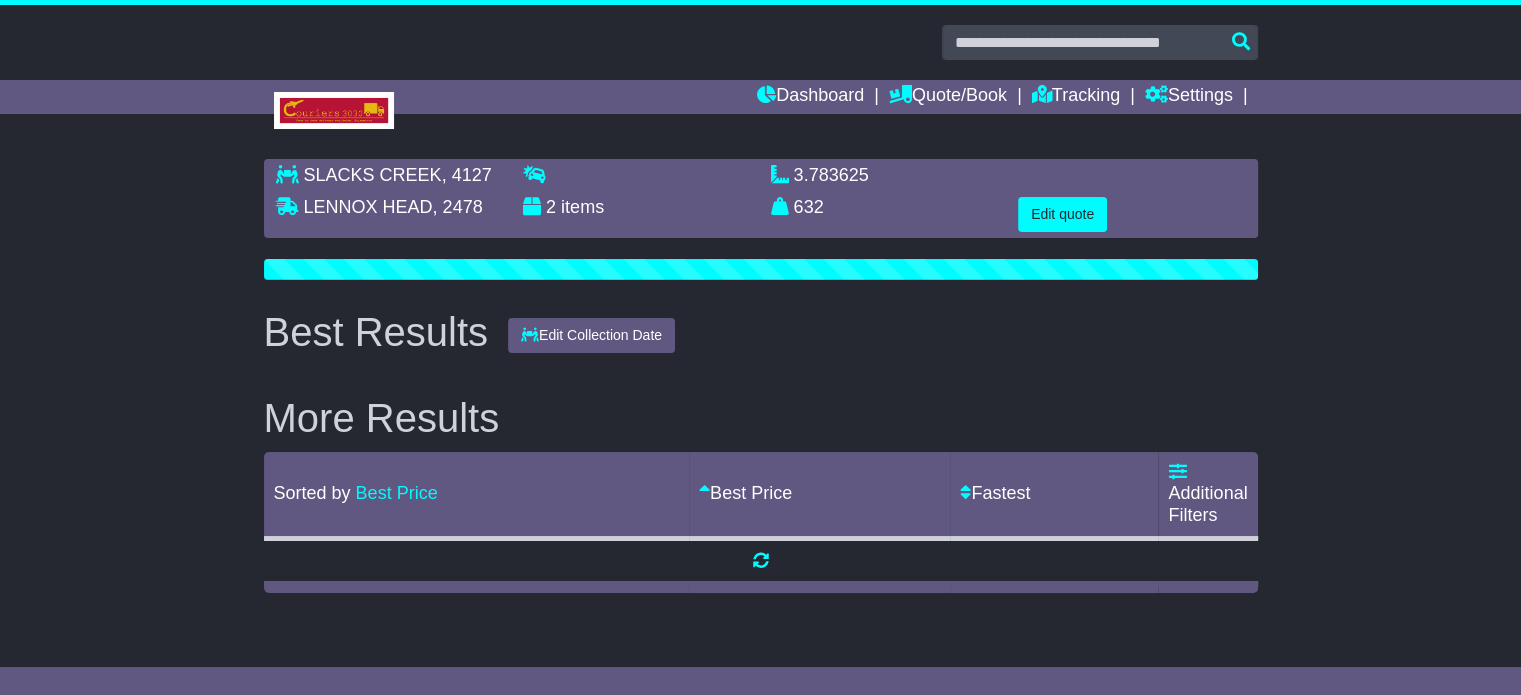 scroll, scrollTop: 0, scrollLeft: 0, axis: both 